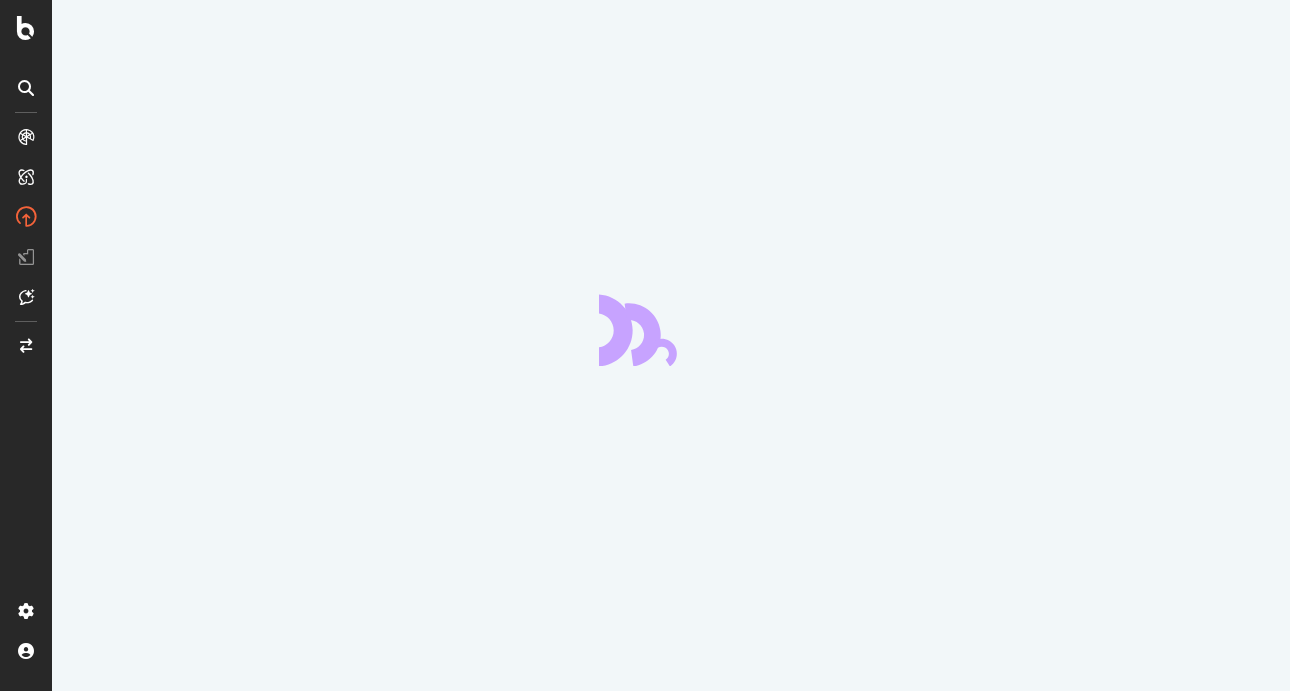 scroll, scrollTop: 0, scrollLeft: 0, axis: both 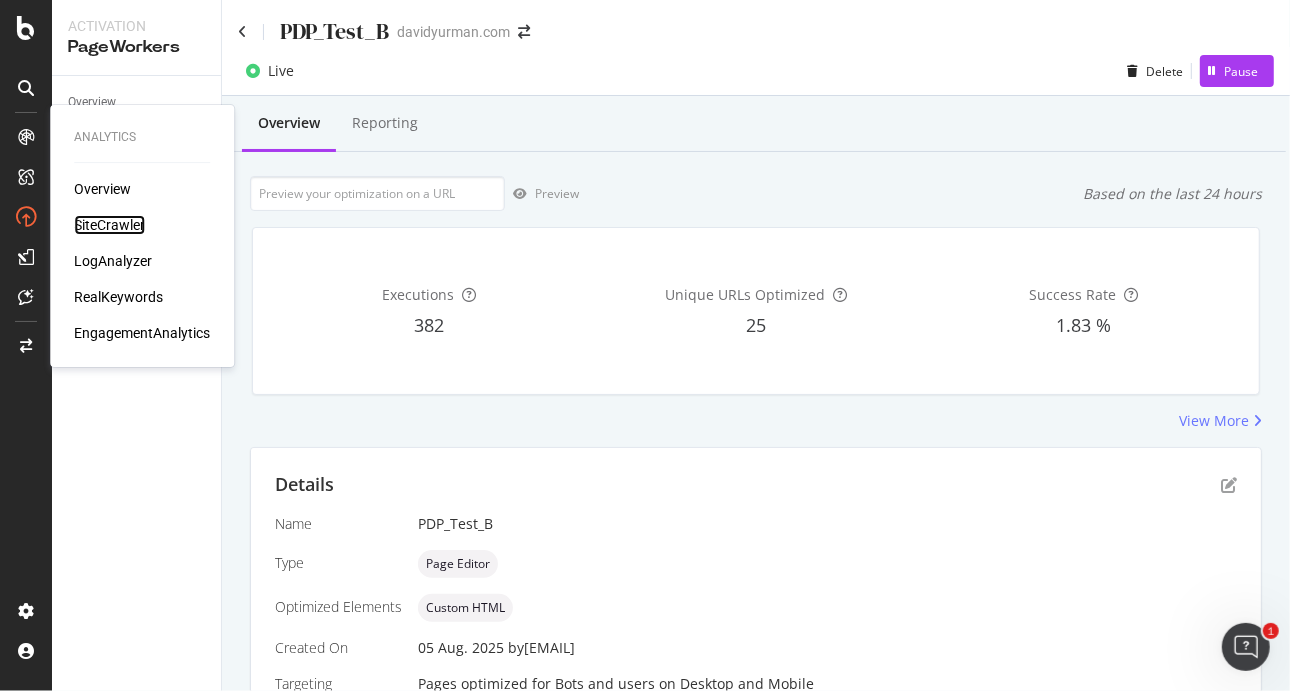 click on "SiteCrawler" at bounding box center [109, 225] 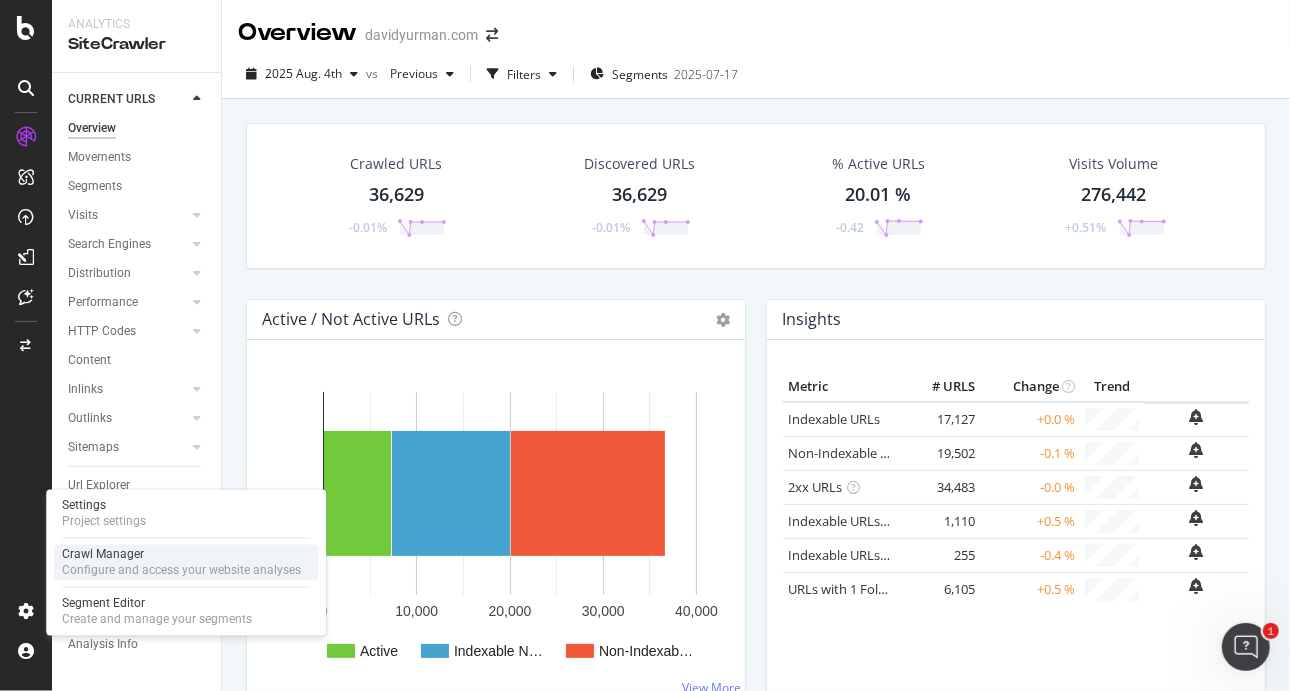 click on "Crawl Manager" at bounding box center [181, 555] 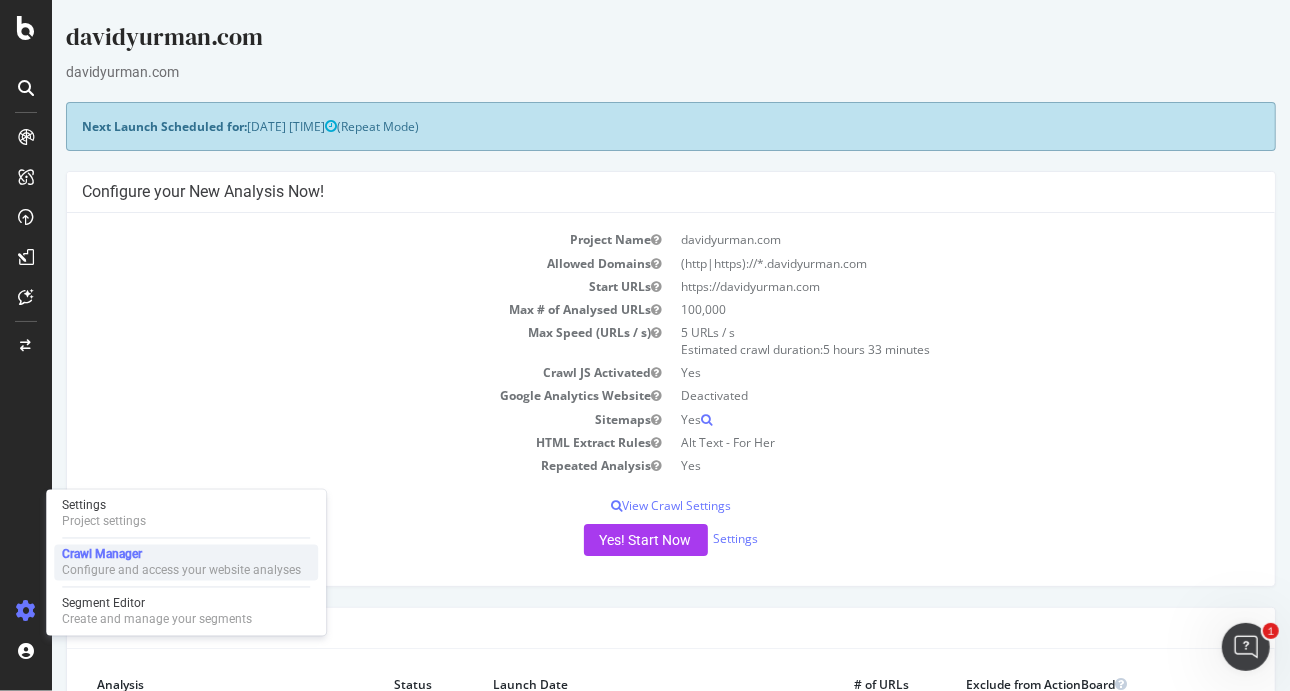 scroll, scrollTop: 0, scrollLeft: 0, axis: both 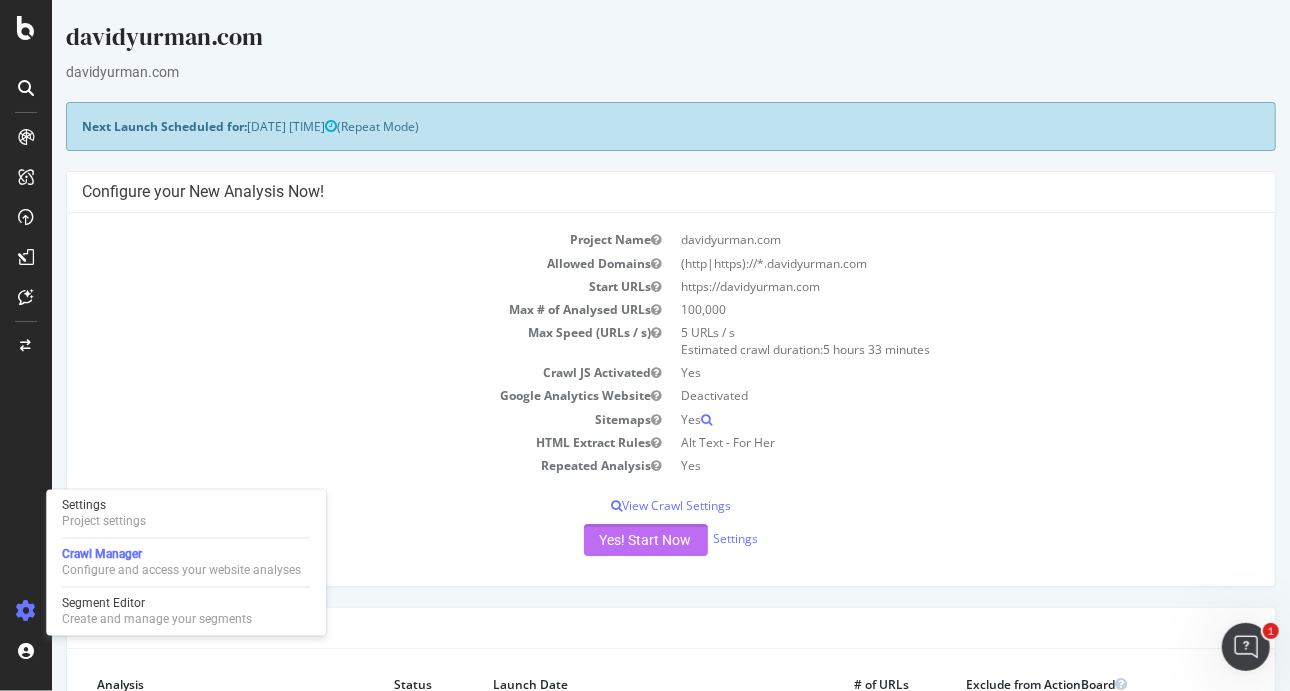click on "Yes! Start Now" at bounding box center (645, 540) 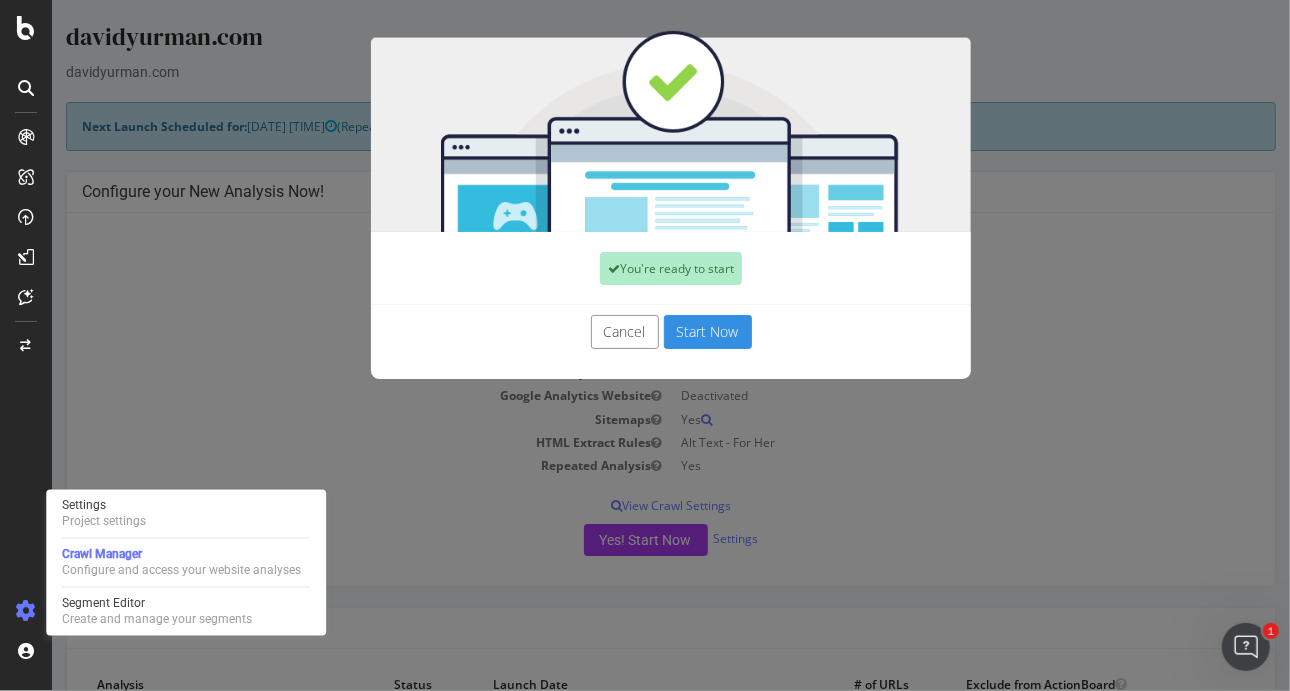 click on "Start Now" at bounding box center [707, 332] 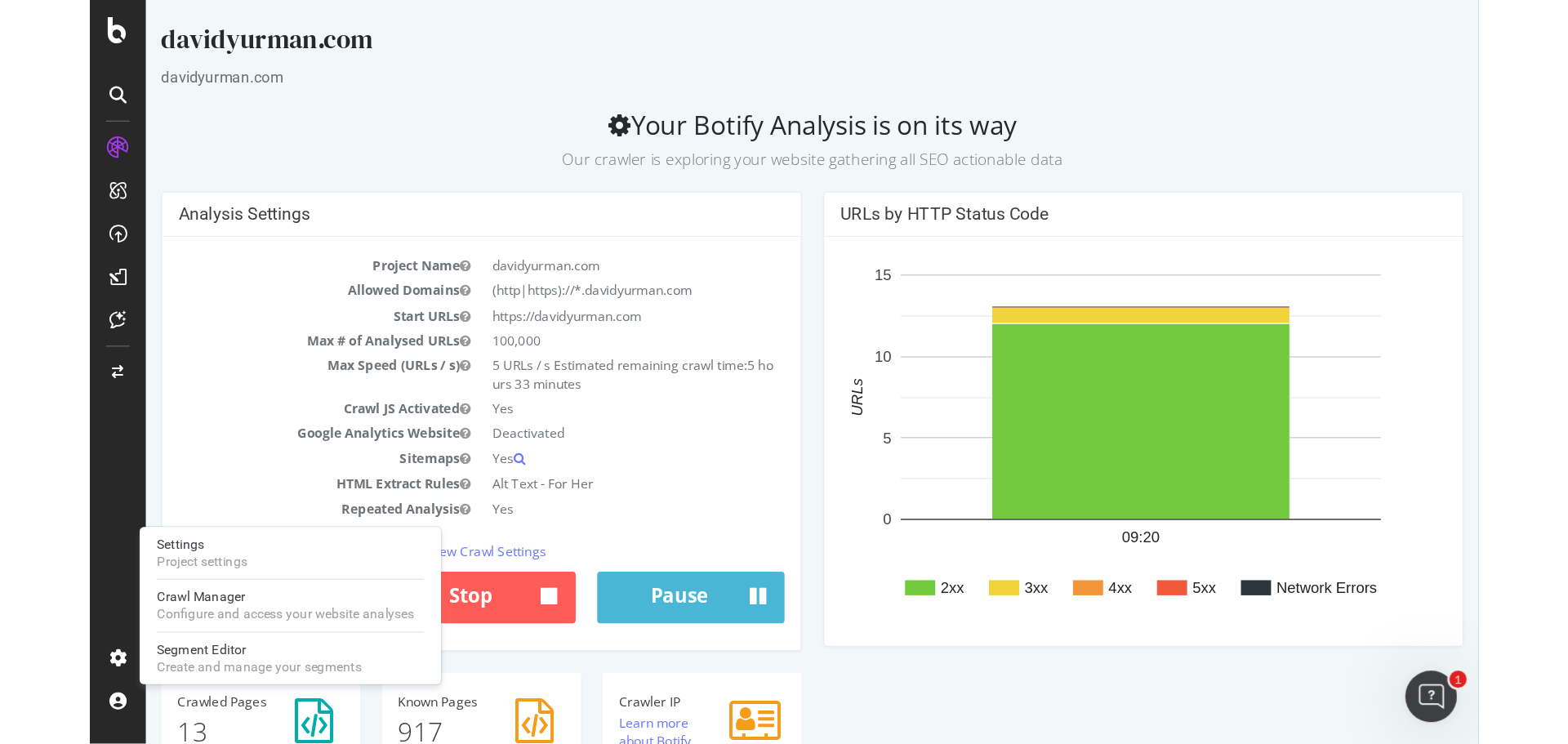 scroll, scrollTop: 0, scrollLeft: 0, axis: both 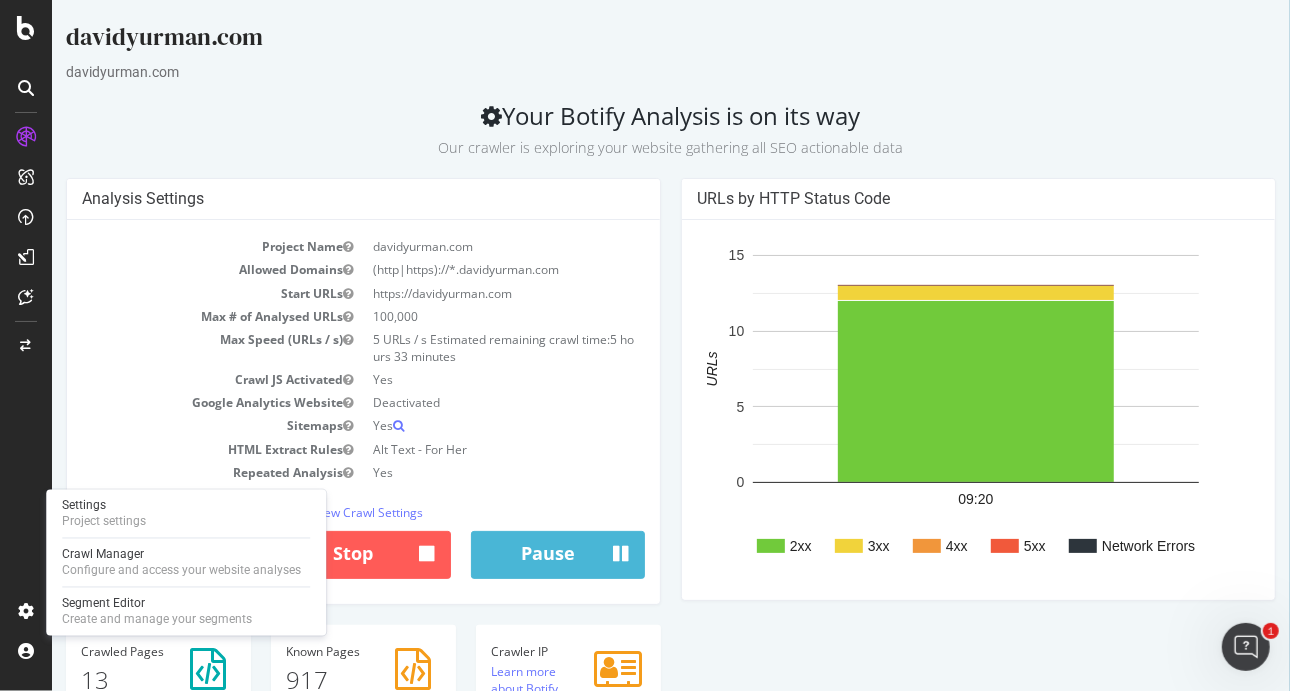 drag, startPoint x: 1043, startPoint y: 36, endPoint x: 1037, endPoint y: -108, distance: 144.12494 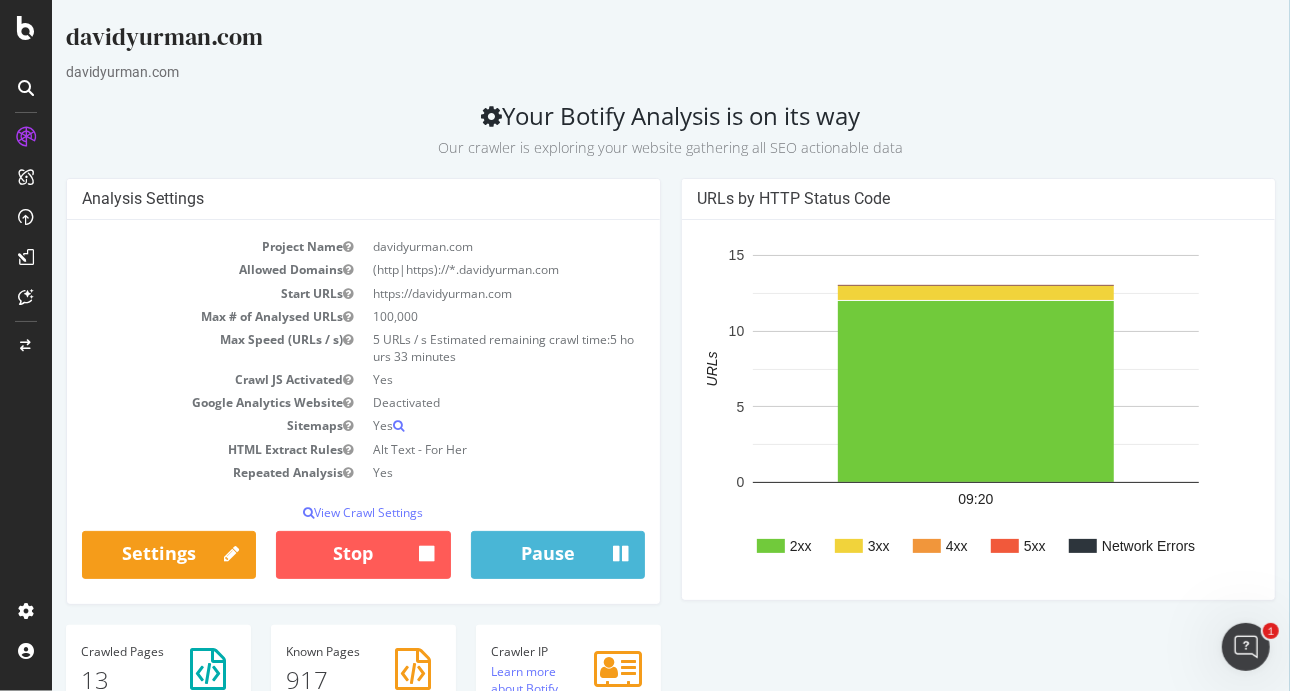 click at bounding box center [26, 177] 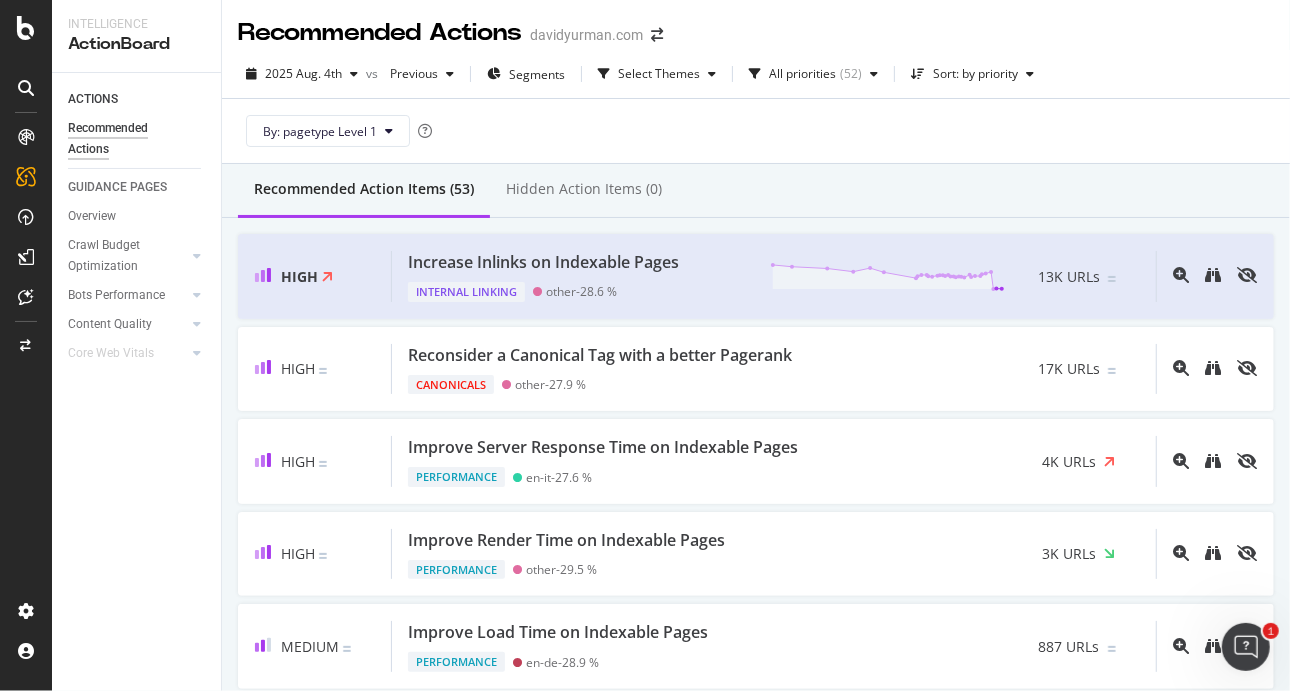 click at bounding box center [26, 177] 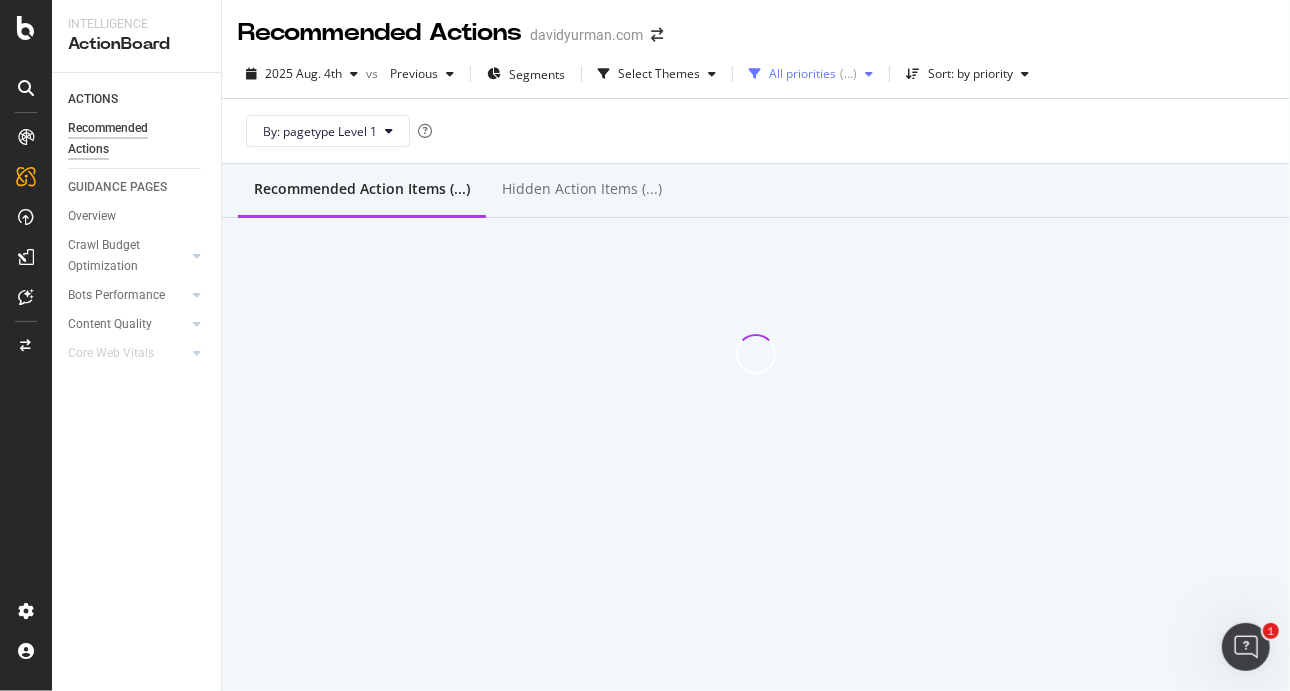 click on "All priorities" at bounding box center [802, 74] 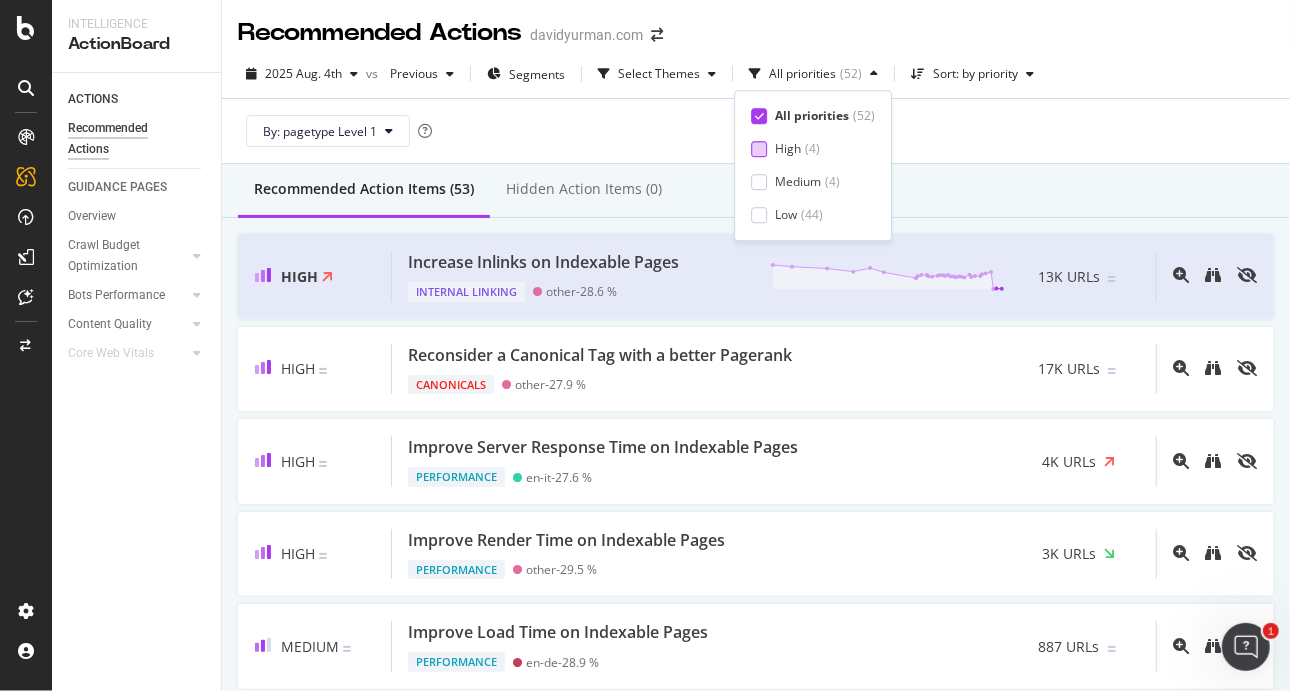 click at bounding box center [759, 149] 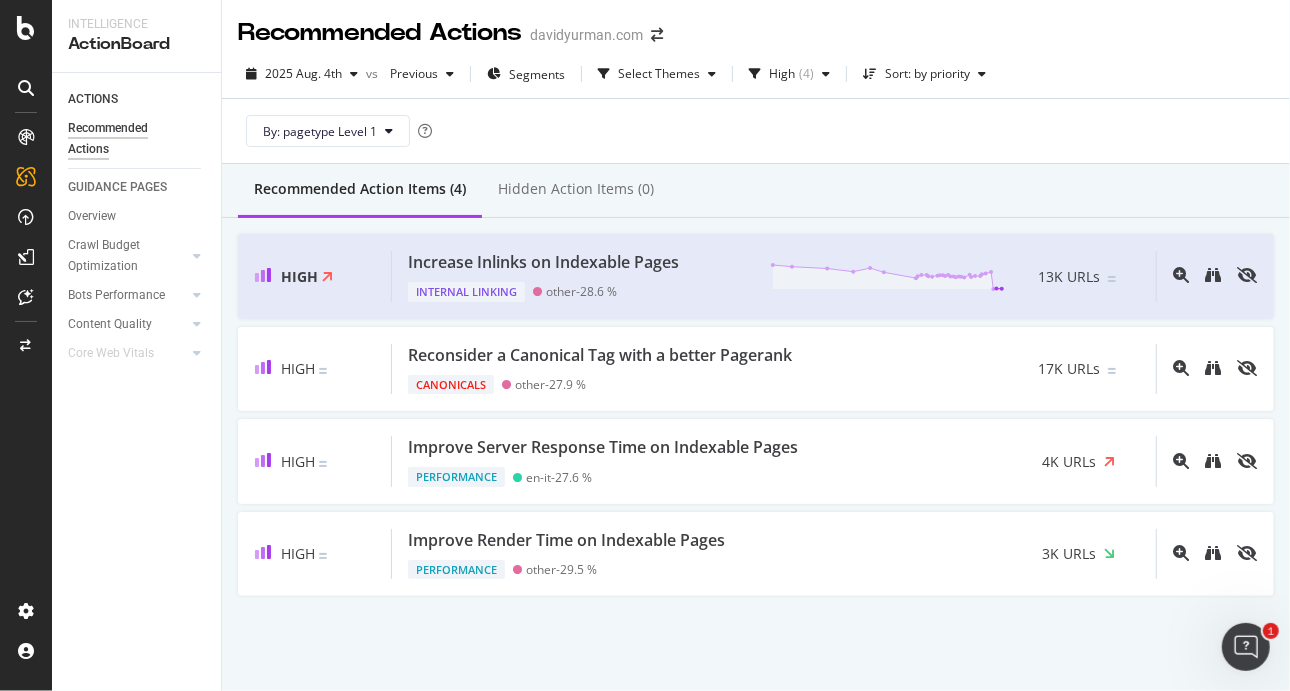 click on "By: pagetype Level 1" at bounding box center (756, 131) 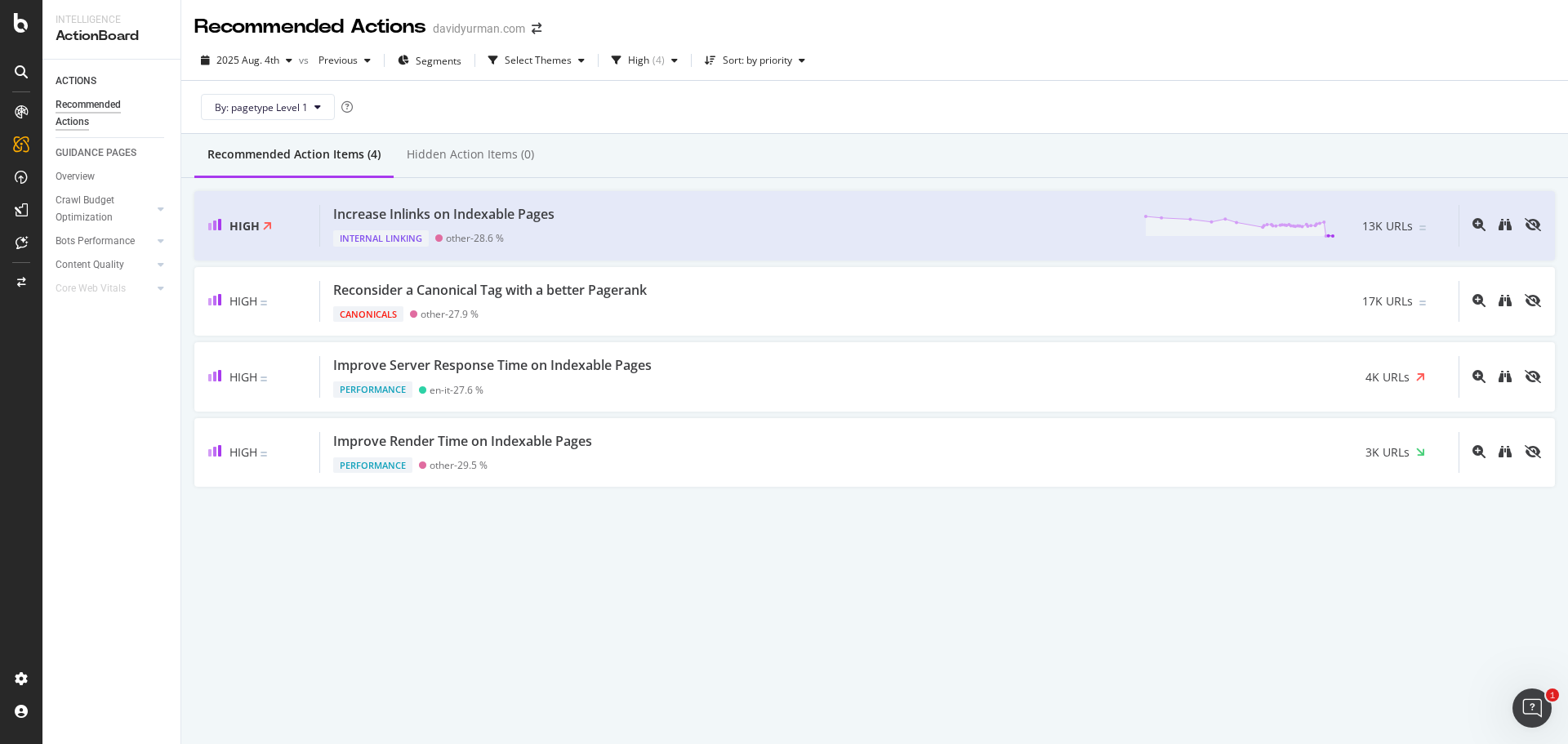 click on "Recommended Action Items (4) Hidden Action Items (0) High Increase Inlinks on Indexable Pages Internal Linking other  -  28.6 % 13K URLs High Reconsider a Canonical Tag with a better Pagerank Canonicals other  -  27.9 % 17K URLs High Improve Server Response Time on Indexable Pages Performance en-it  -  27.6 % 4K URLs High Improve Render Time on Indexable Pages Performance other  -  29.5 % 3K URLs" at bounding box center [875, 345] 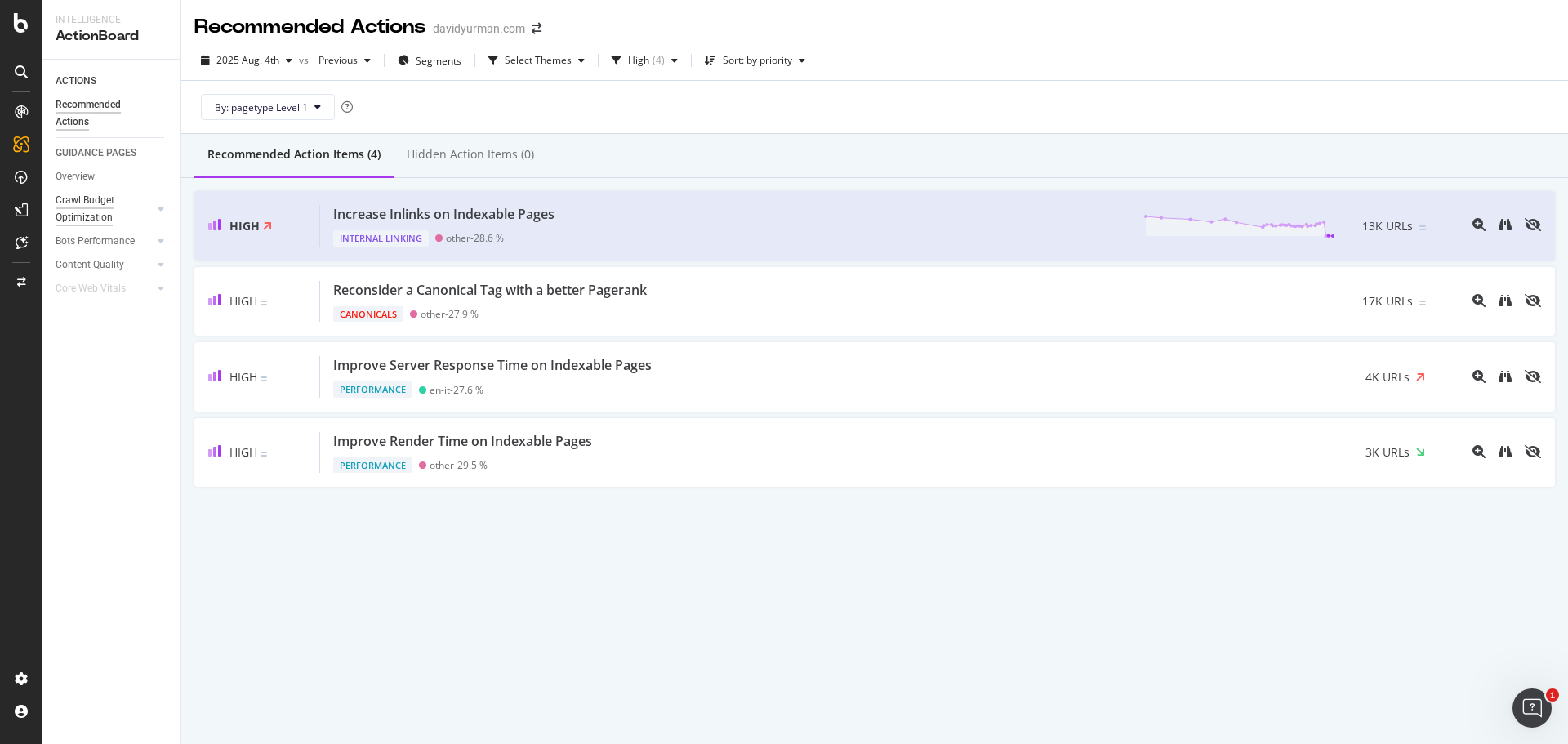 click on "Crawl Budget Optimization" at bounding box center [98, 209] 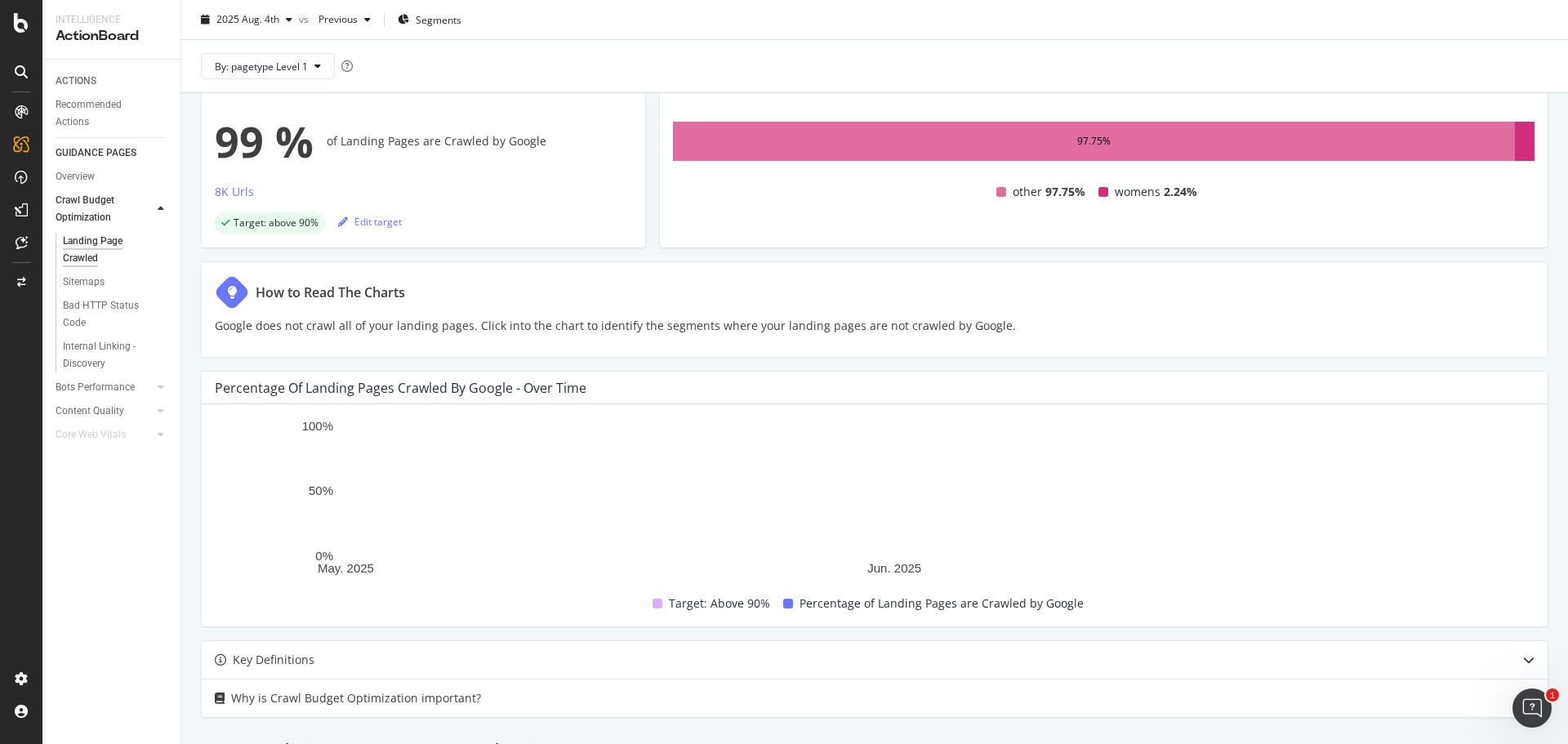scroll, scrollTop: 0, scrollLeft: 0, axis: both 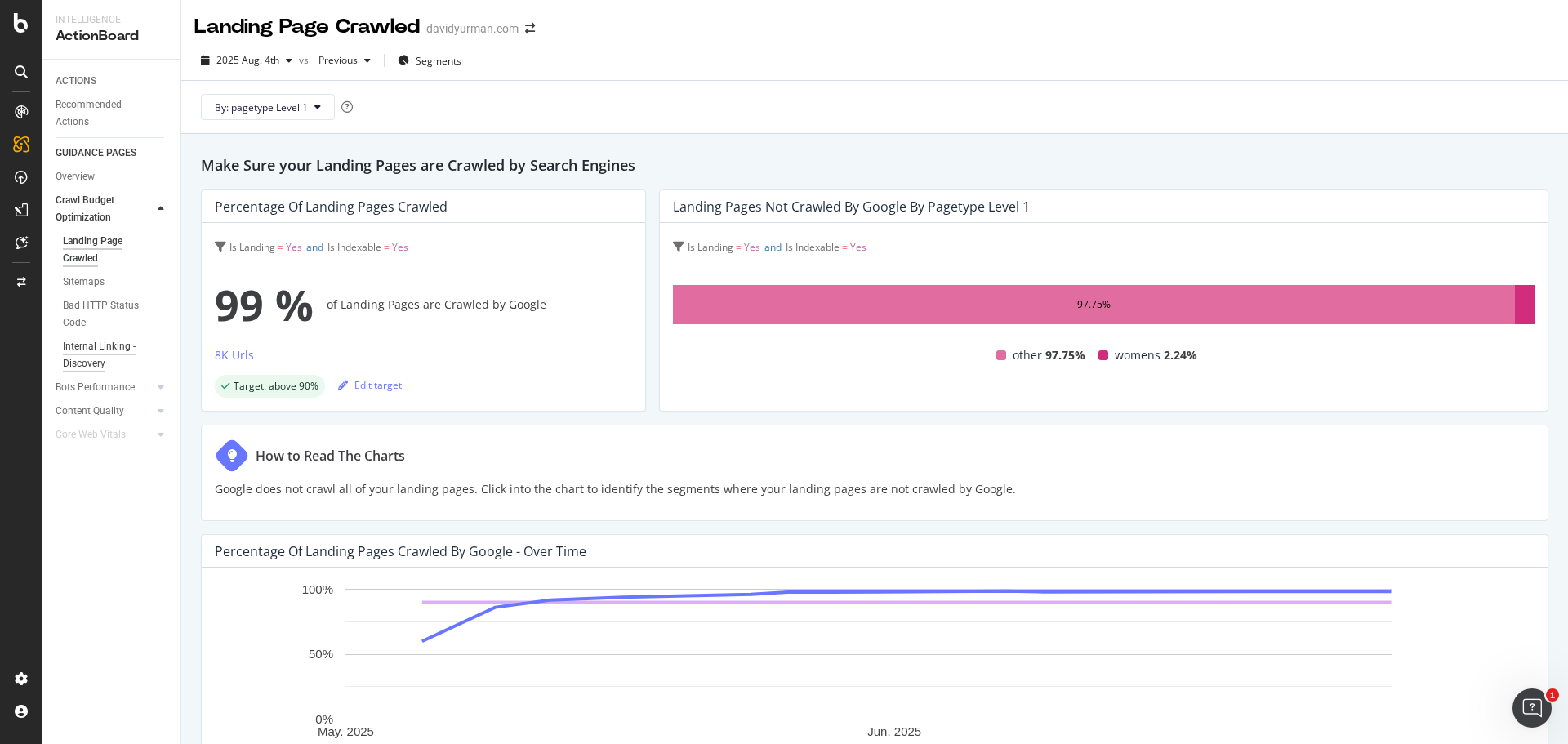 click on "Internal Linking - Discovery" at bounding box center (109, 355) 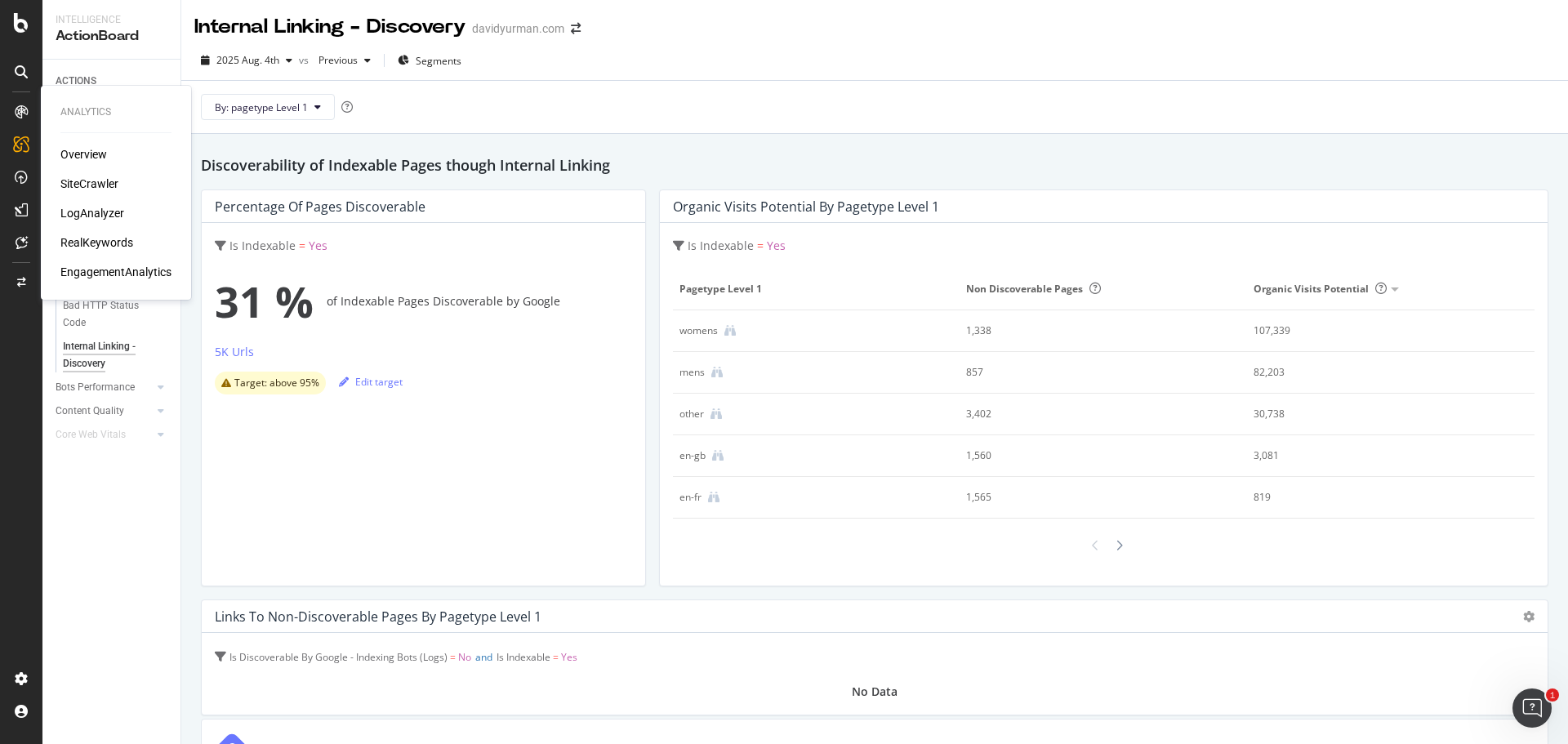click on "RealKeywords" at bounding box center (96, 243) 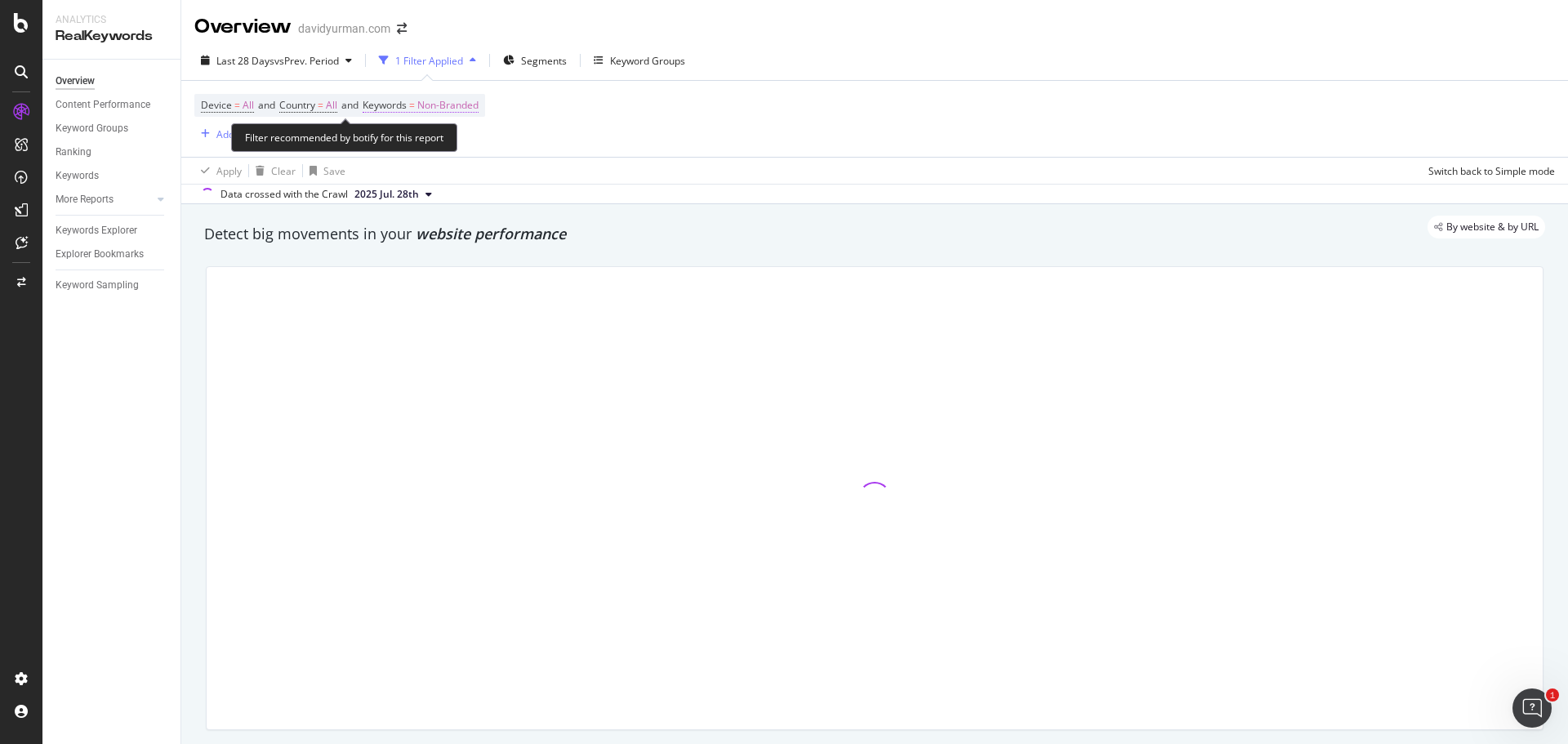 click on "Non-Branded" at bounding box center (448, 105) 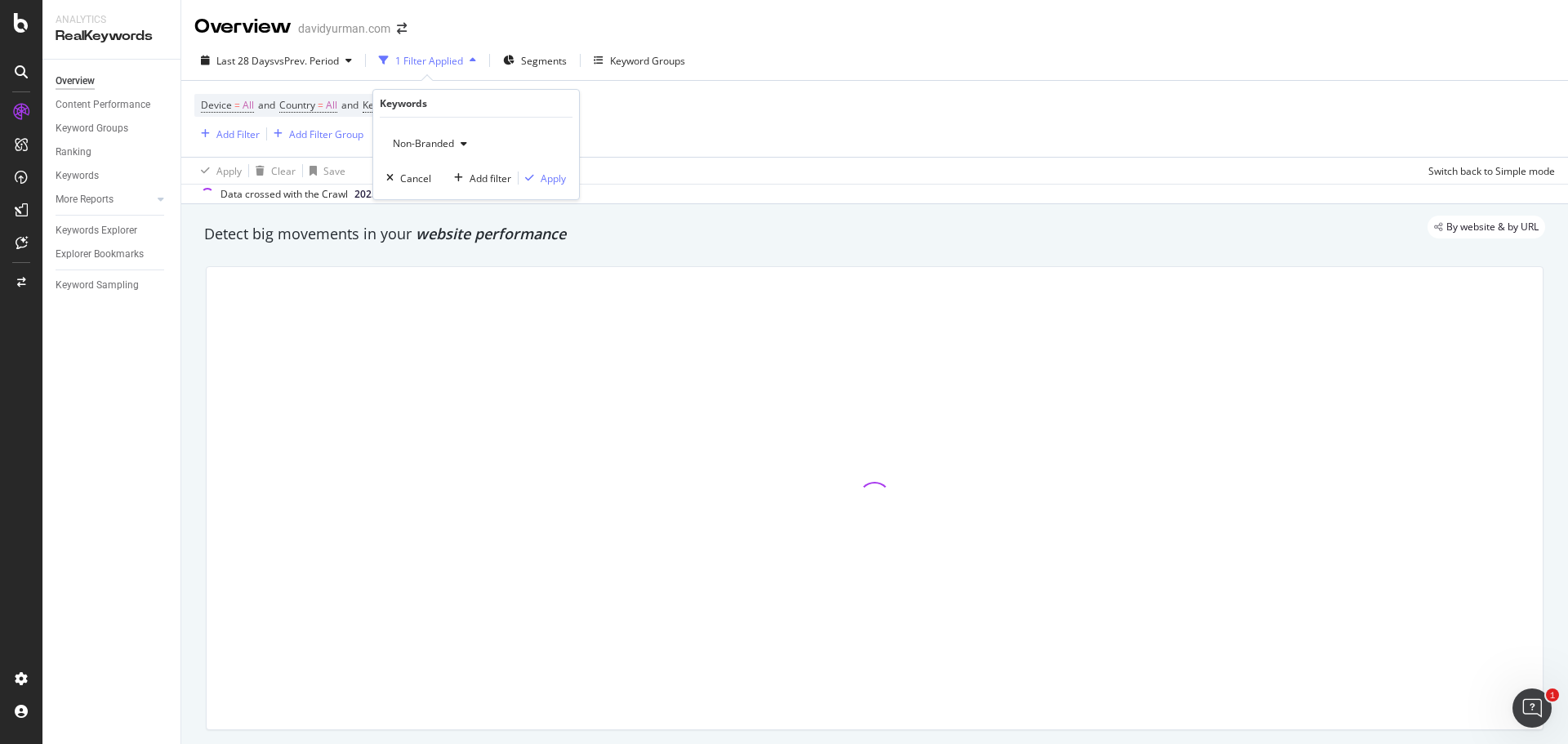 click on "Non-Branded" at bounding box center [420, 143] 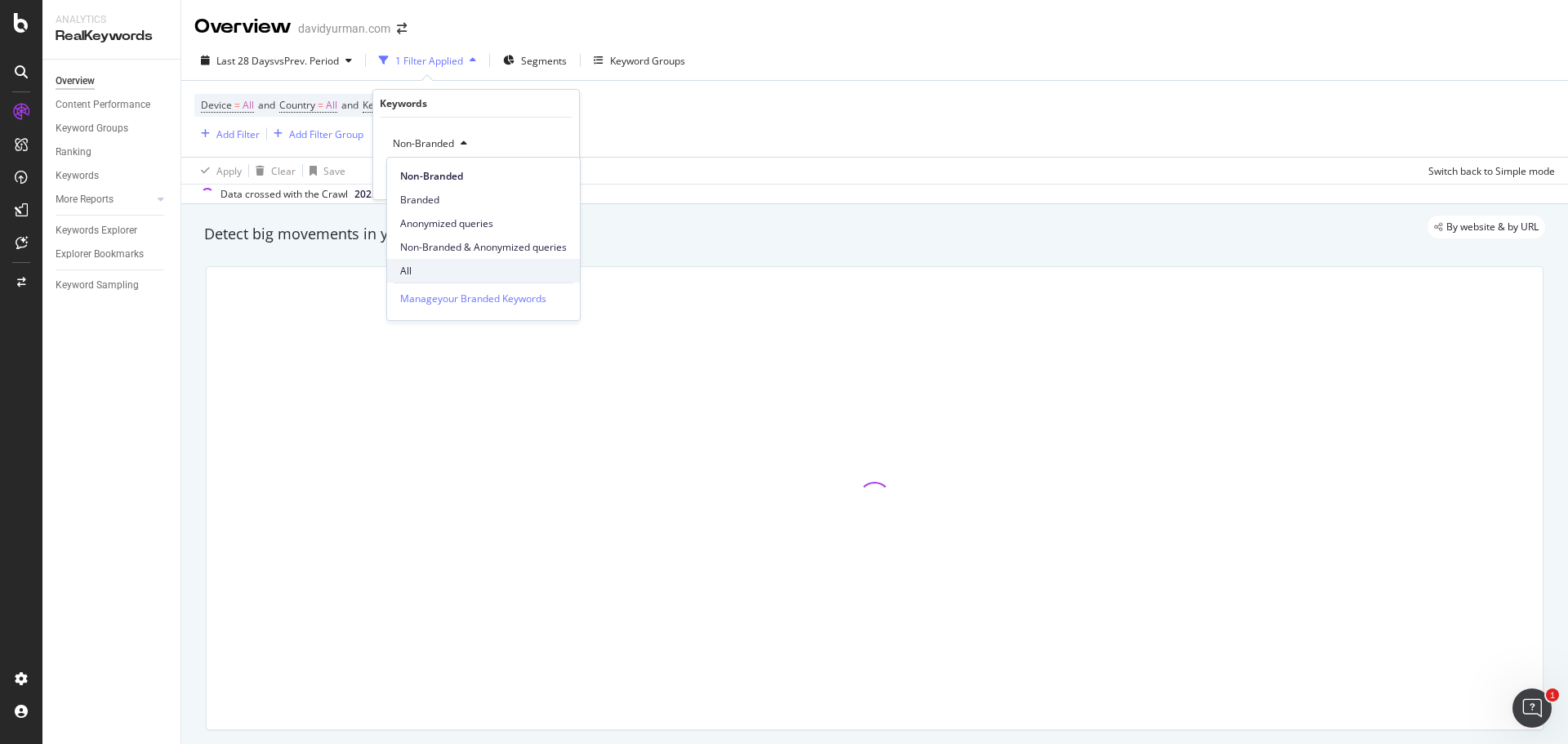 click on "All" at bounding box center (483, 270) 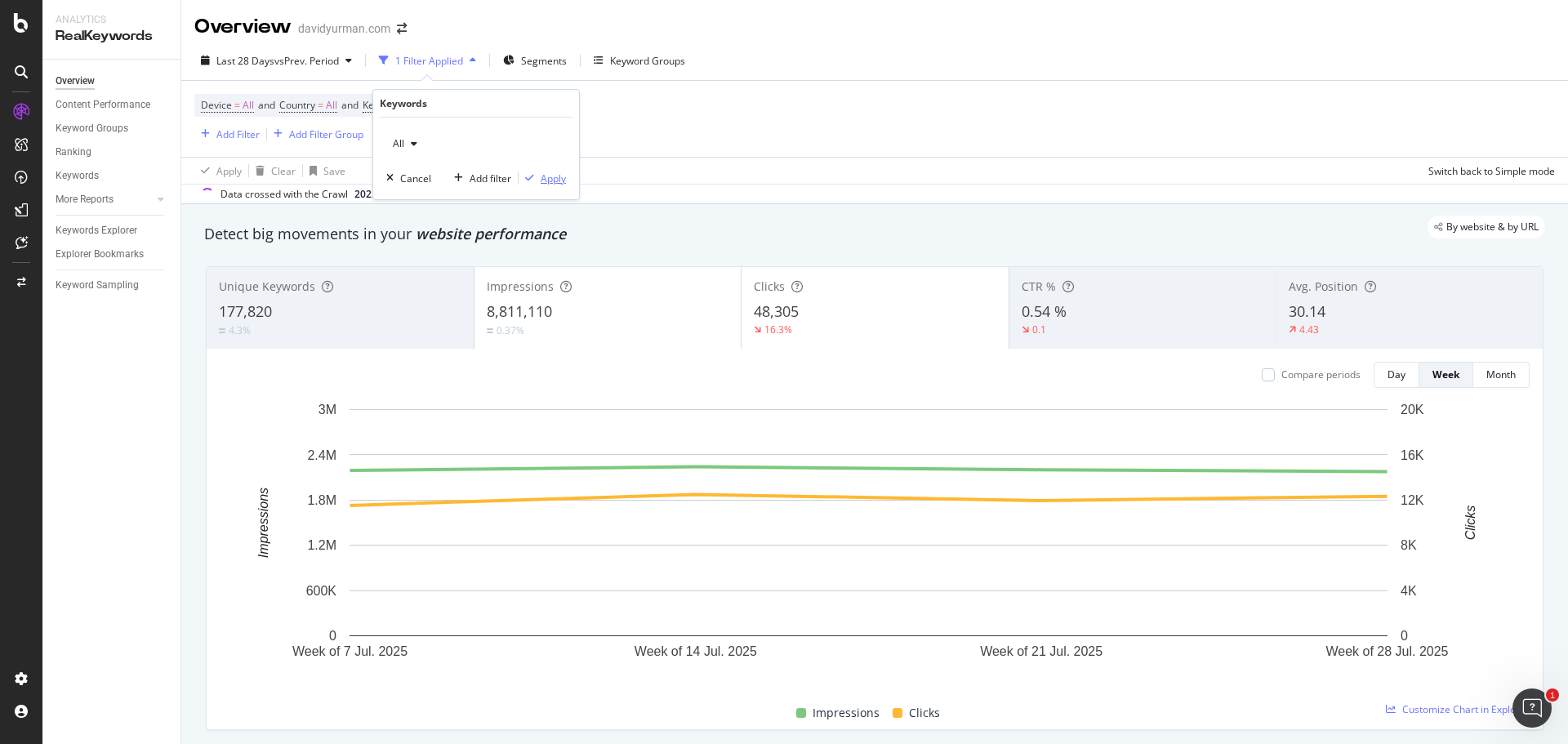 click at bounding box center (529, 178) 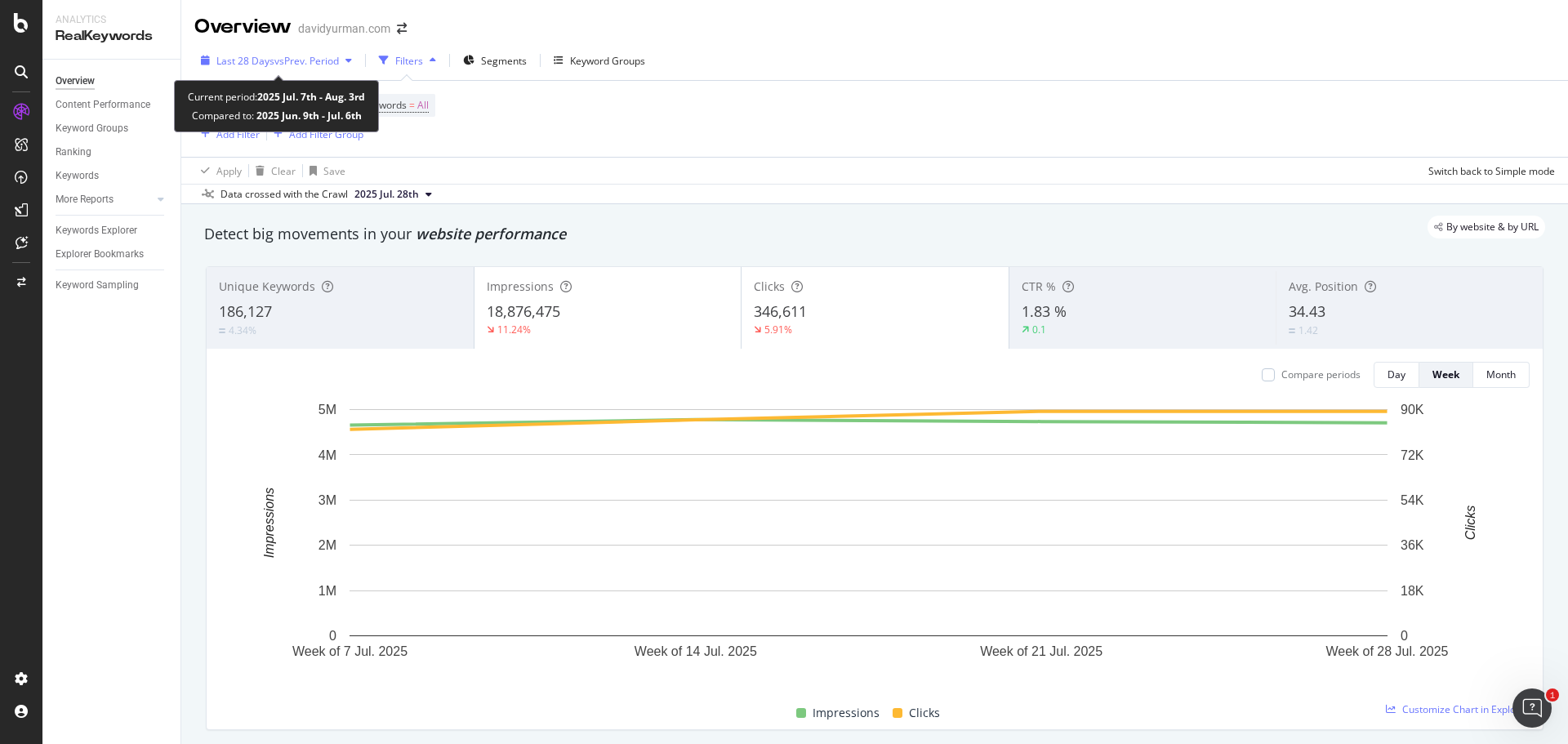 click on "vs  Prev. Period" at bounding box center [306, 60] 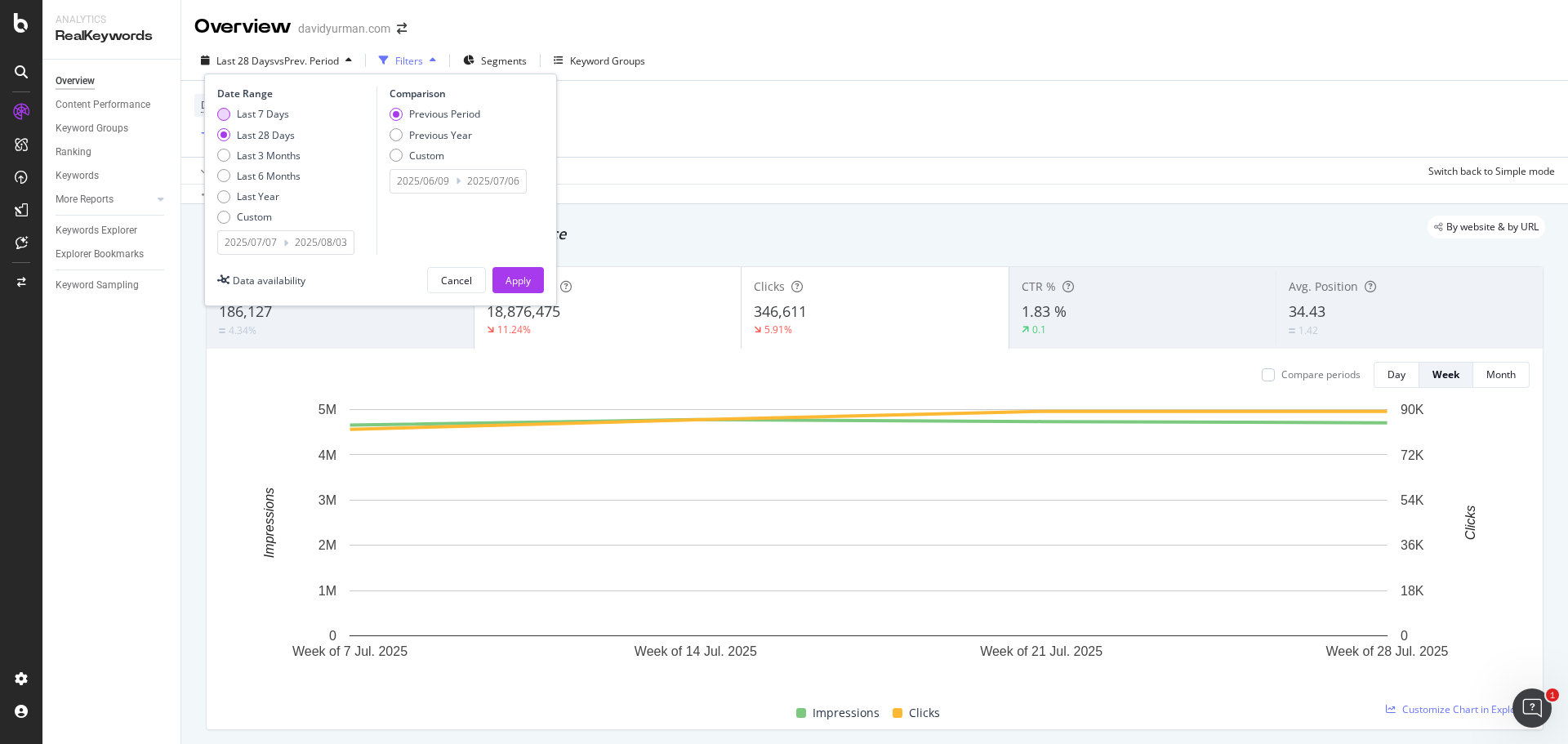 click at bounding box center (224, 114) 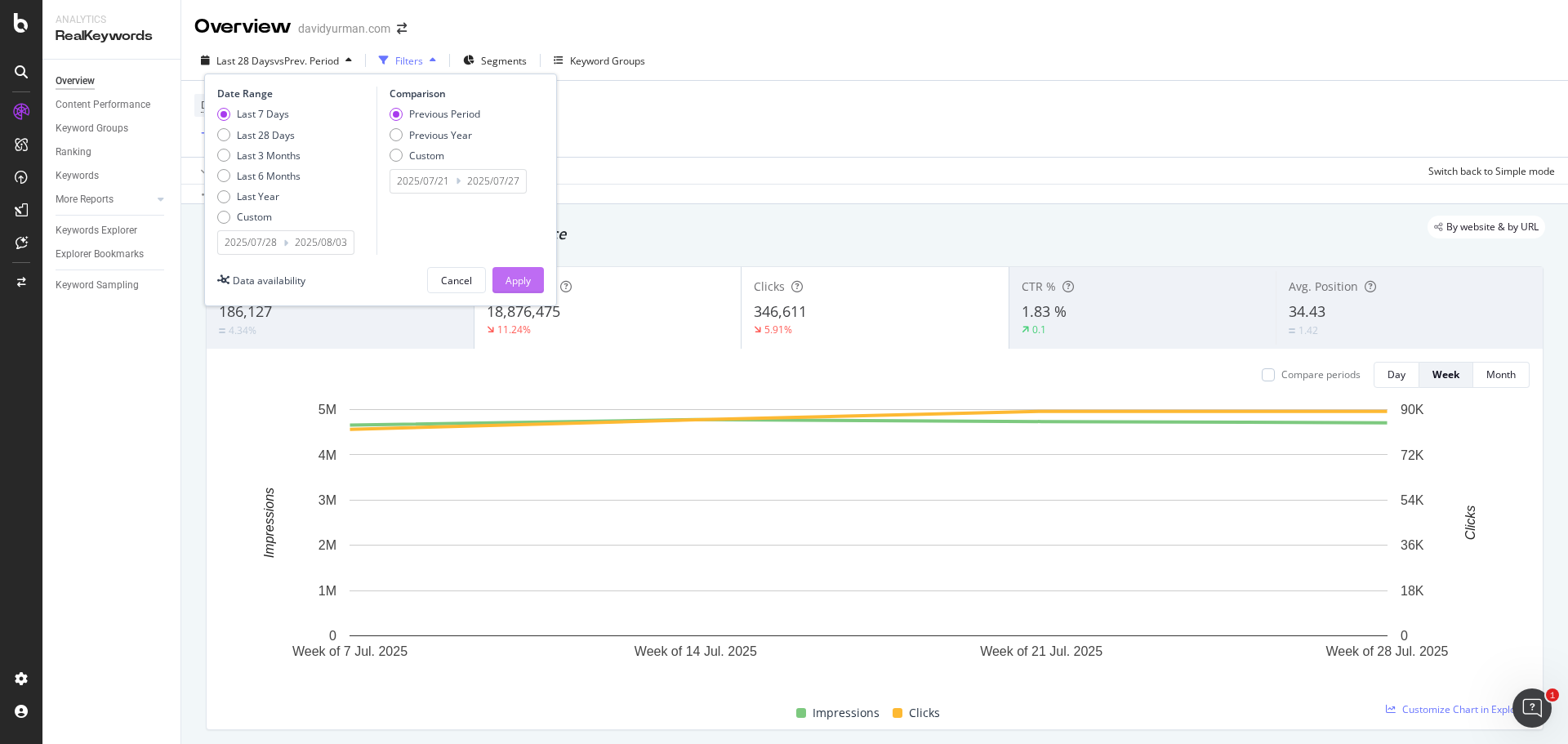 click on "Apply" at bounding box center [518, 280] 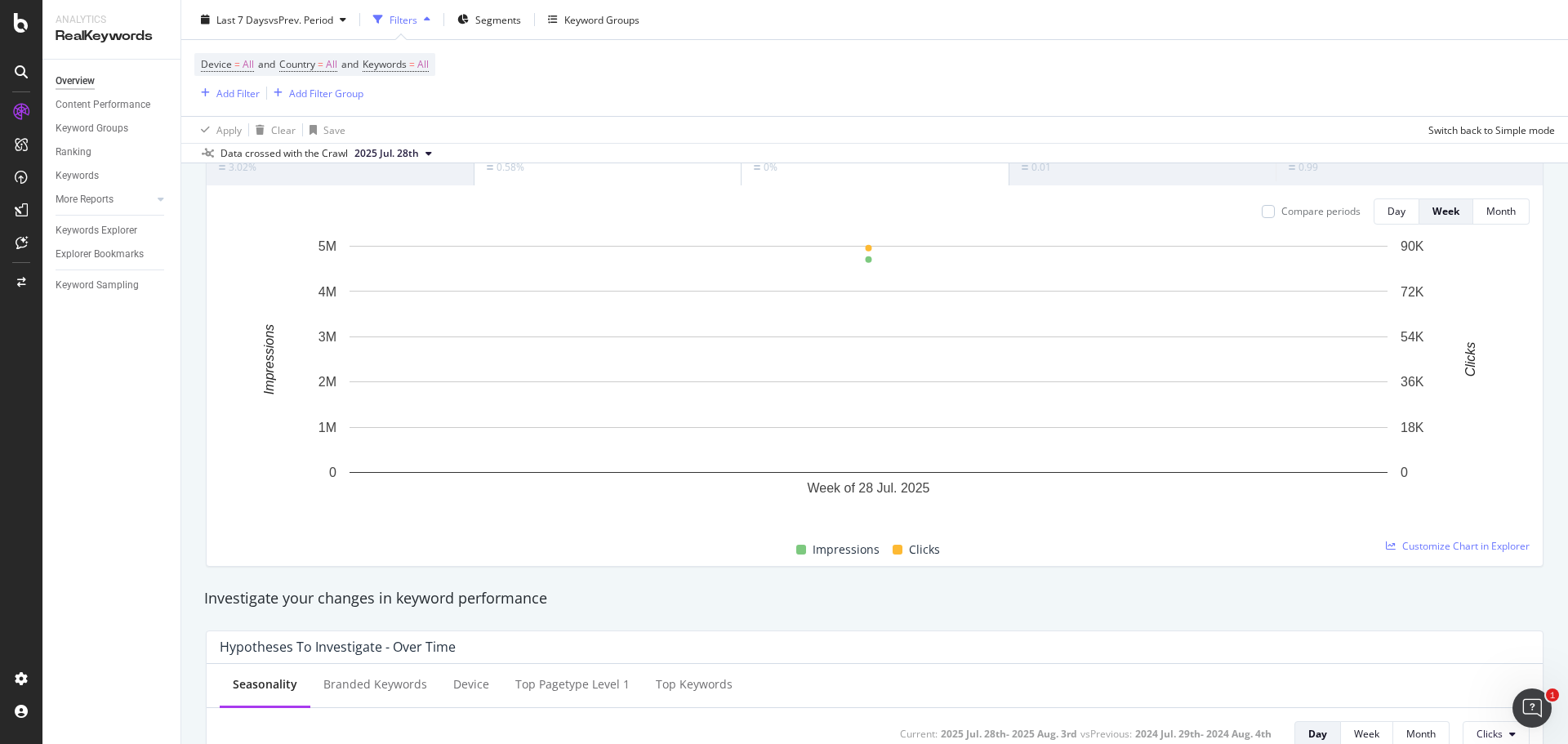 scroll, scrollTop: 0, scrollLeft: 0, axis: both 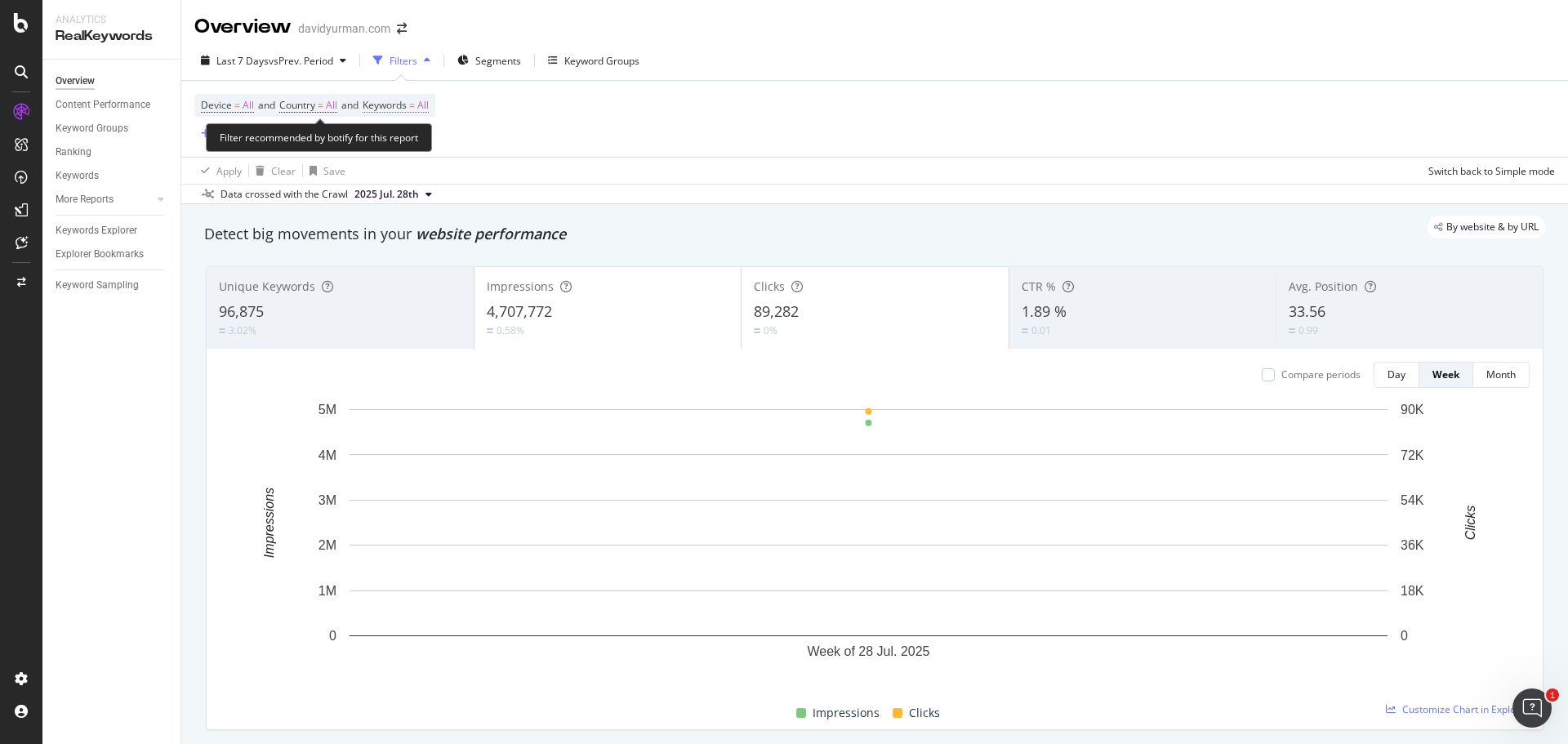 click on "Keywords" at bounding box center [385, 105] 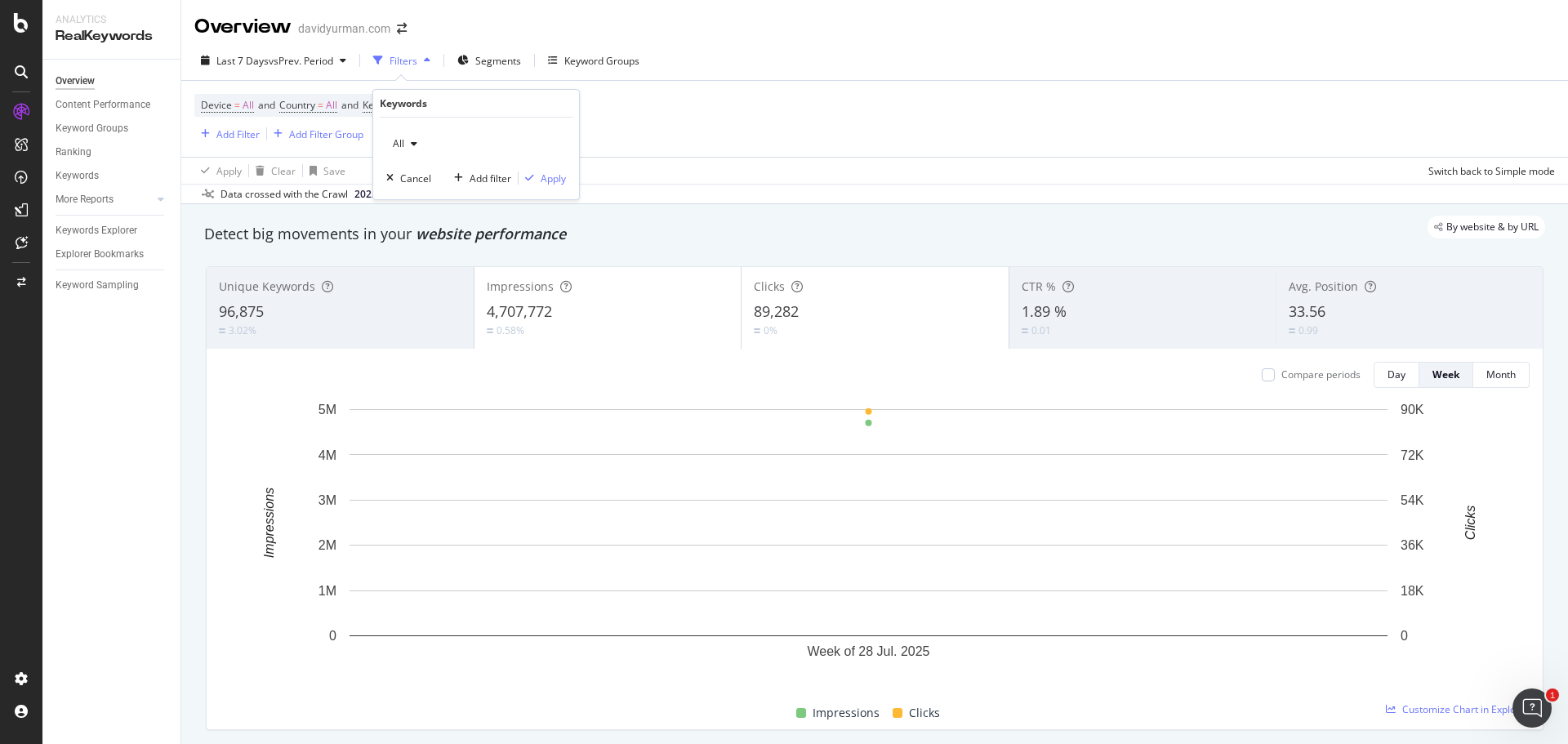 click at bounding box center [414, 144] 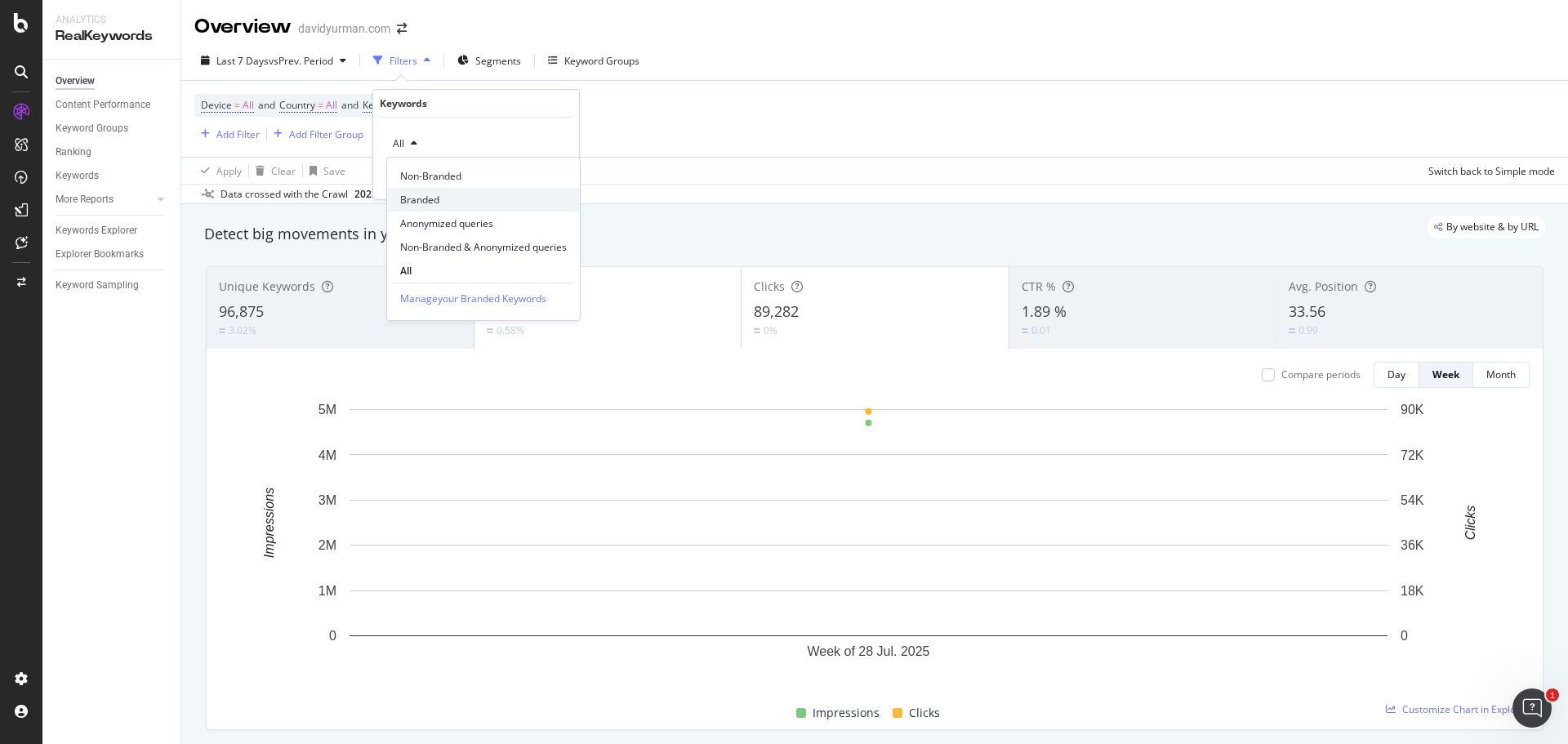 click on "Branded" at bounding box center (483, 199) 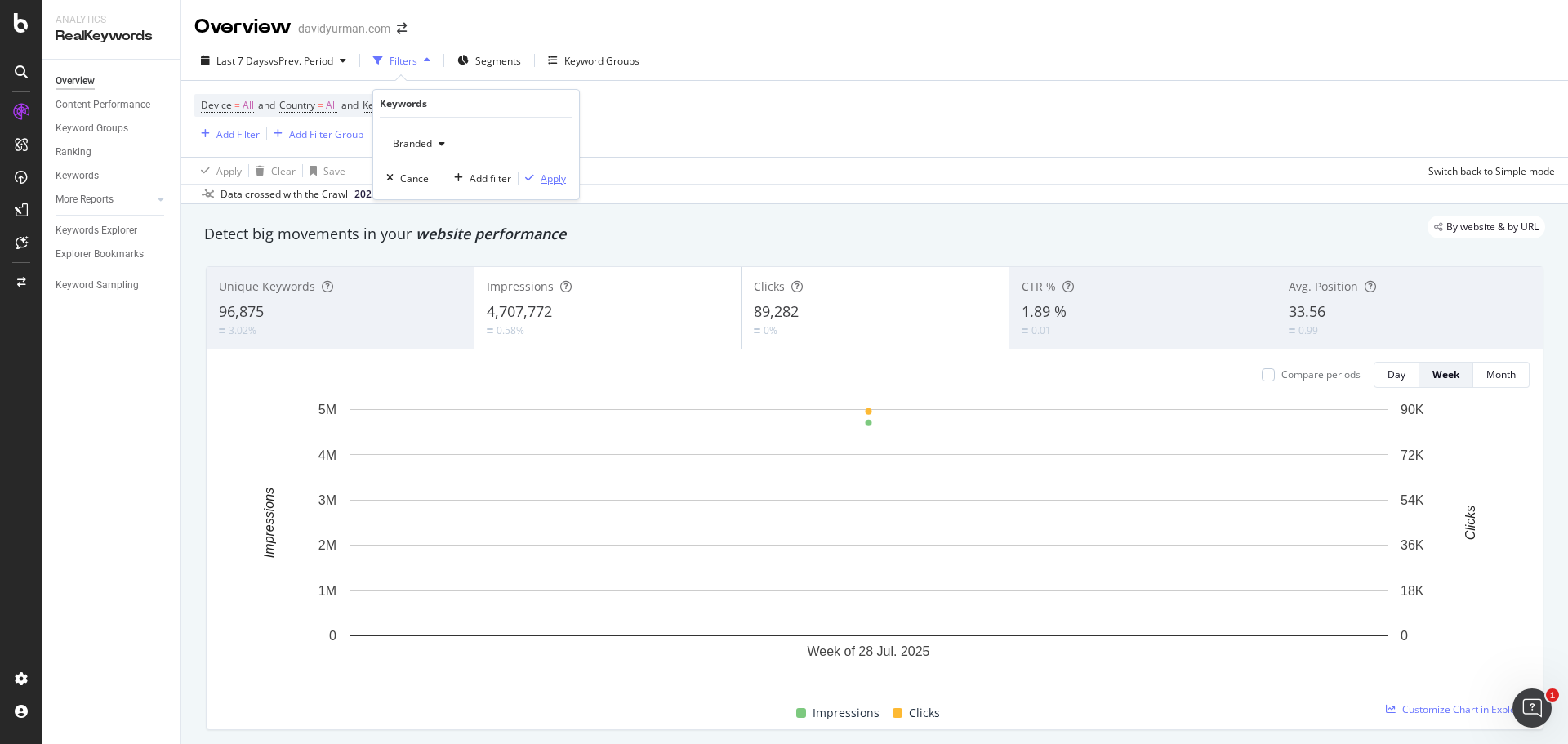 click at bounding box center [529, 178] 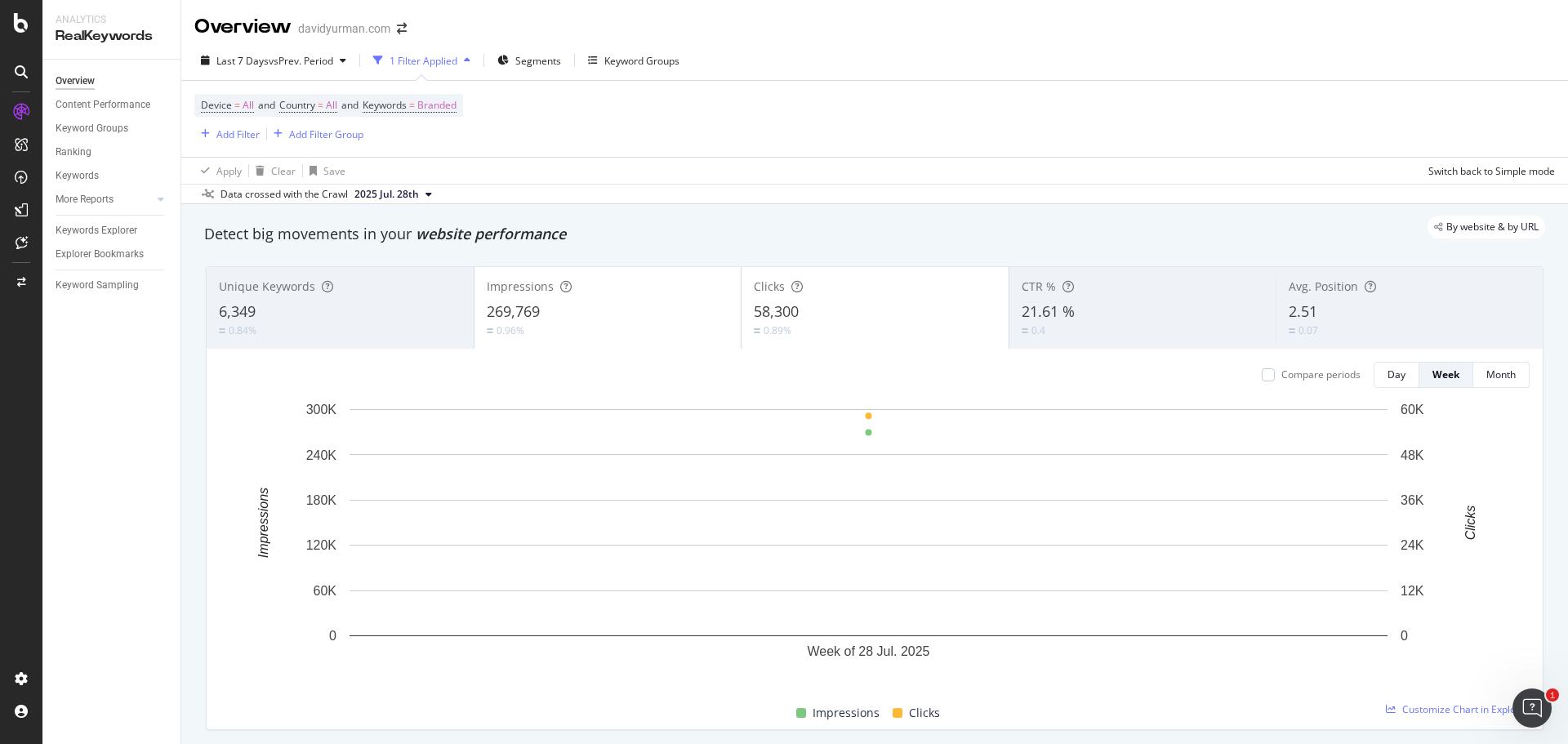 click on "Clicks [NUMBER] [PERCENT]" at bounding box center (875, 308) 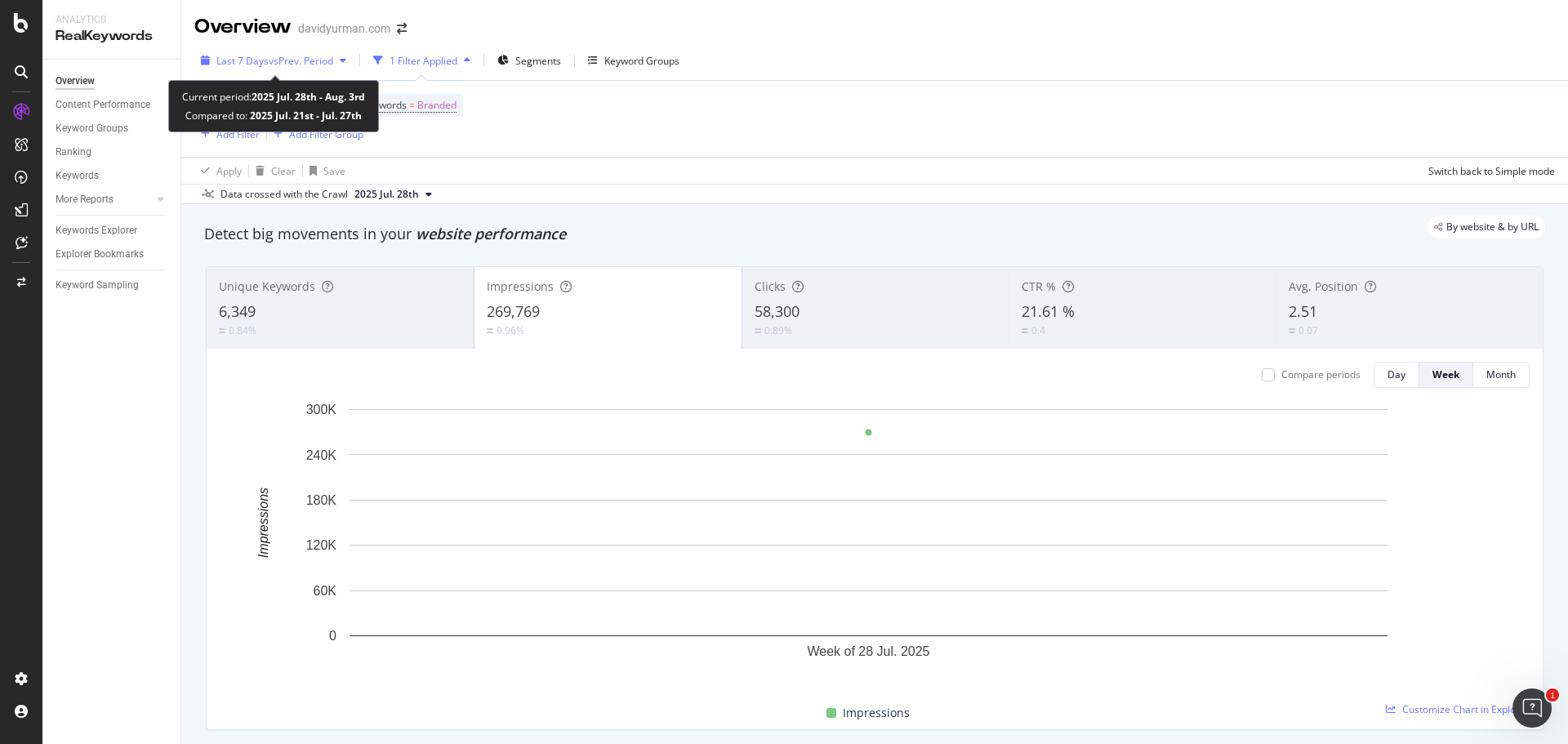 click on "vs  Prev. Period" at bounding box center [301, 60] 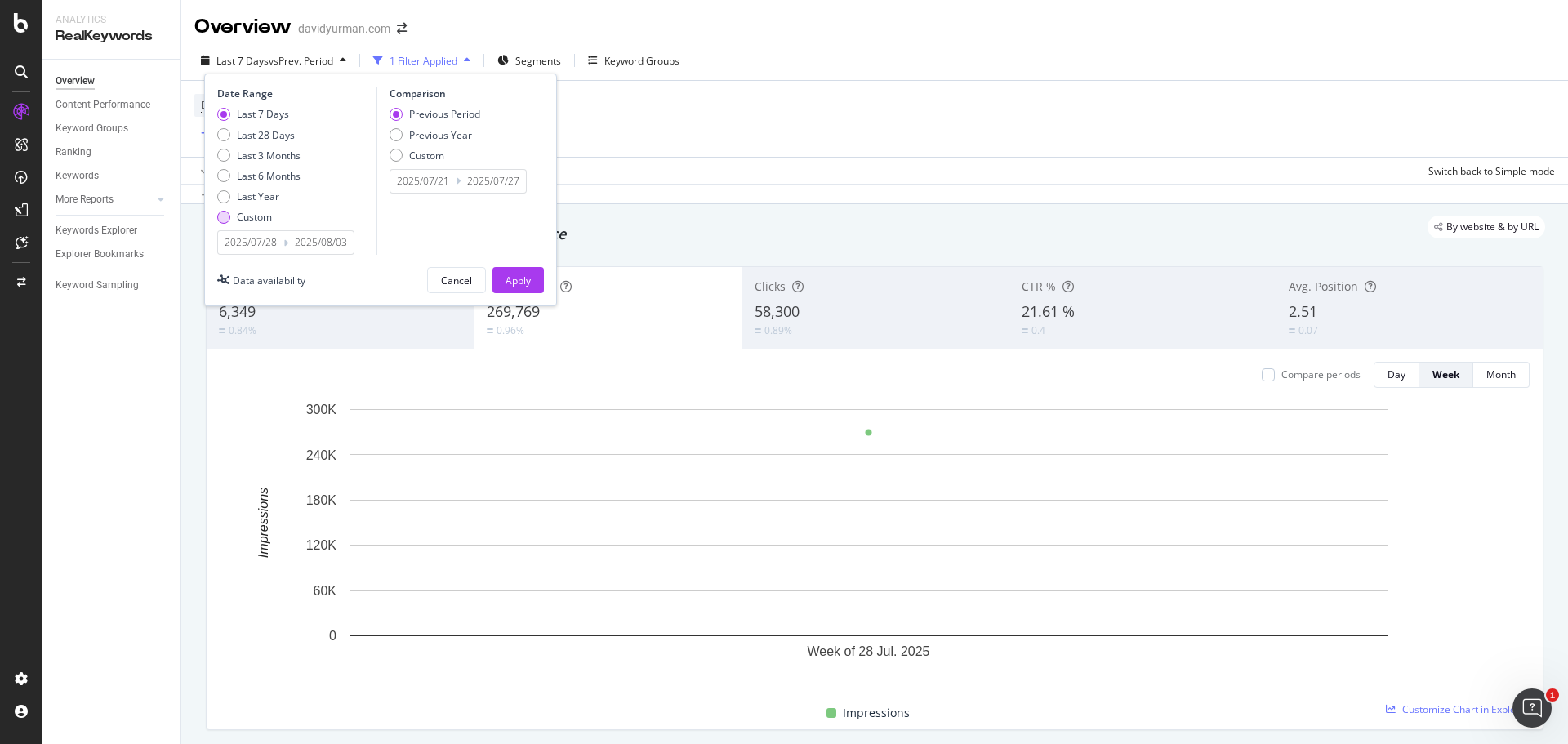 click at bounding box center [224, 217] 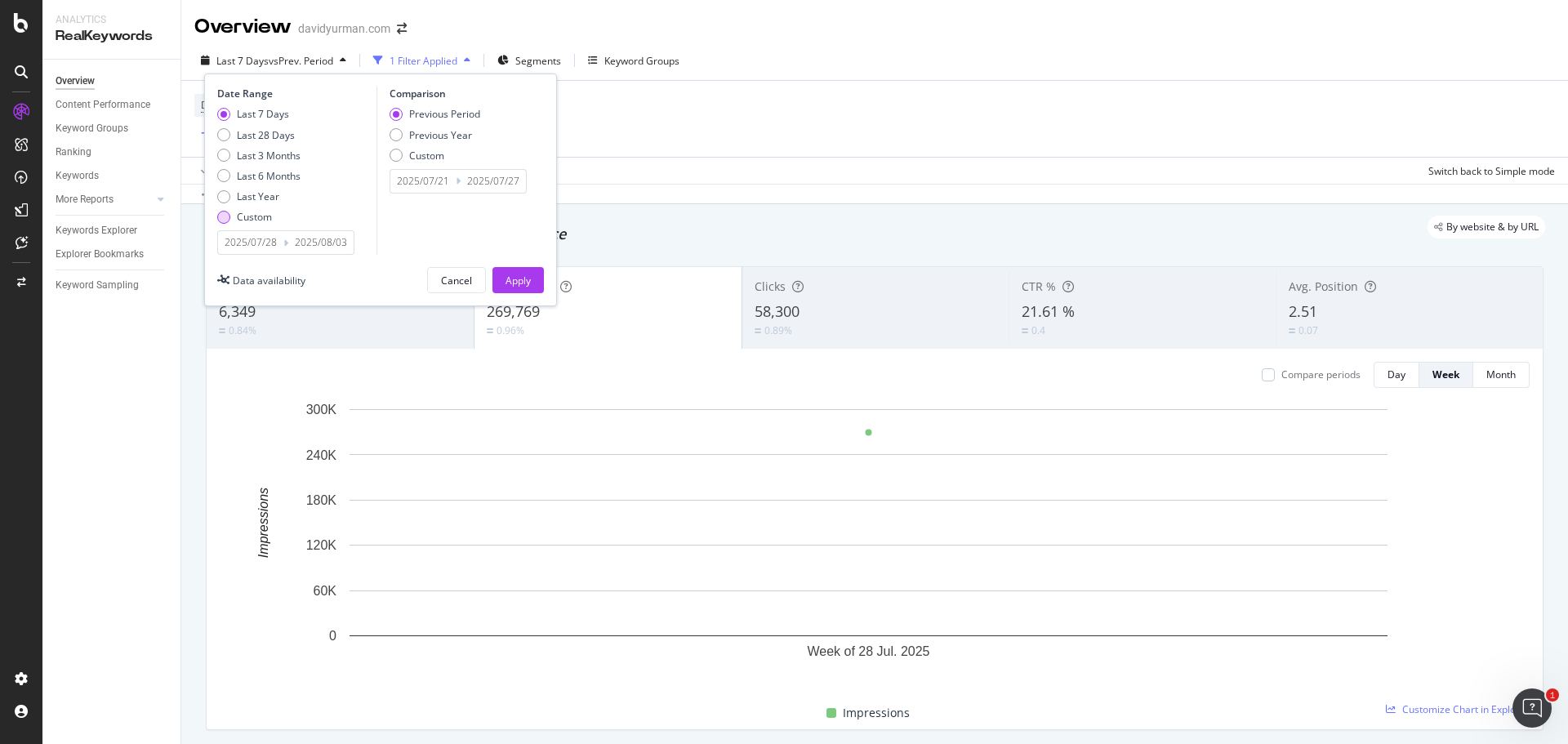 type on "2025/06/09" 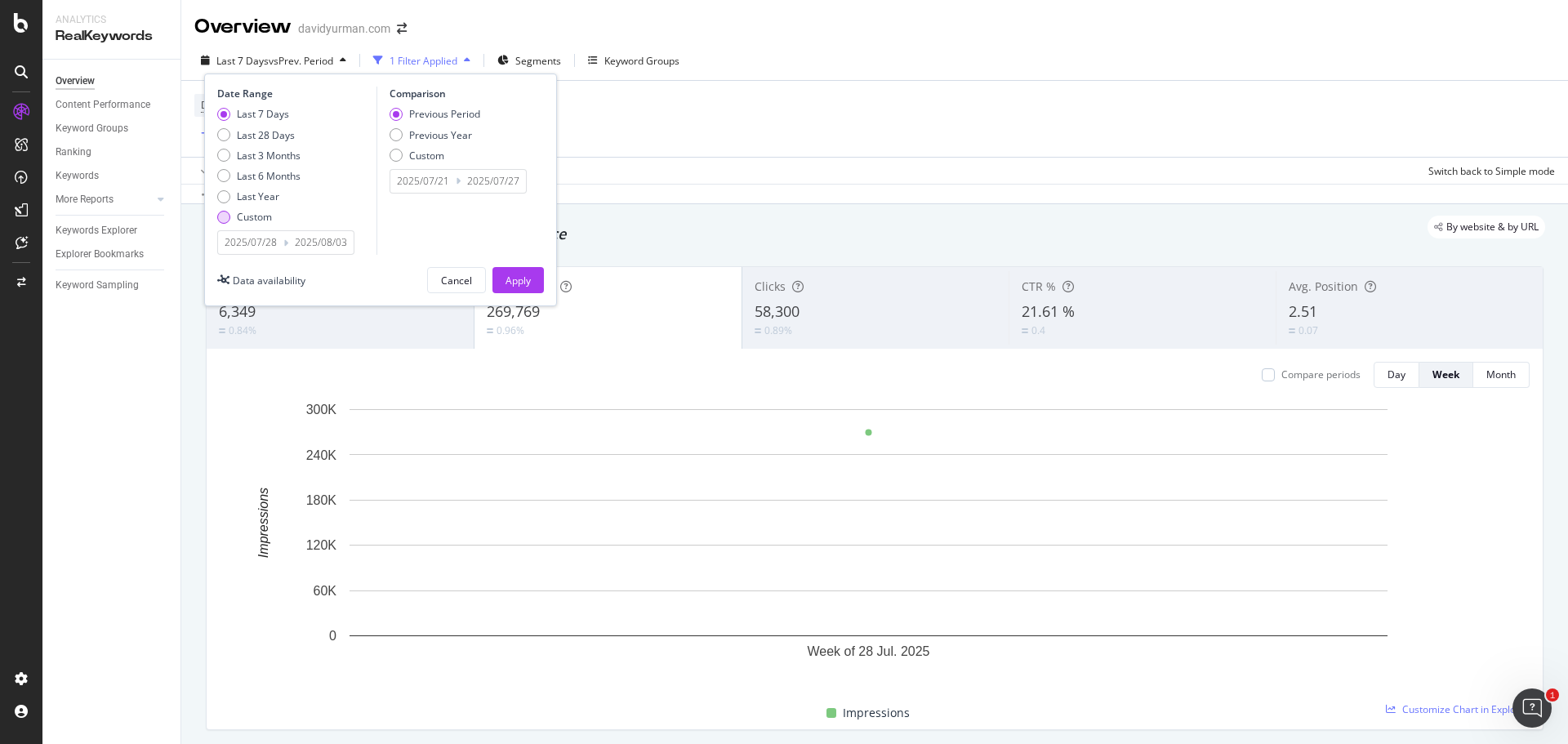 type on "2025/07/06" 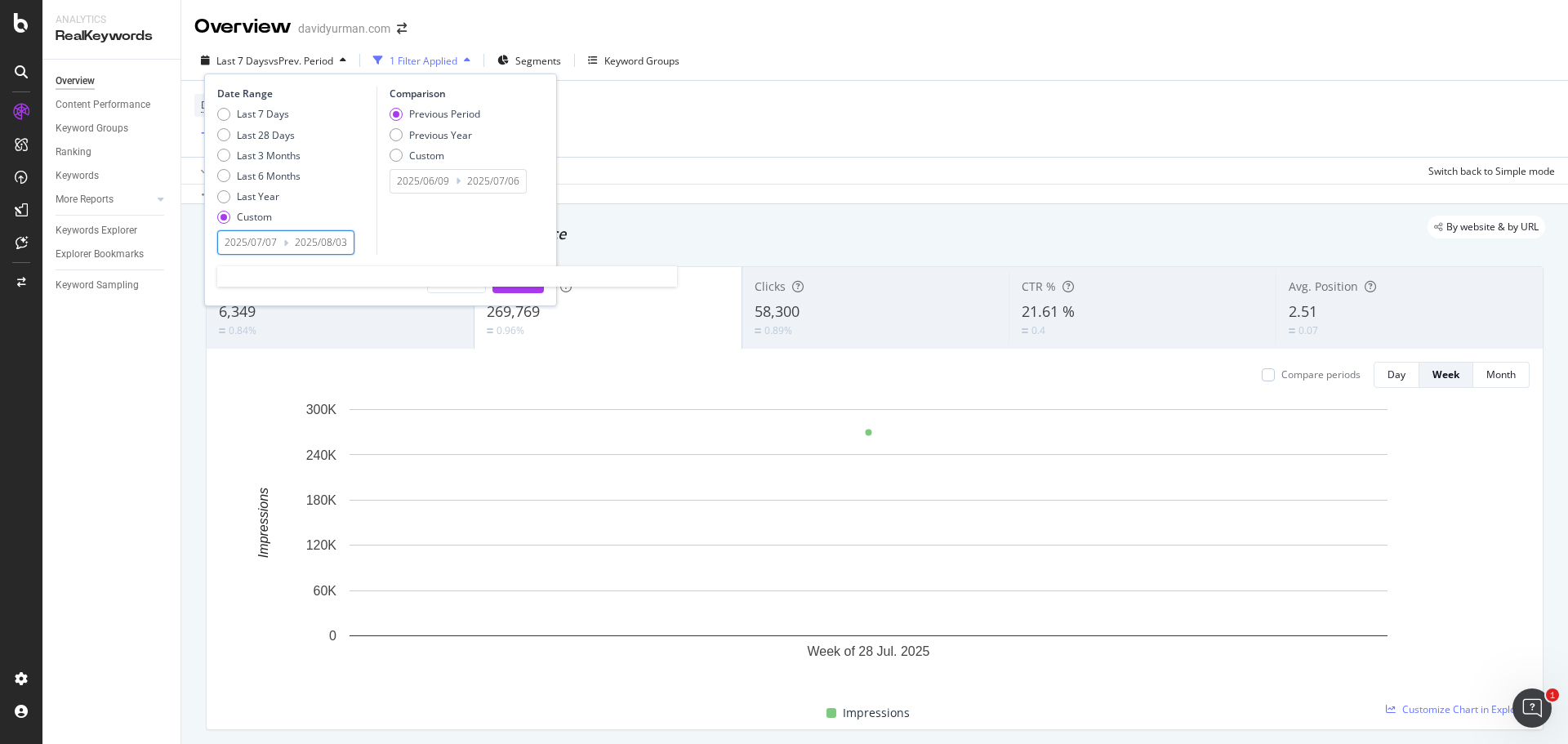 click on "2025/07/07" at bounding box center (251, 243) 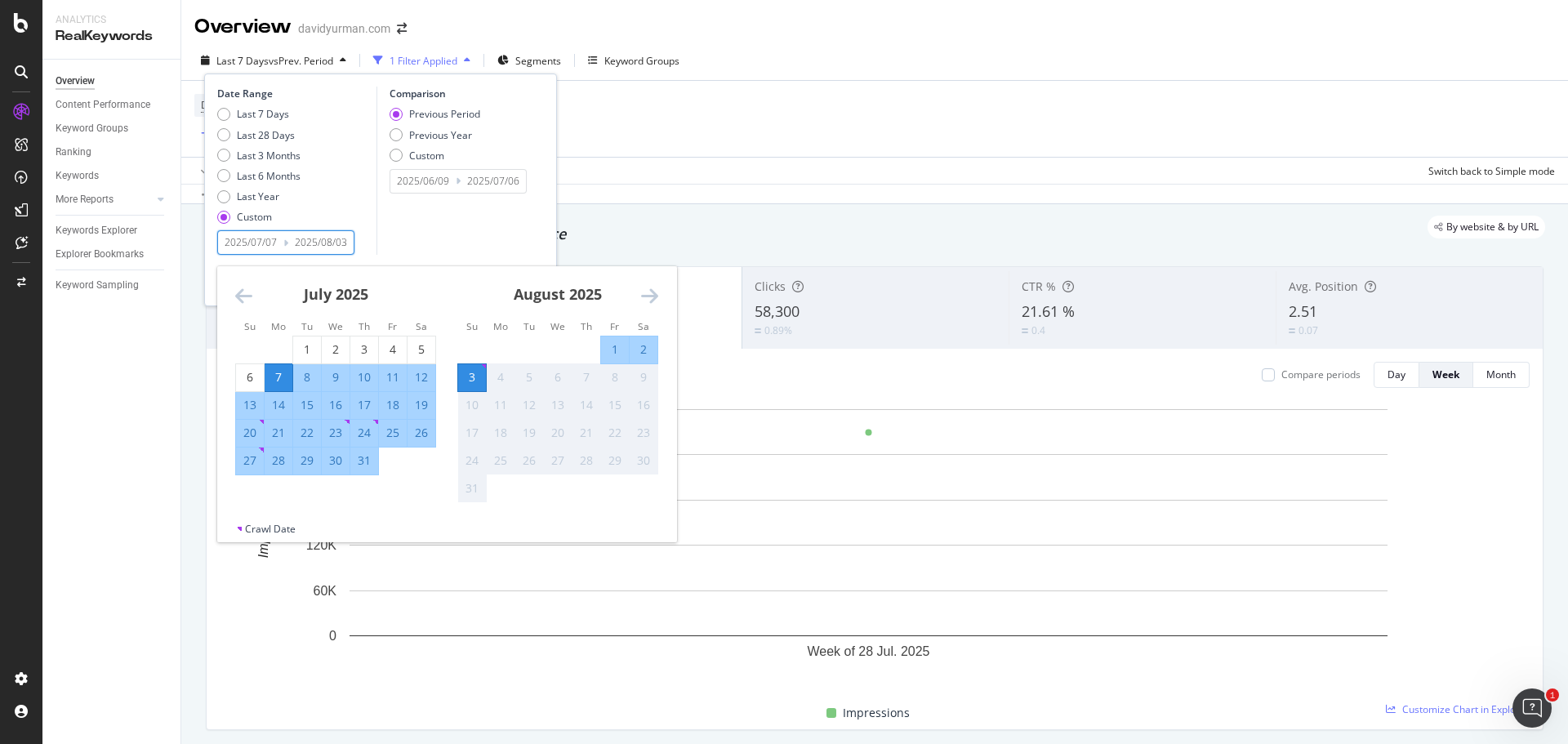 click on "[MONTH] [YEAR] 1 2 3 4 5 6 7 8 9 10 11 12 13 14 15 16 17 18 19 20 21 22 23 24 25 26 27 28 29 30 31" at bounding box center (336, 371) 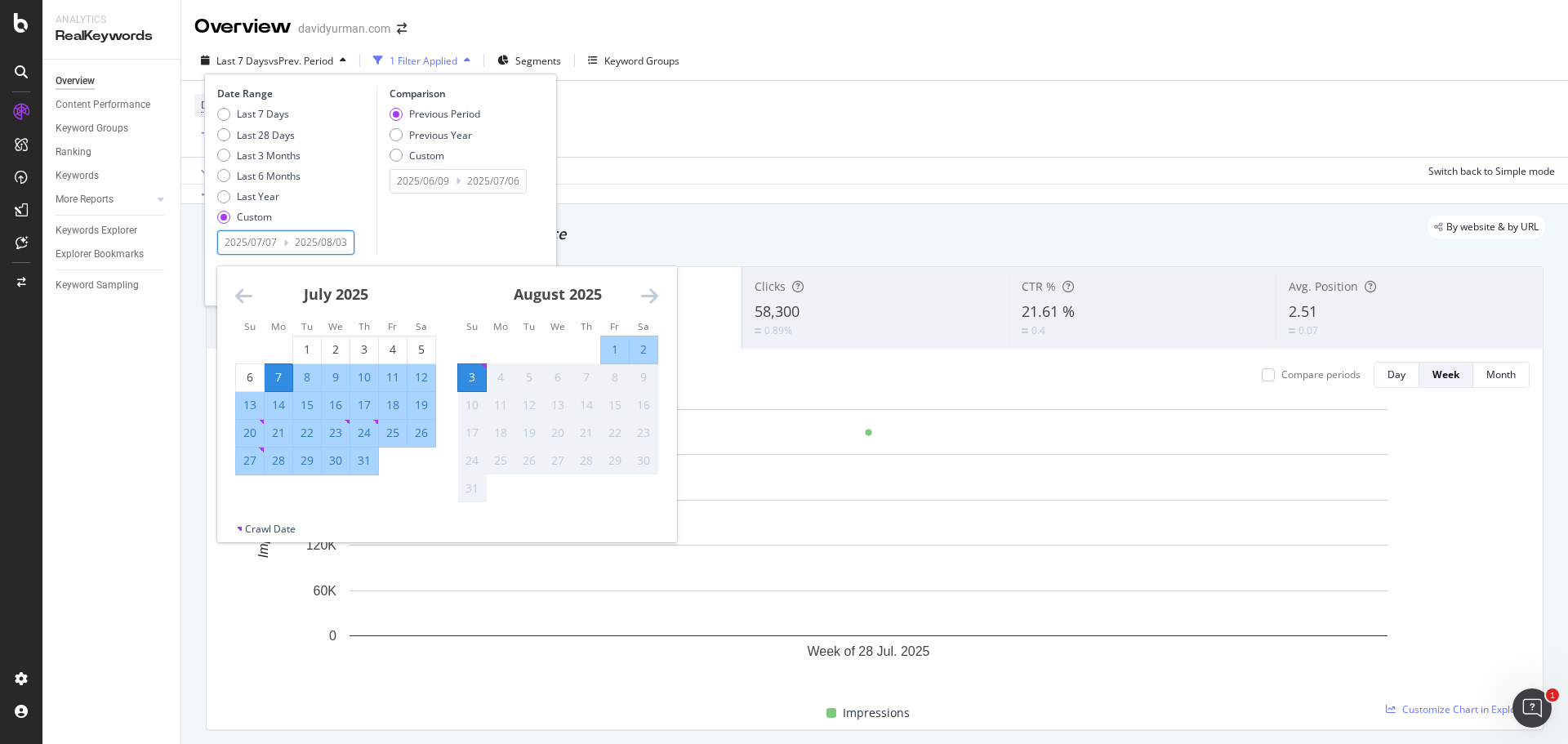 click at bounding box center (243, 296) 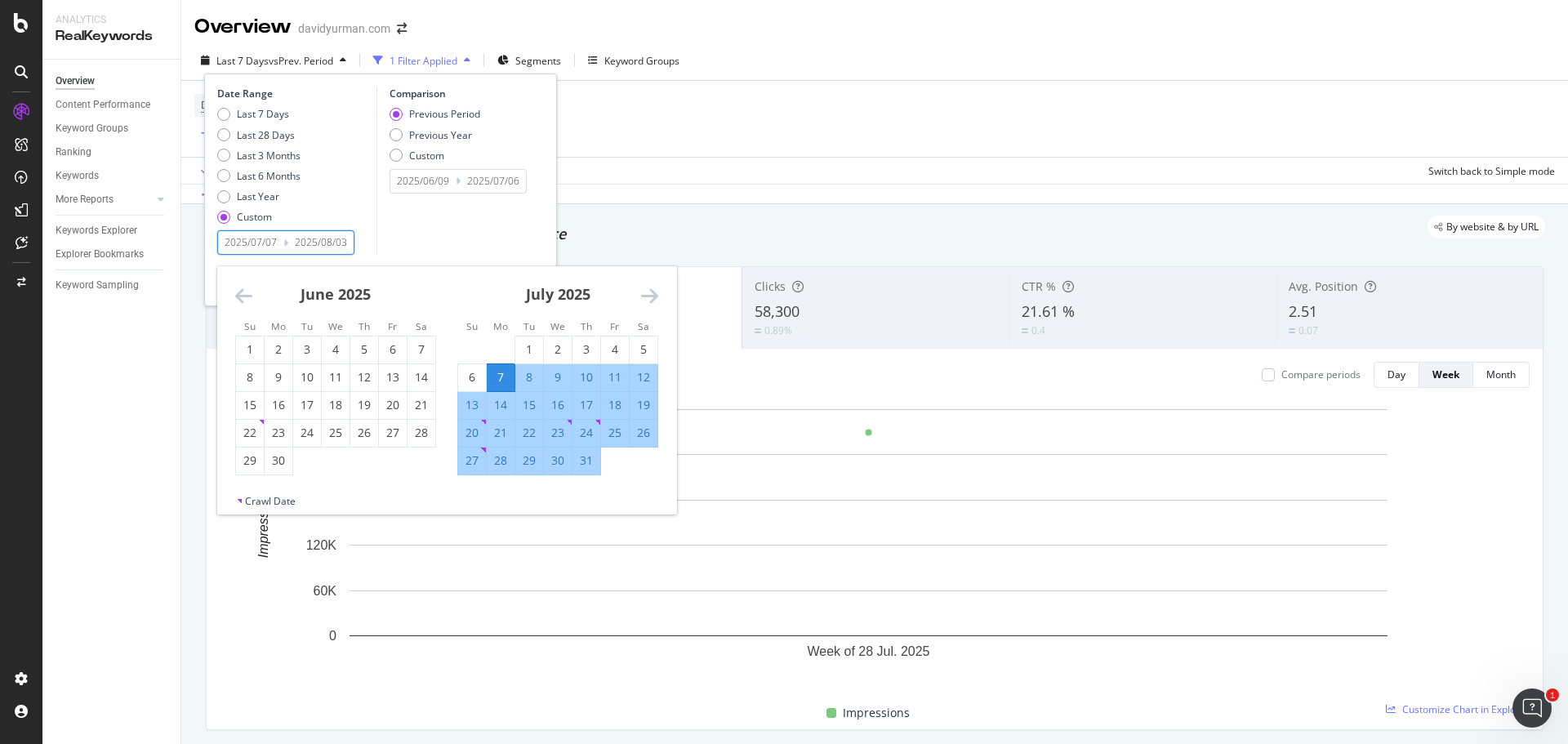 click at bounding box center [243, 296] 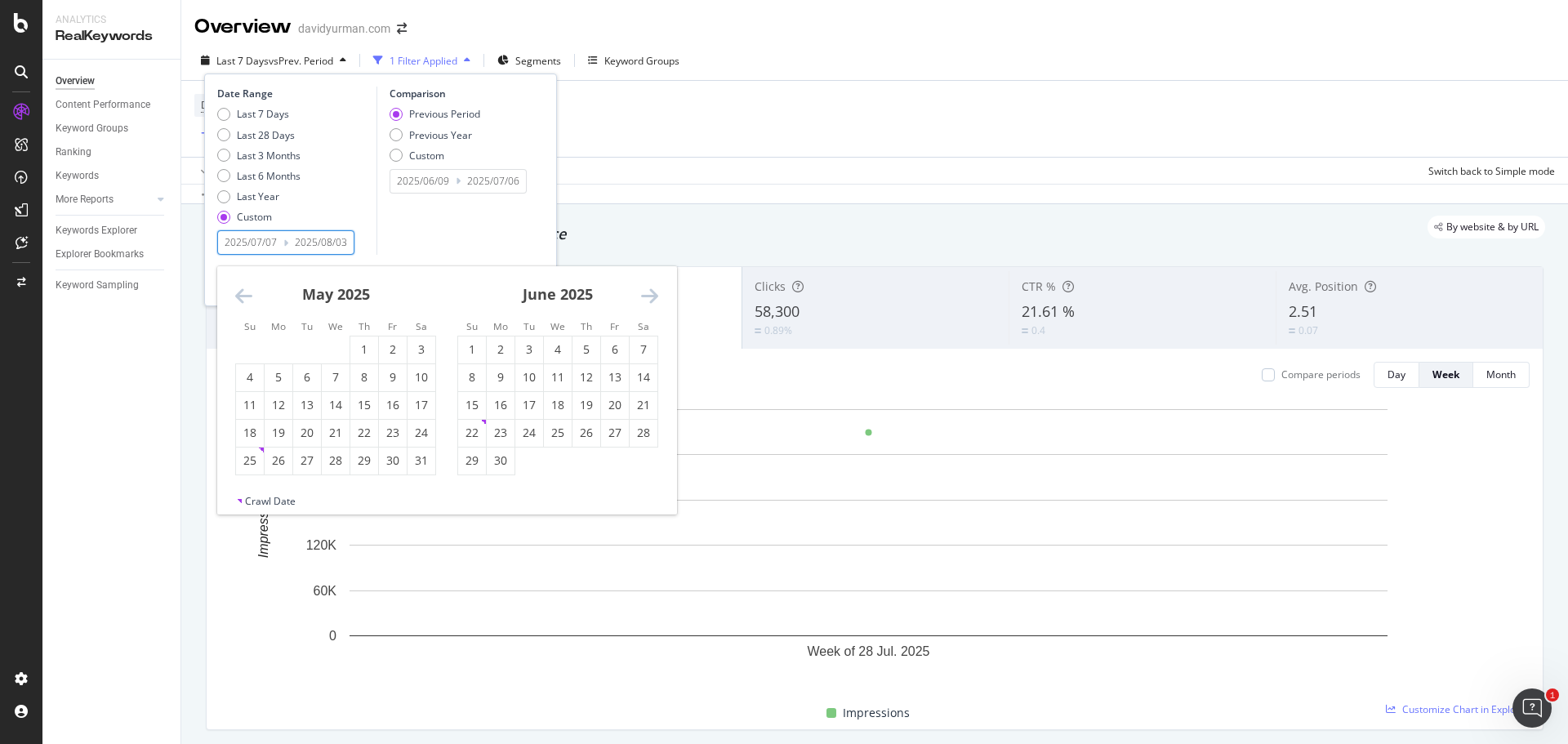 click at bounding box center [243, 296] 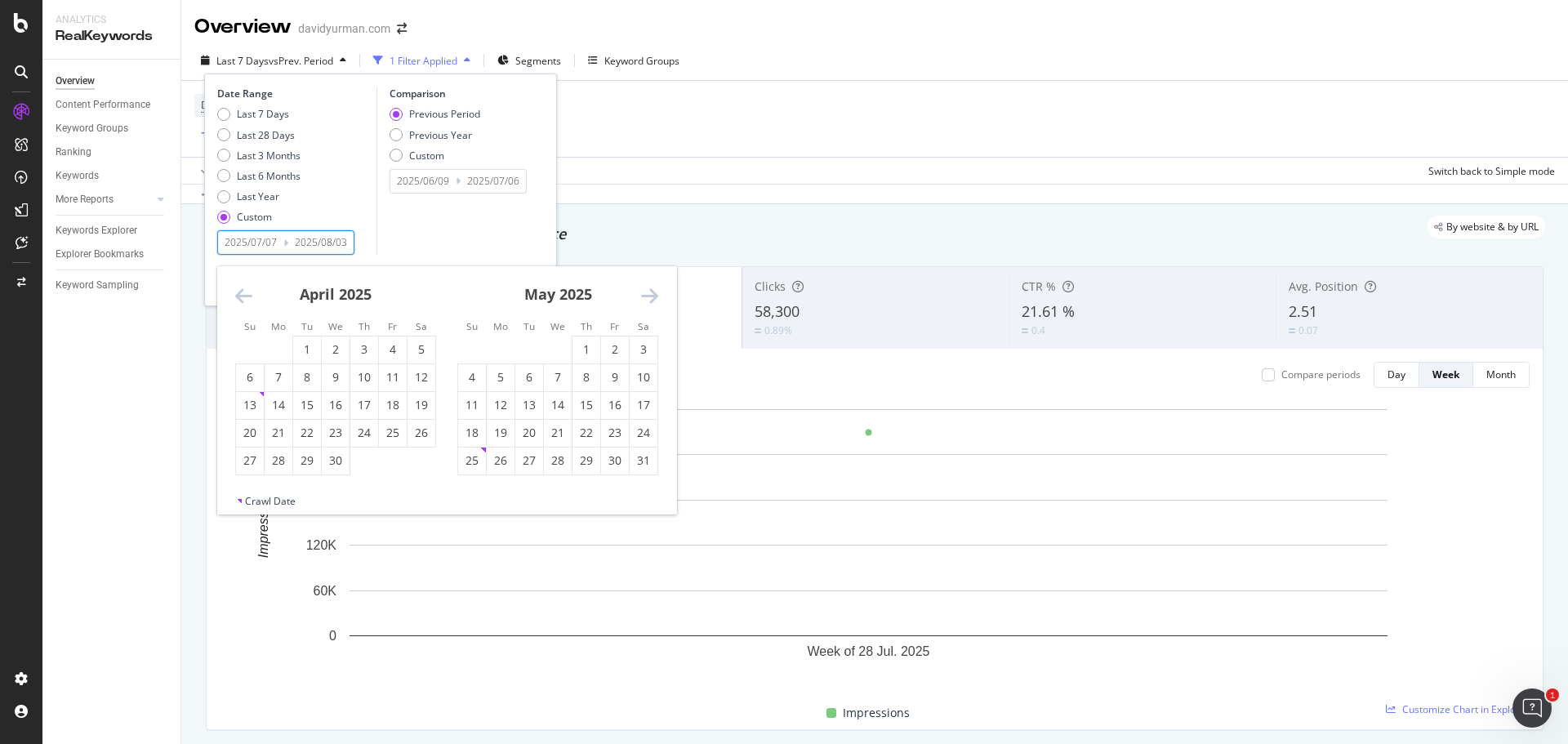 click at bounding box center (243, 296) 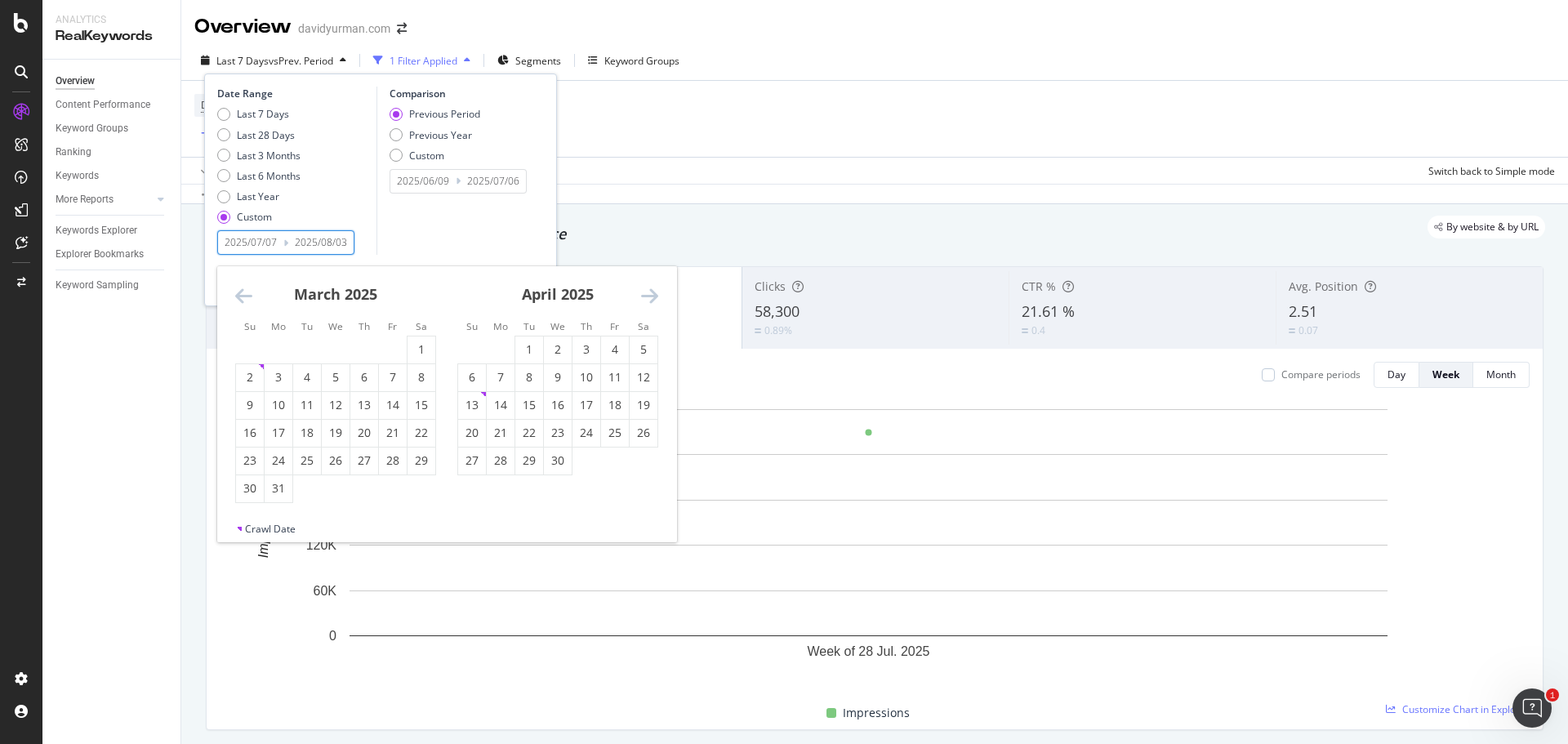 click at bounding box center [243, 296] 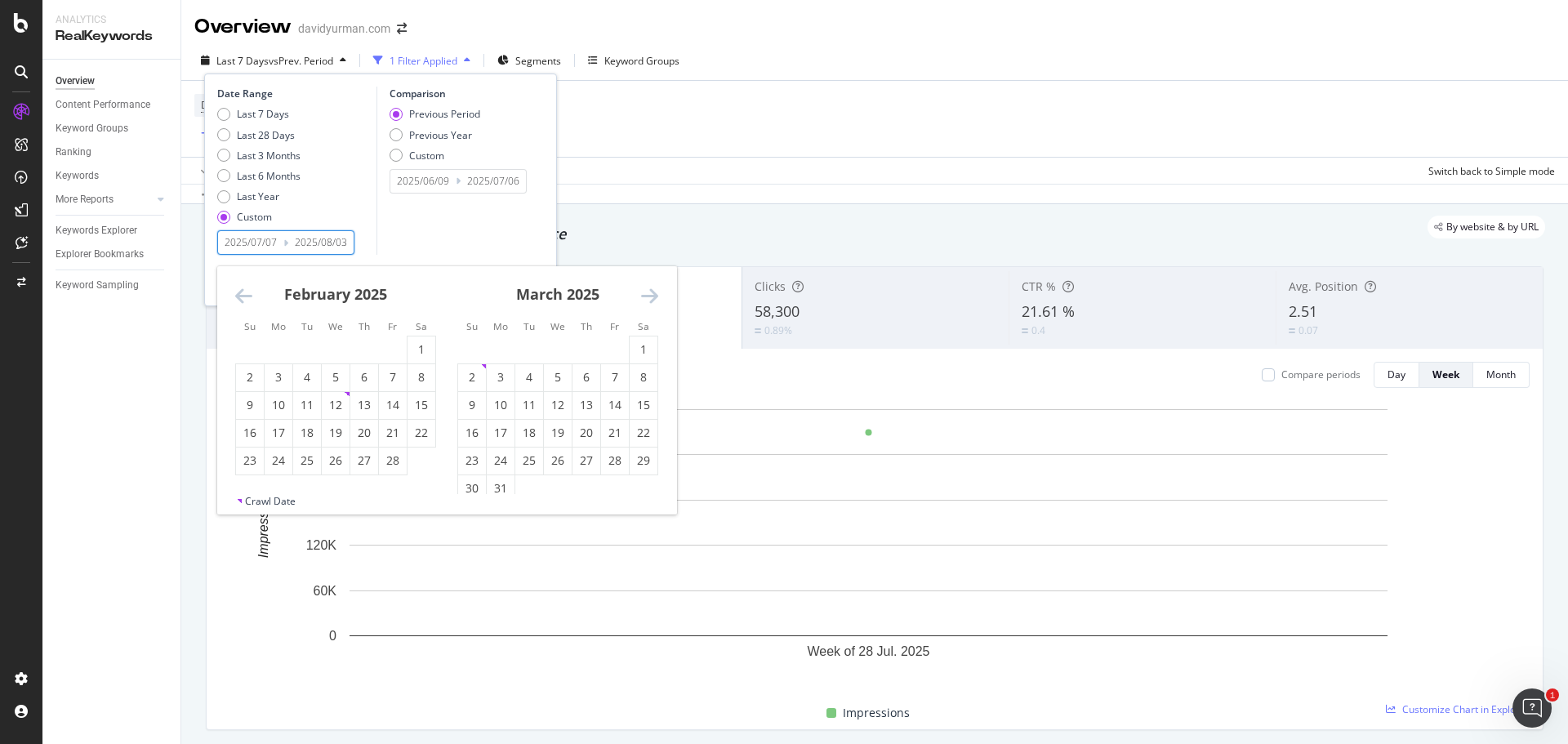 click at bounding box center (243, 296) 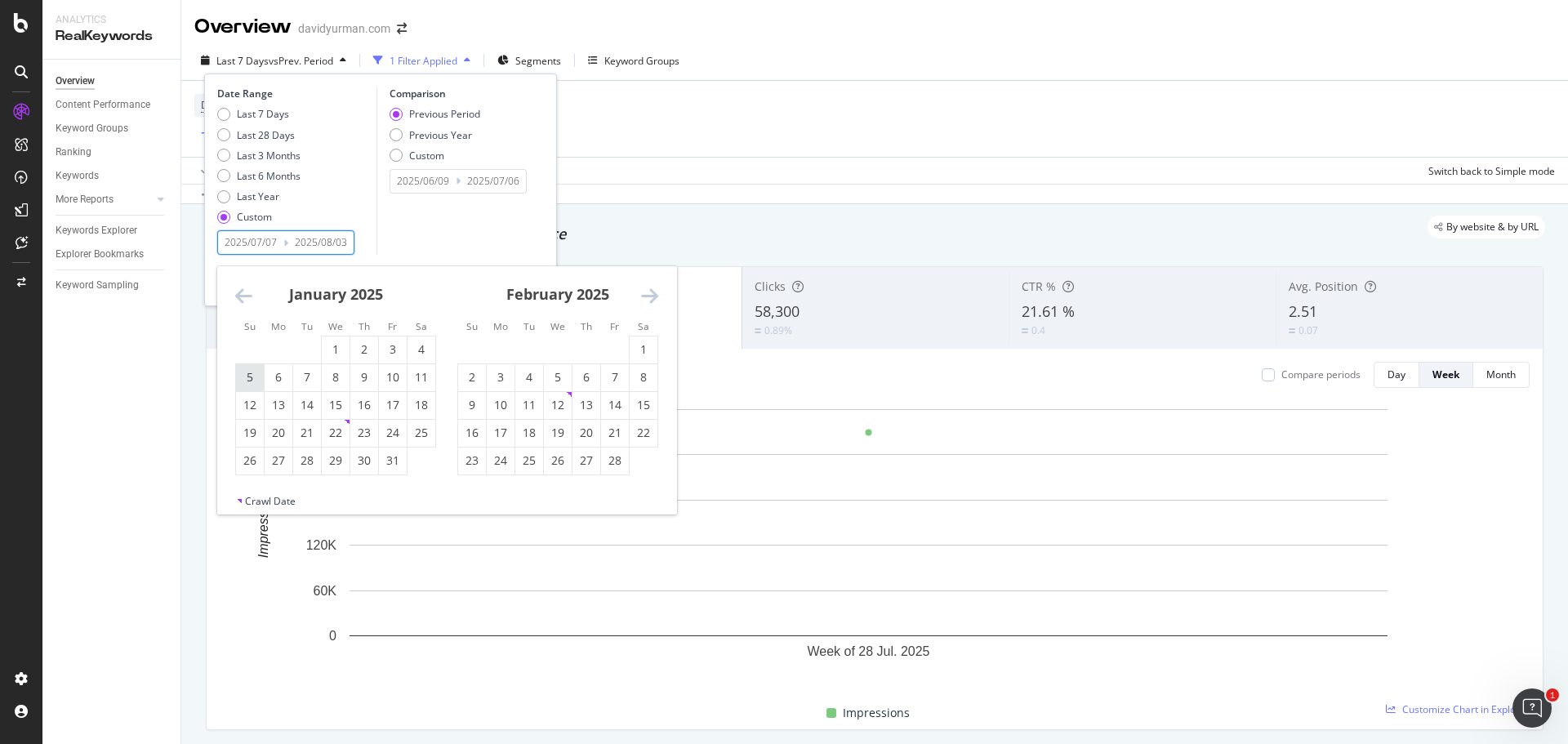 click on "5" at bounding box center [250, 377] 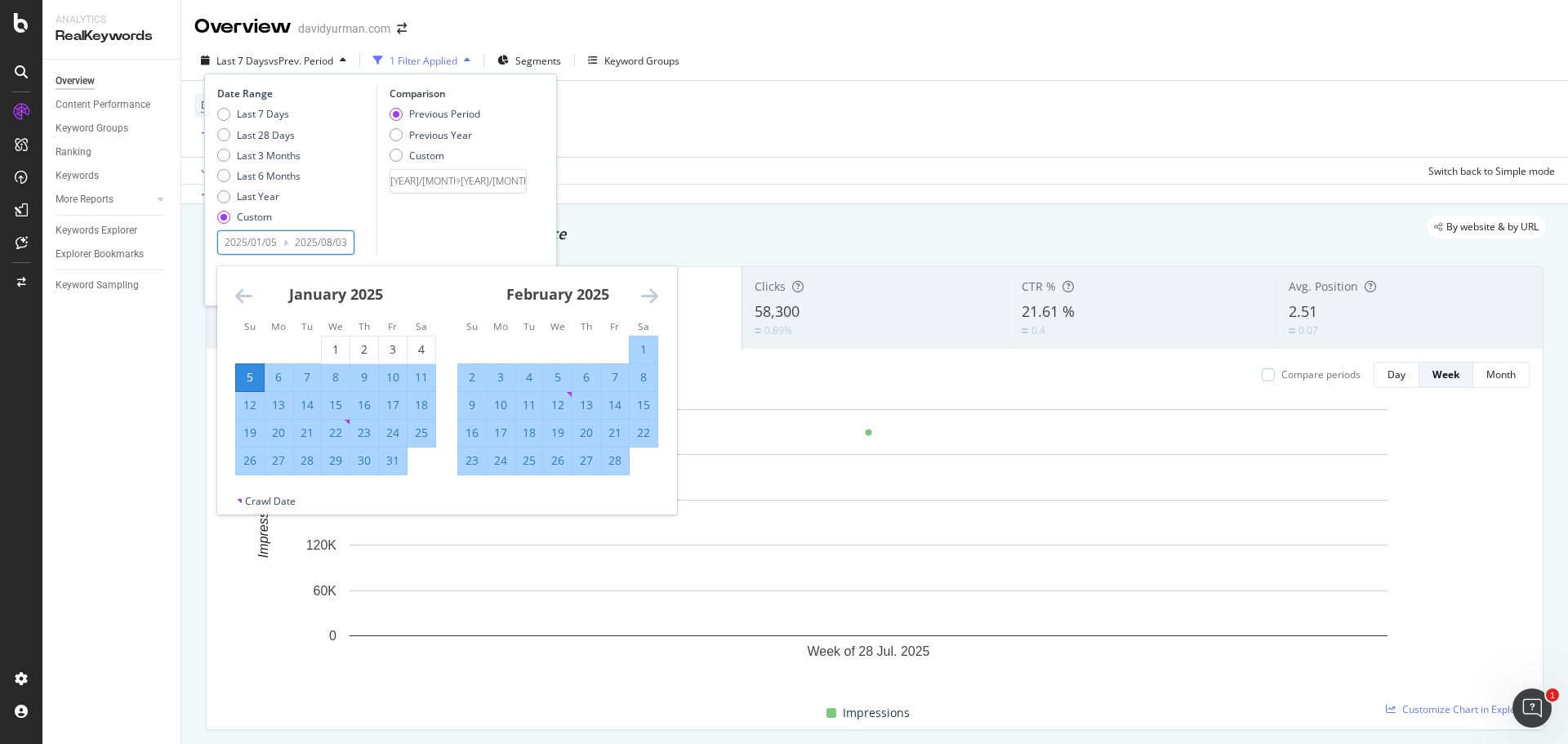 click at bounding box center (649, 296) 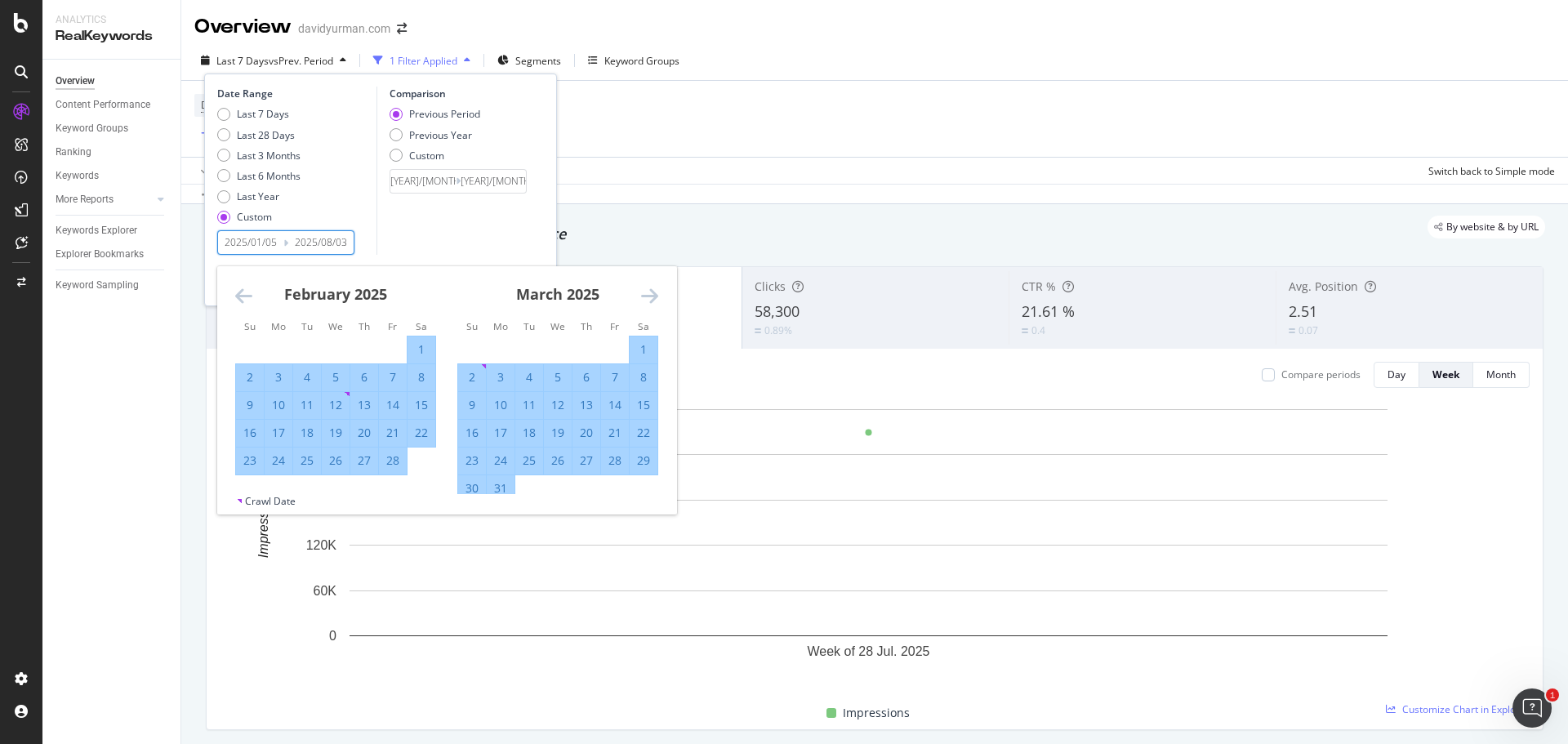 click at bounding box center (649, 296) 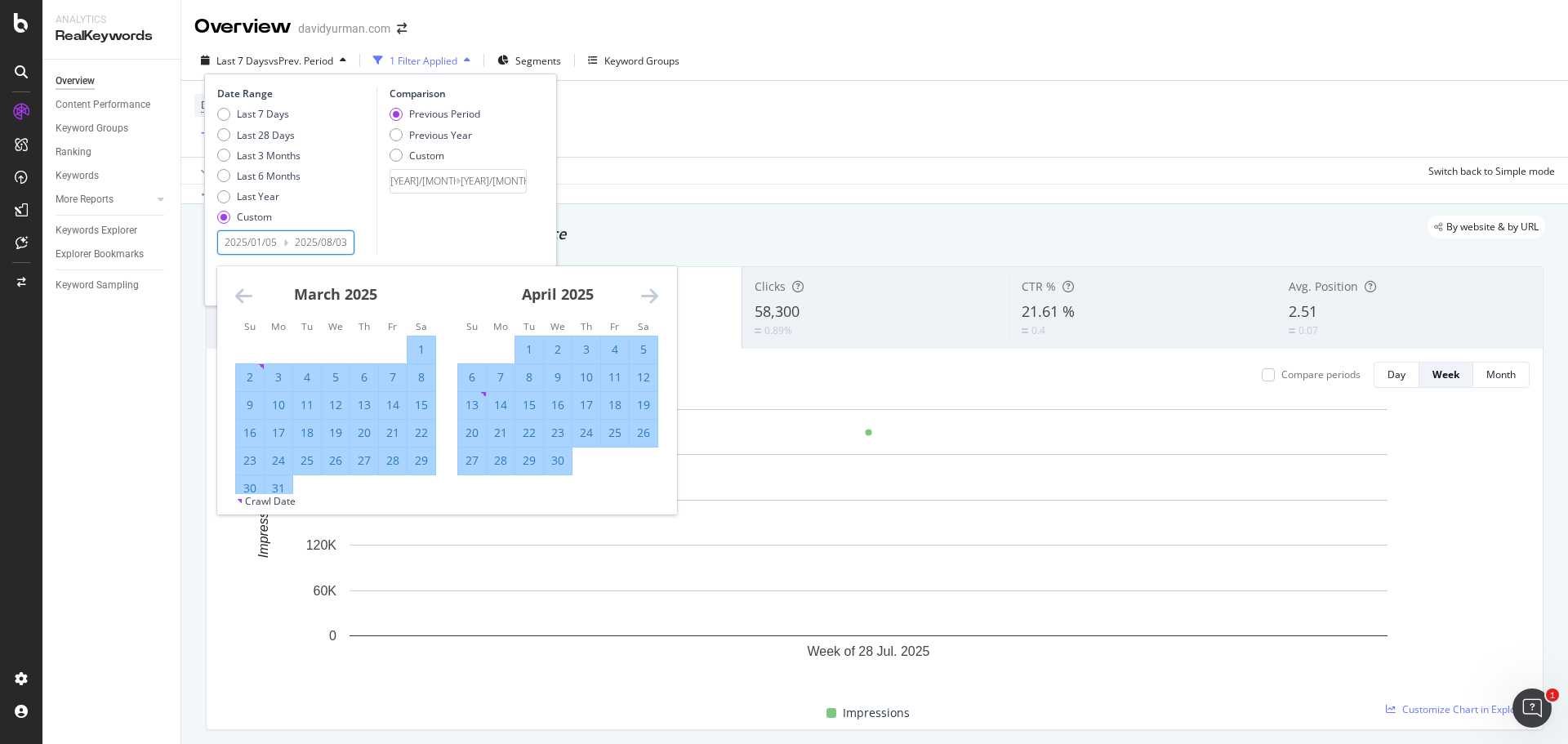 click on "5" at bounding box center [644, 350] 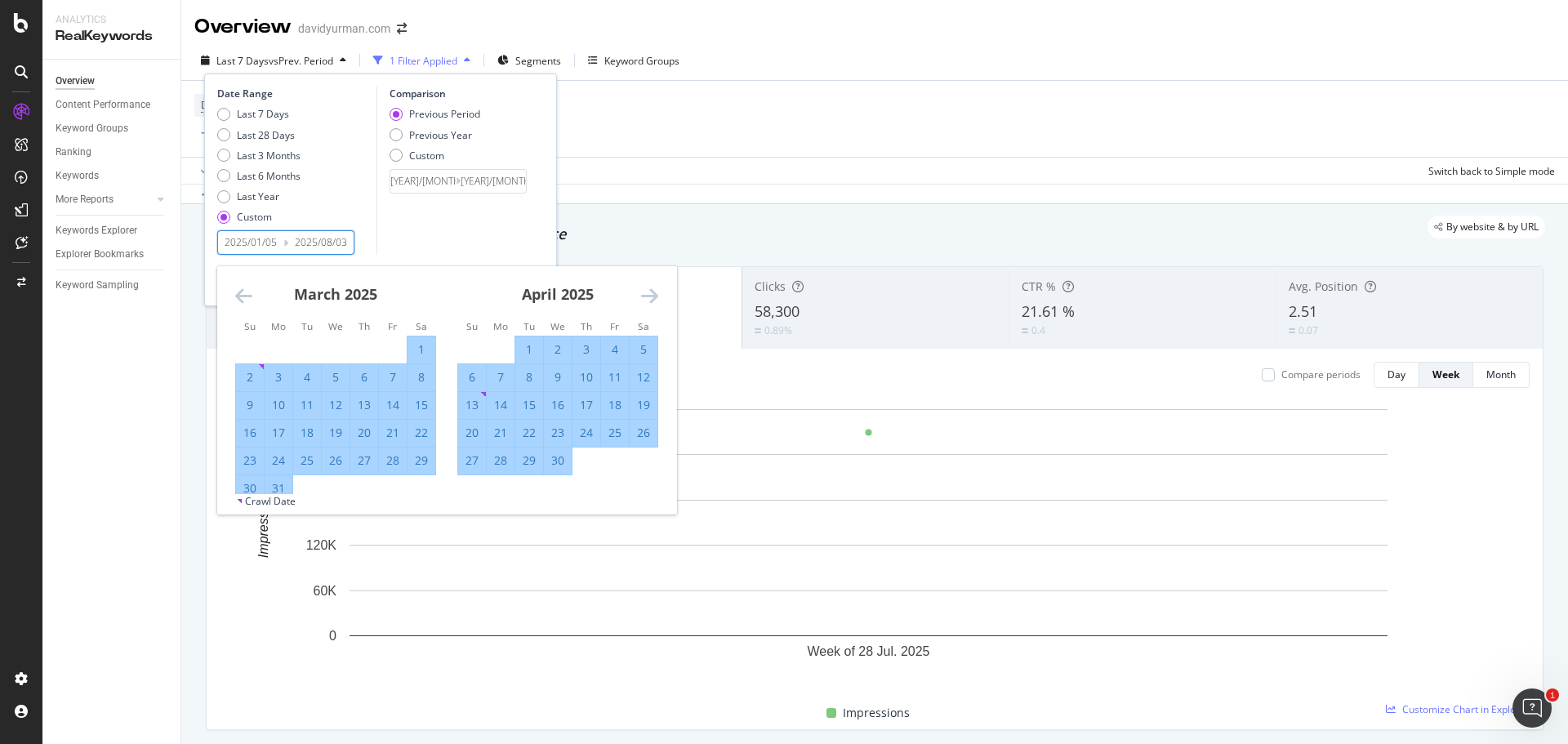 type on "2025/04/05" 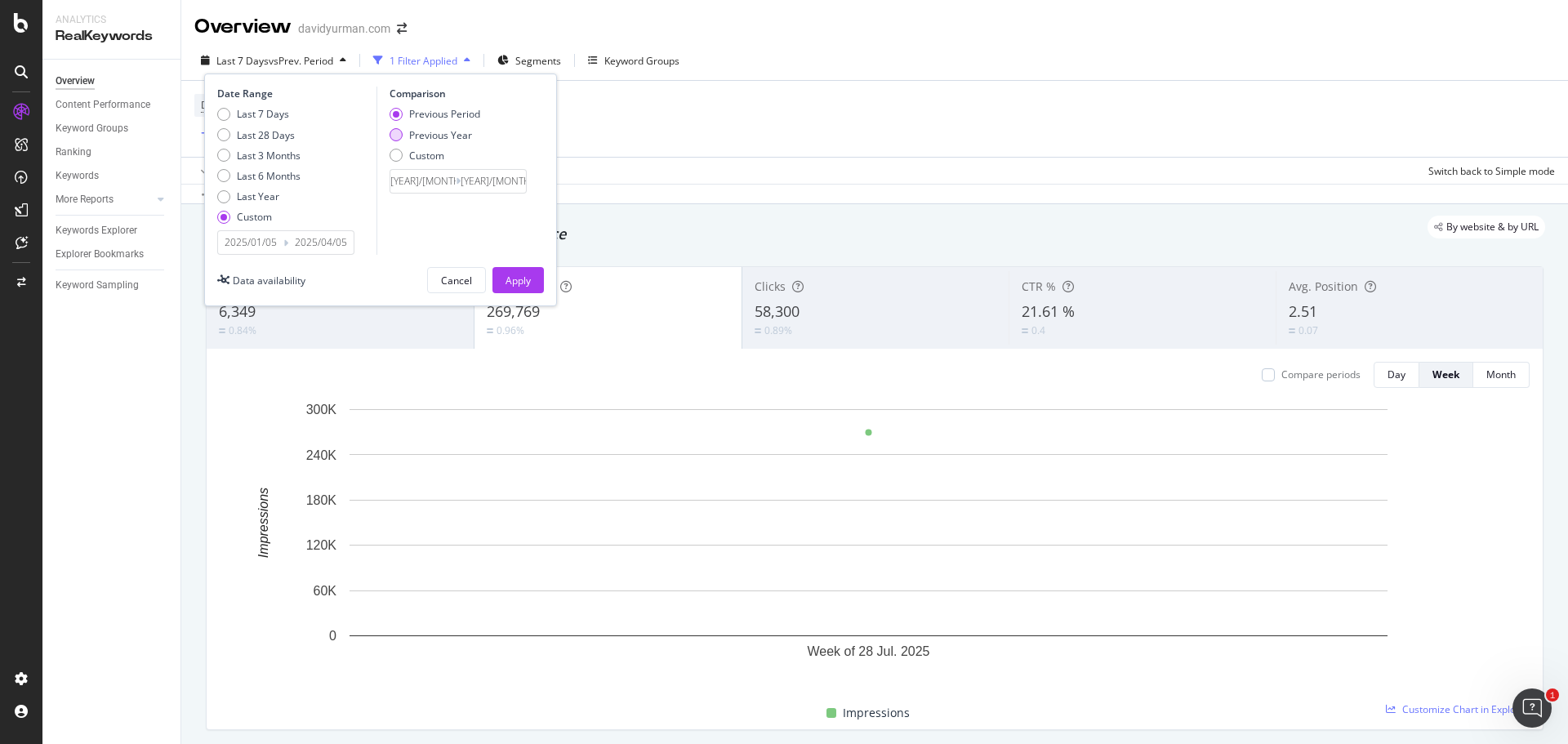 click at bounding box center [396, 135] 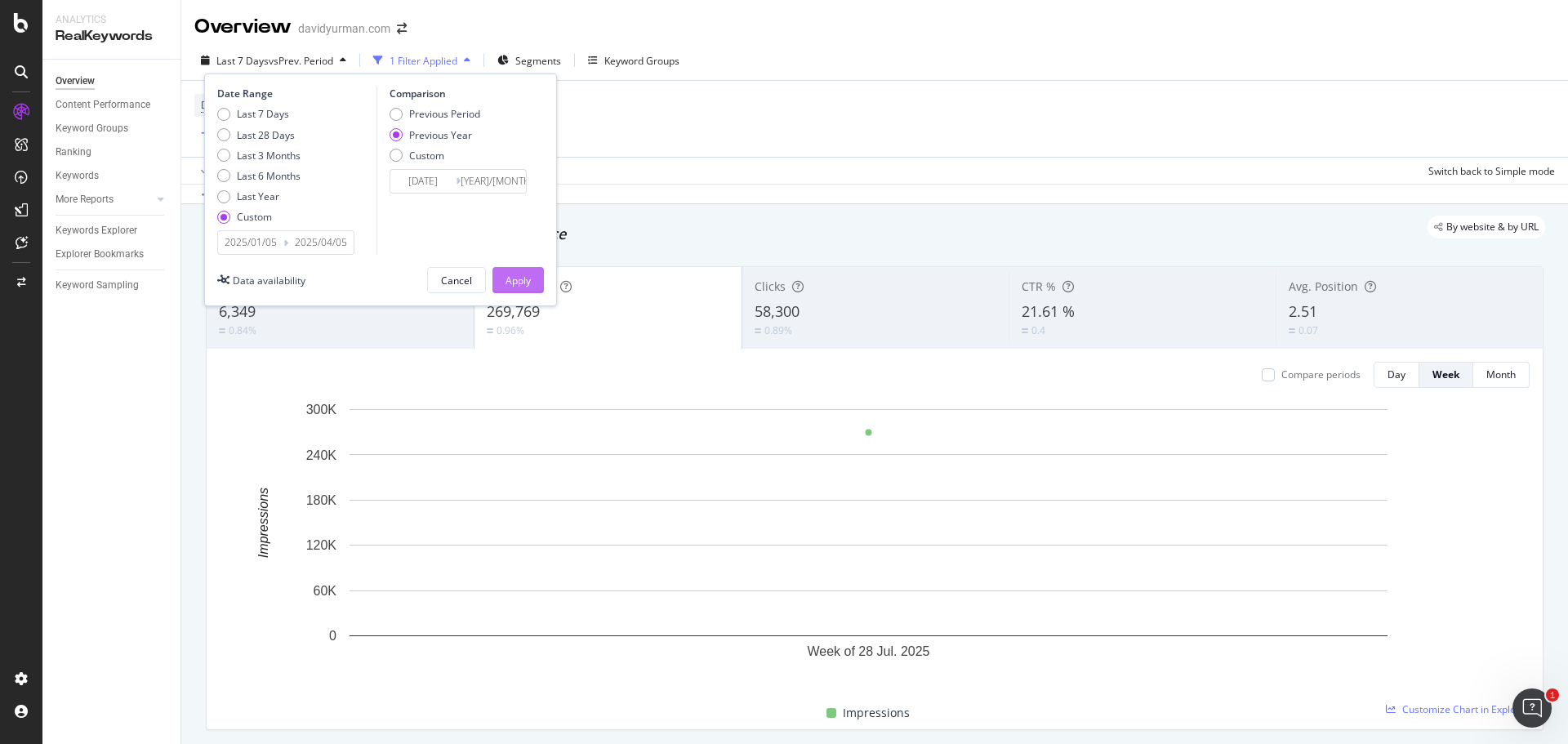 click on "Apply" at bounding box center (518, 280) 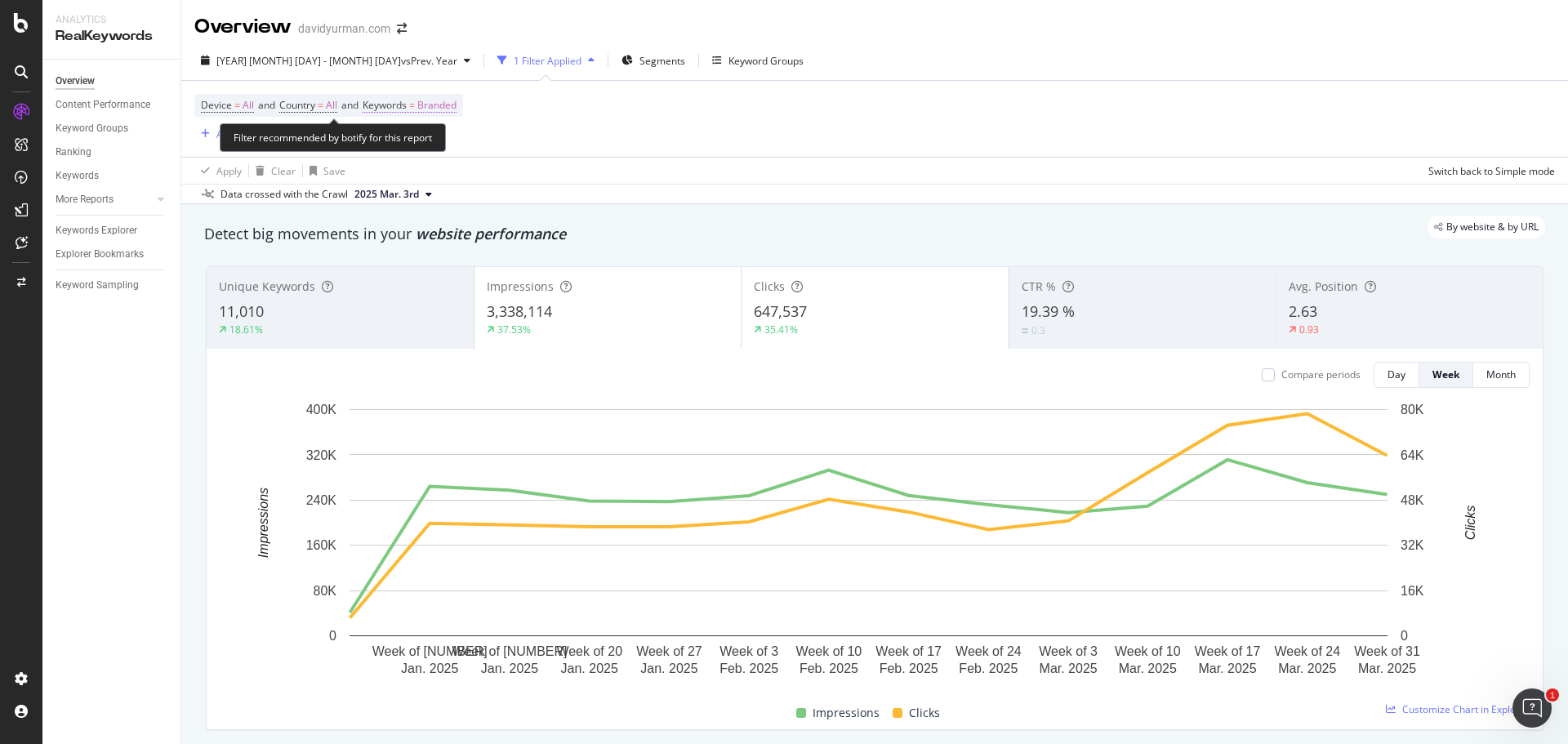 click on "Branded" at bounding box center (437, 105) 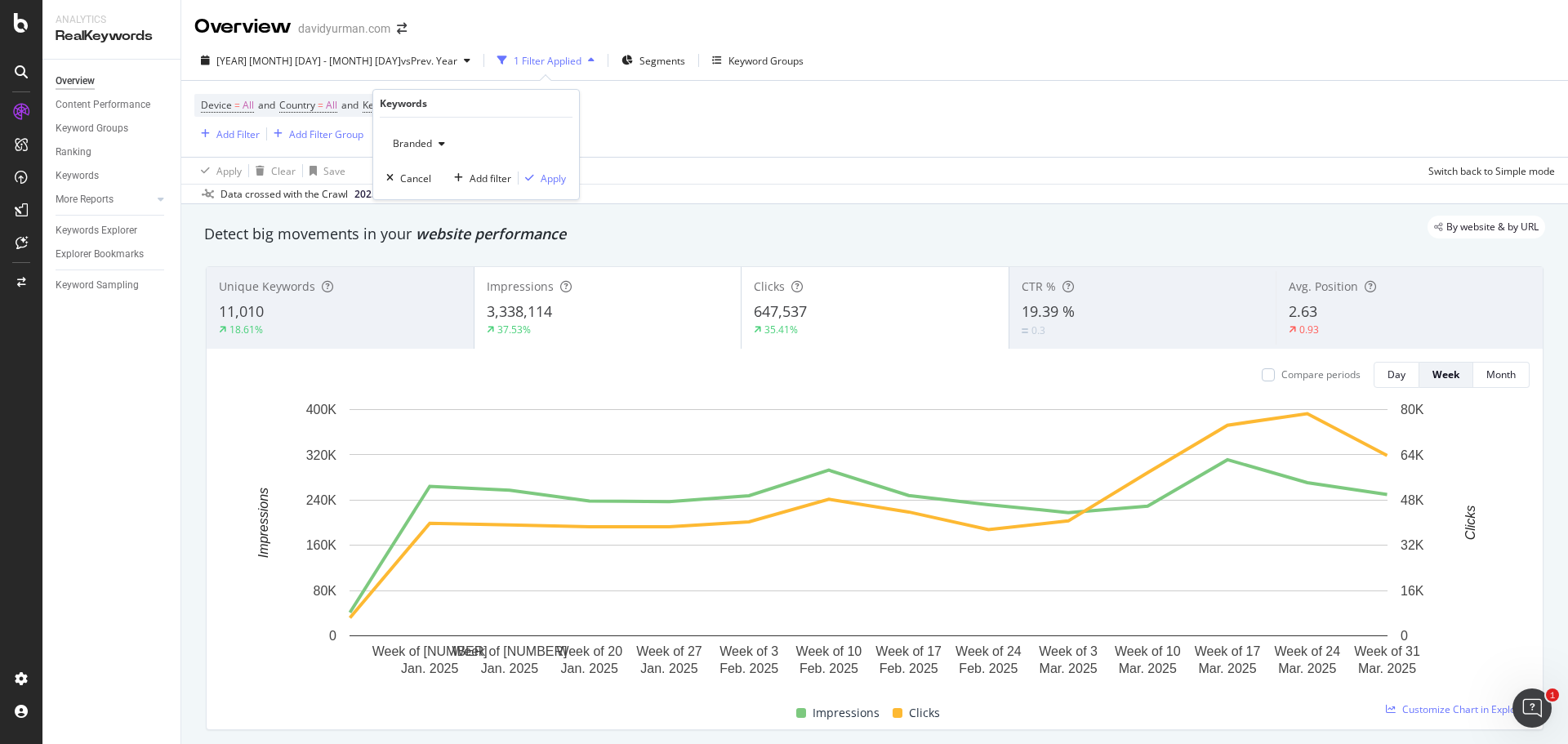 click on "Branded" at bounding box center [419, 144] 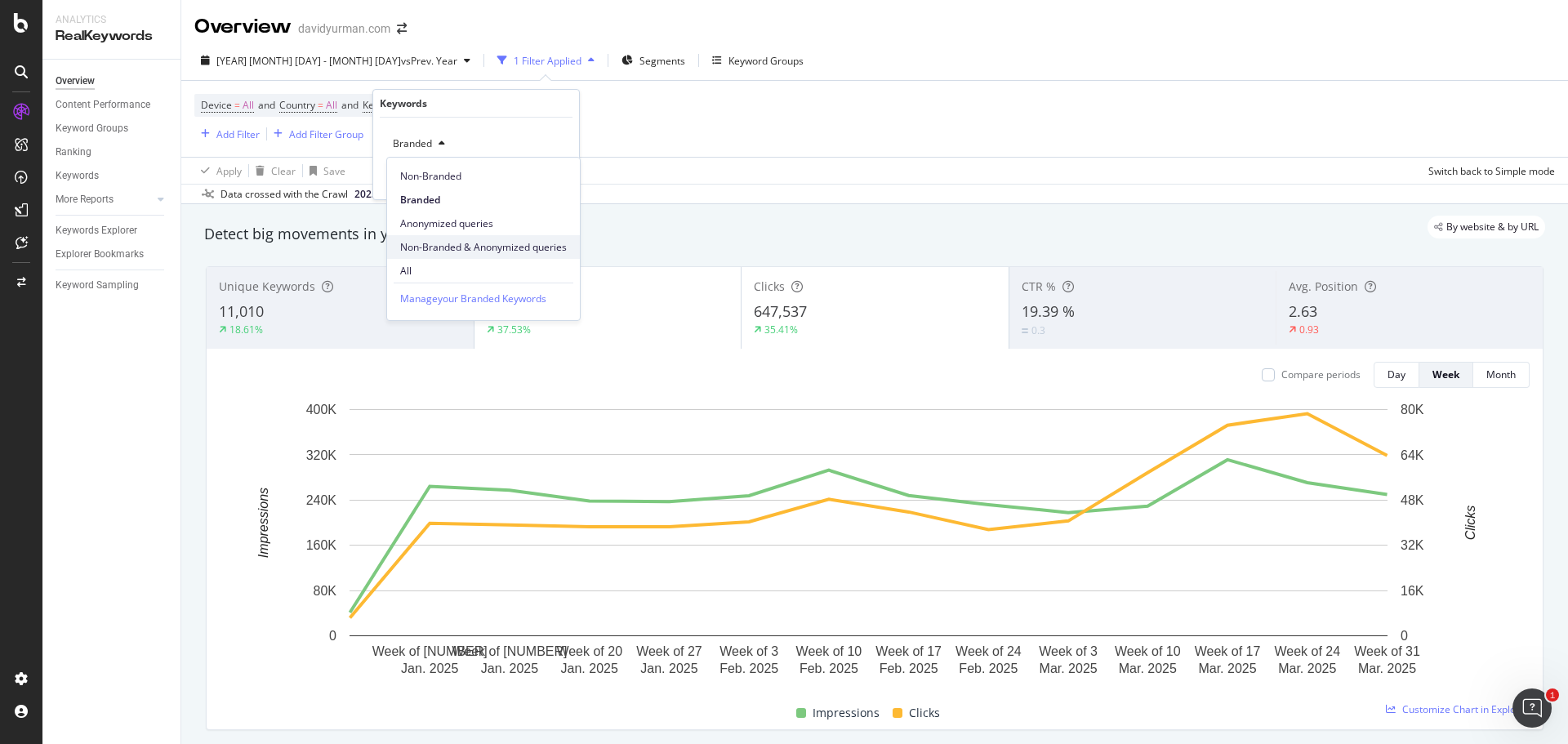 click on "Non-Branded & Anonymized queries" at bounding box center [483, 247] 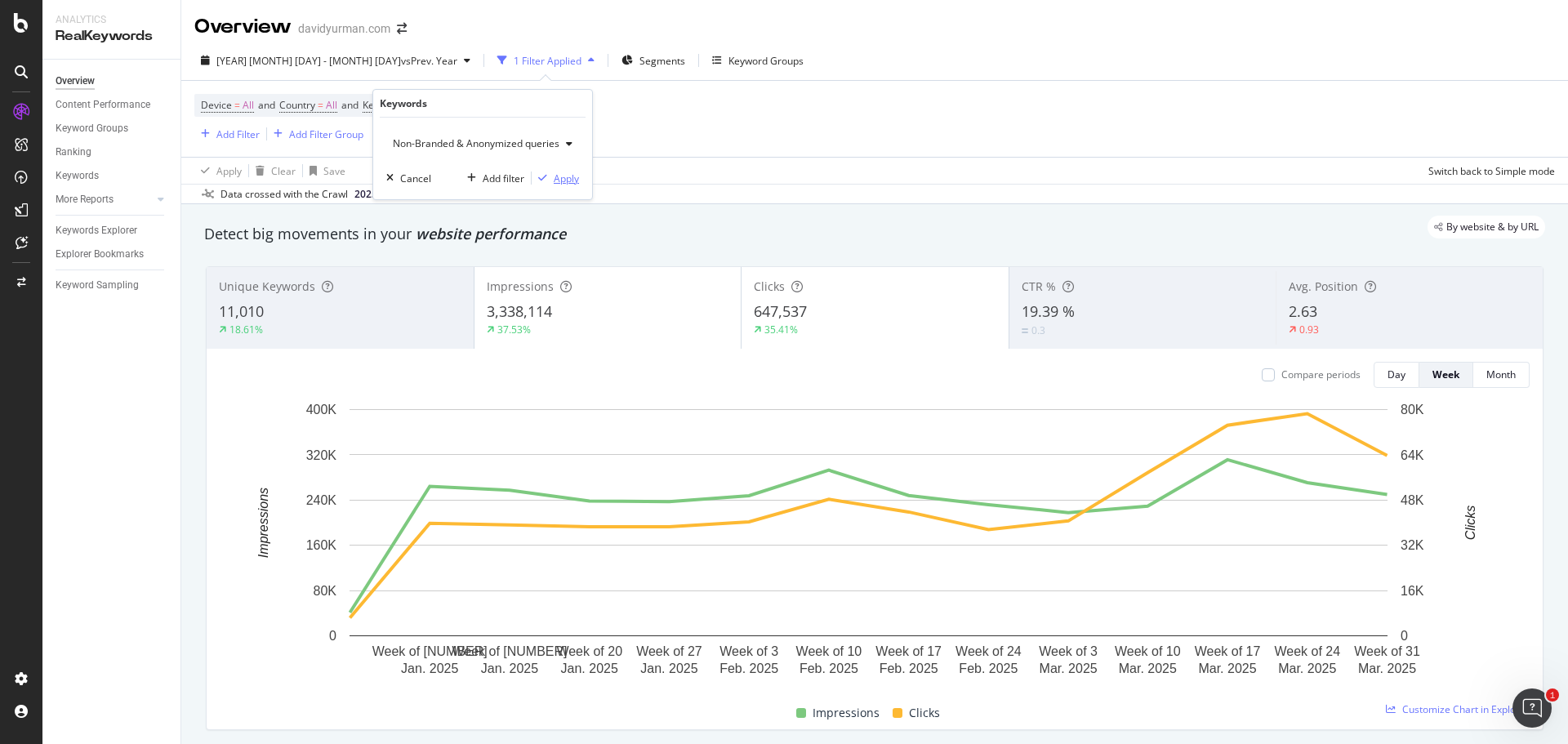 click at bounding box center [542, 178] 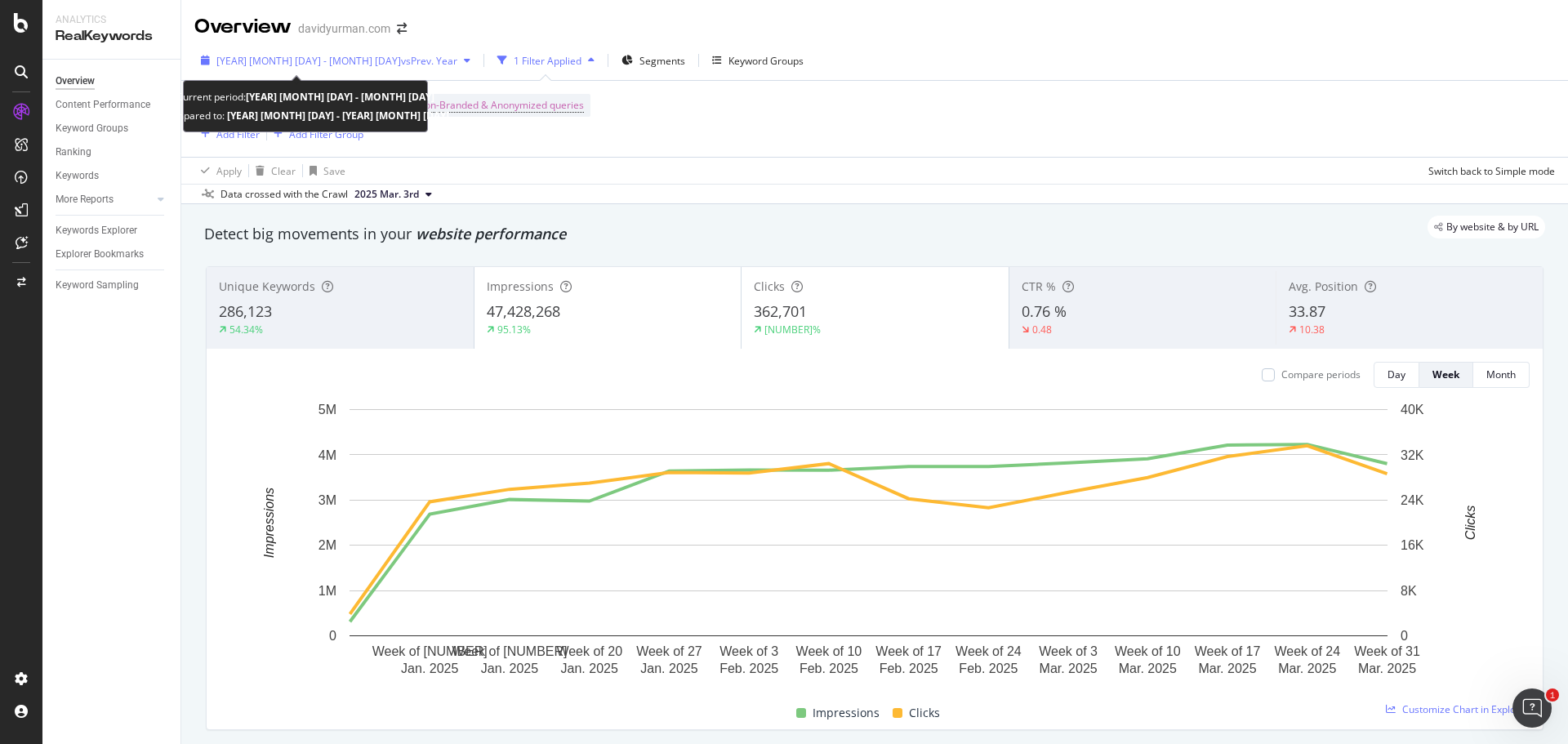 click on "[YEAR] [MONTH] [DAY] - [MONTH] [DAY]" at bounding box center (309, 60) 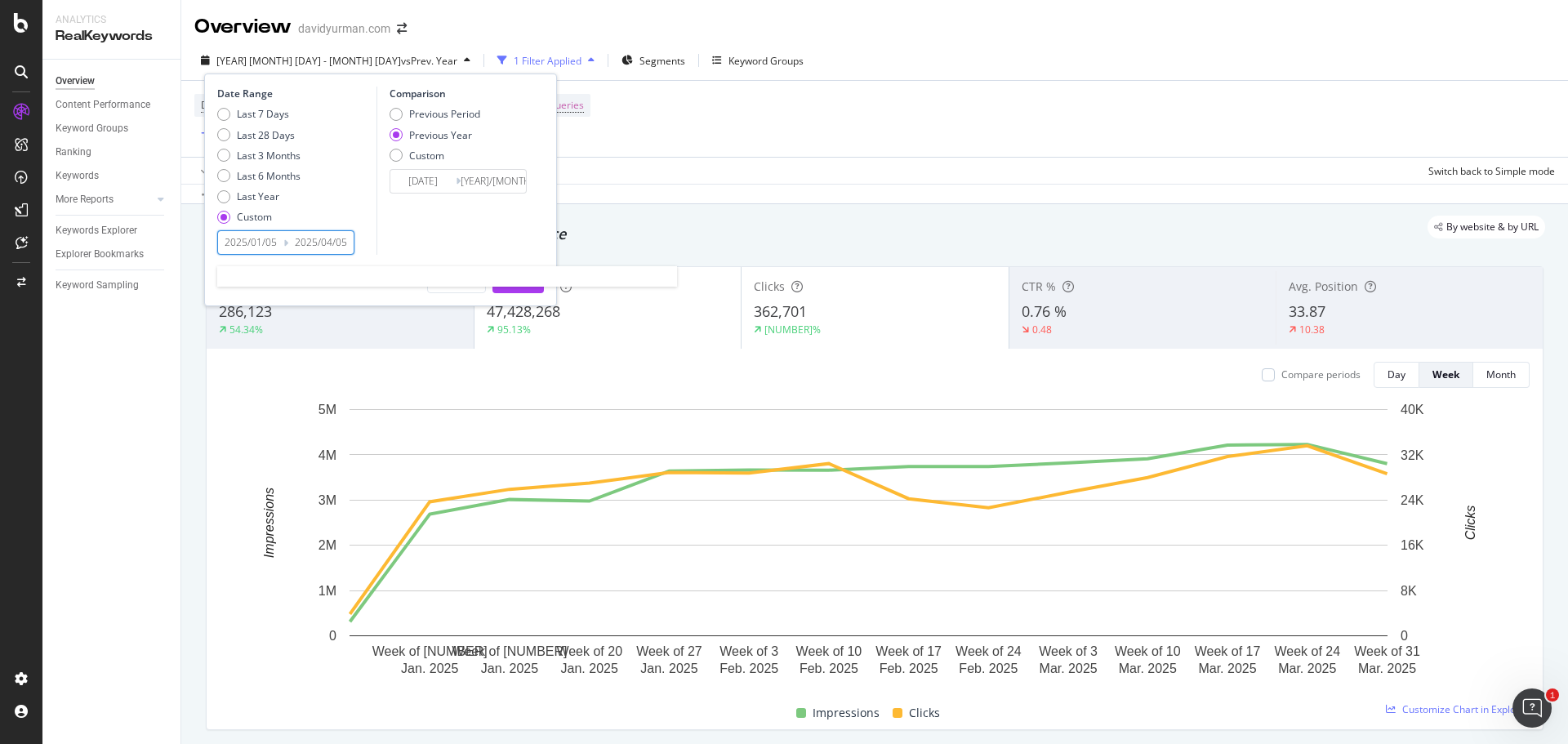 click on "2025/04/05" at bounding box center [321, 243] 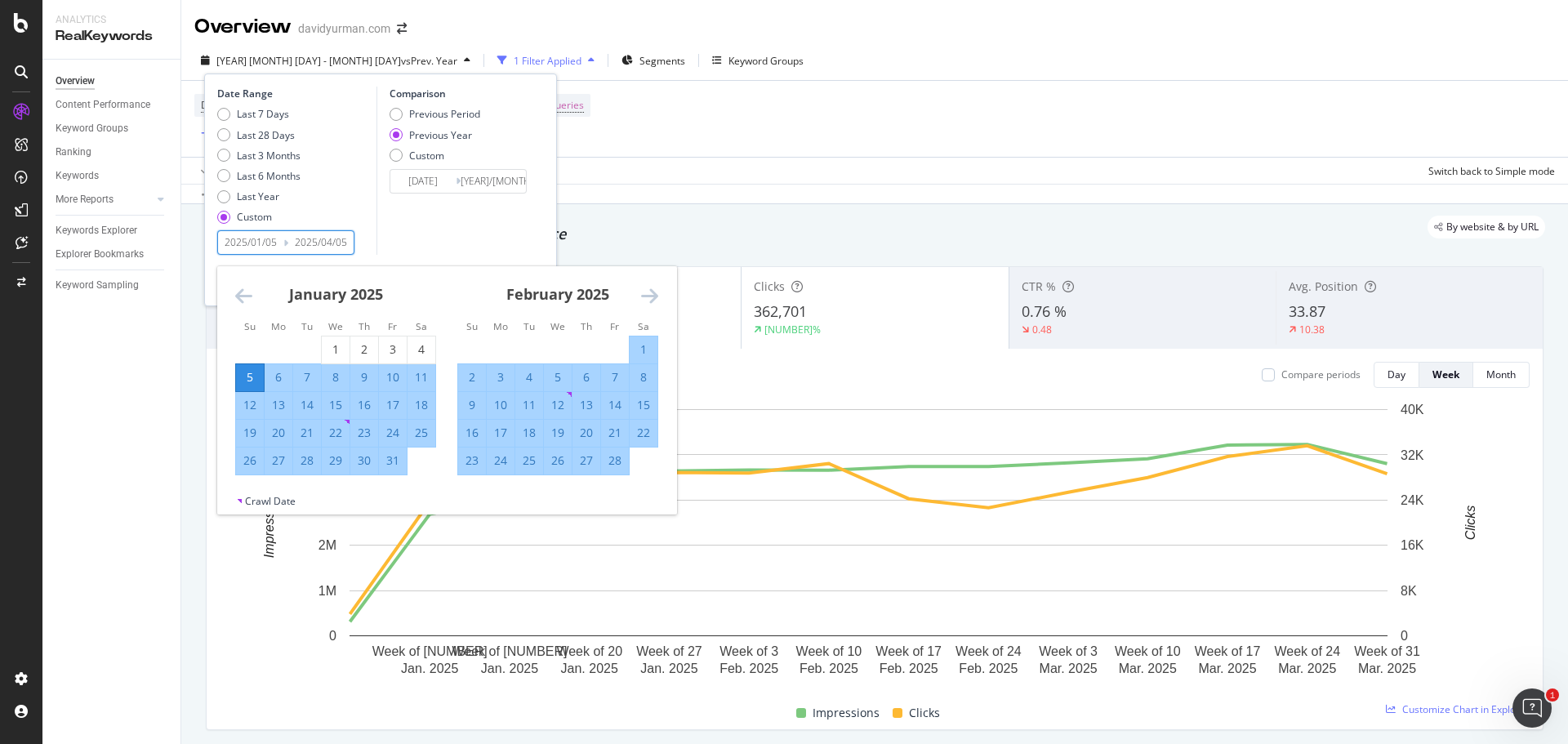 click at bounding box center (649, 296) 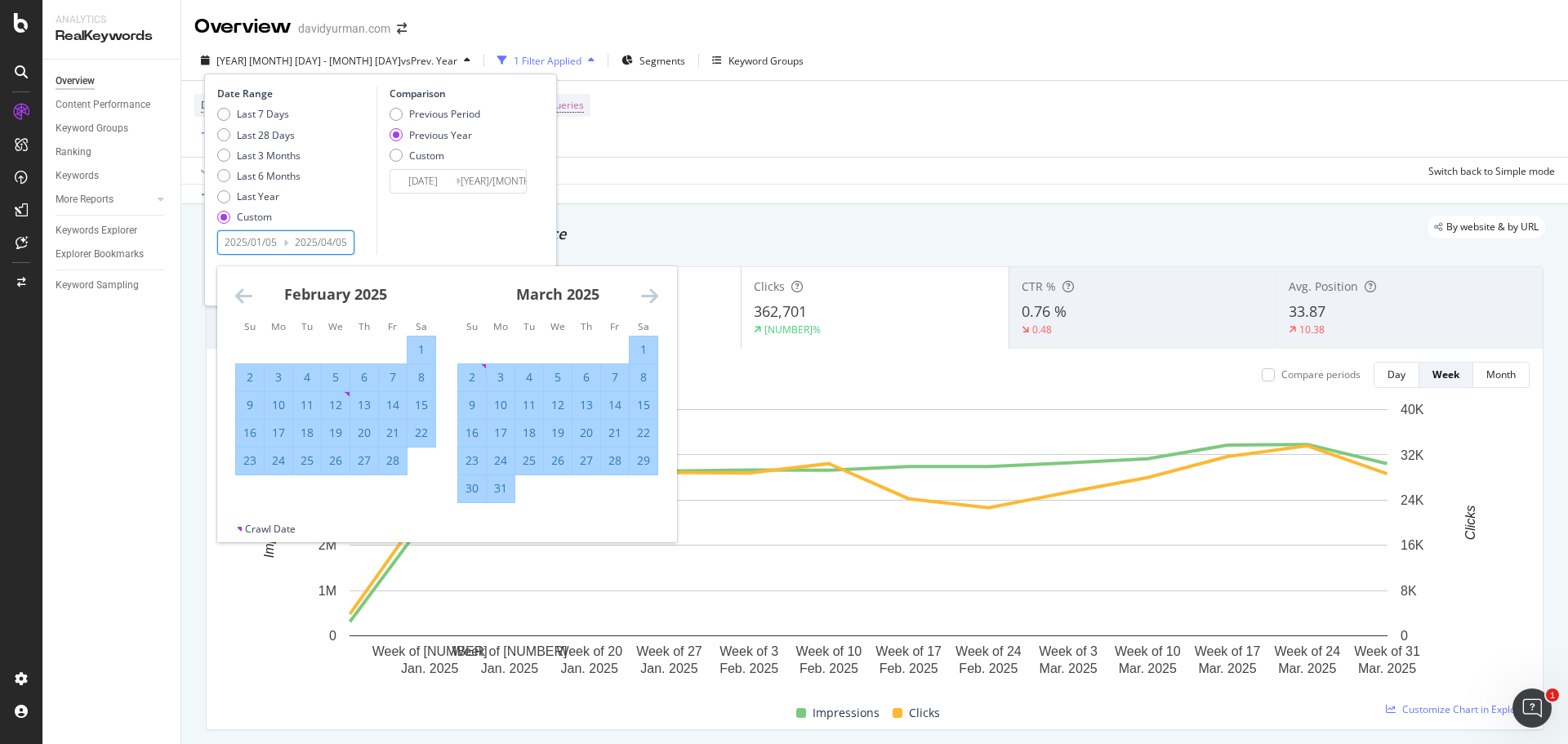 click at bounding box center (649, 296) 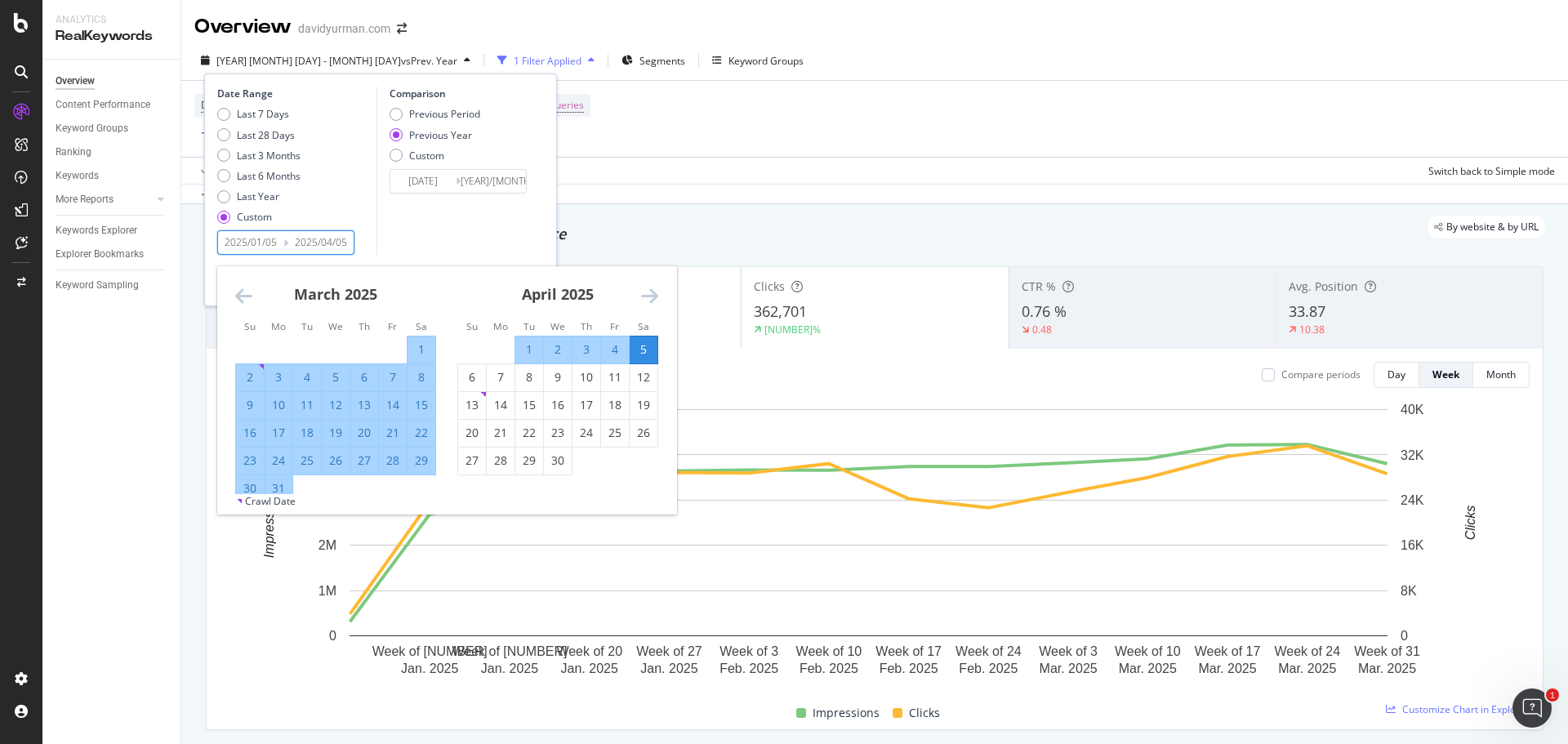 click at bounding box center [649, 296] 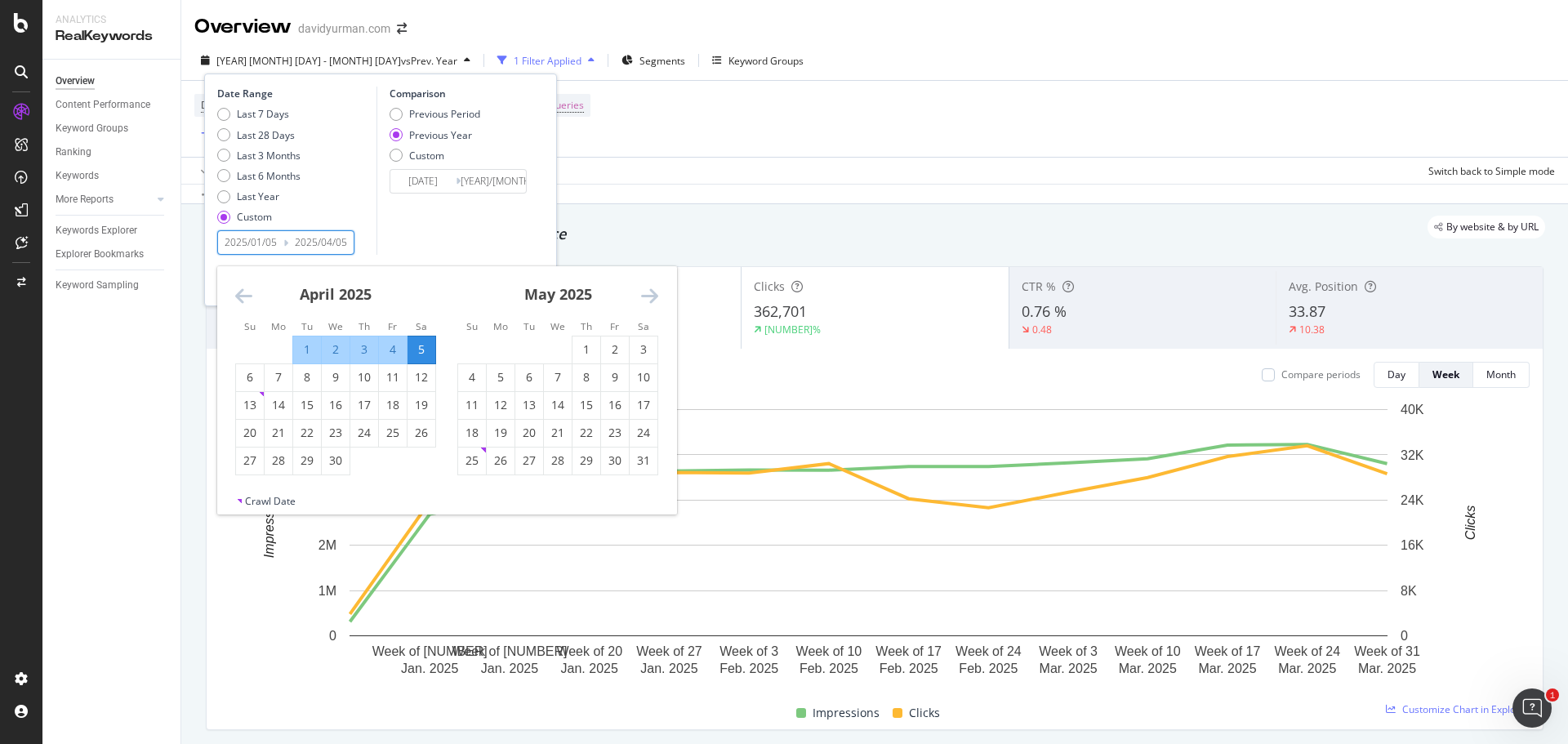 click at bounding box center (649, 296) 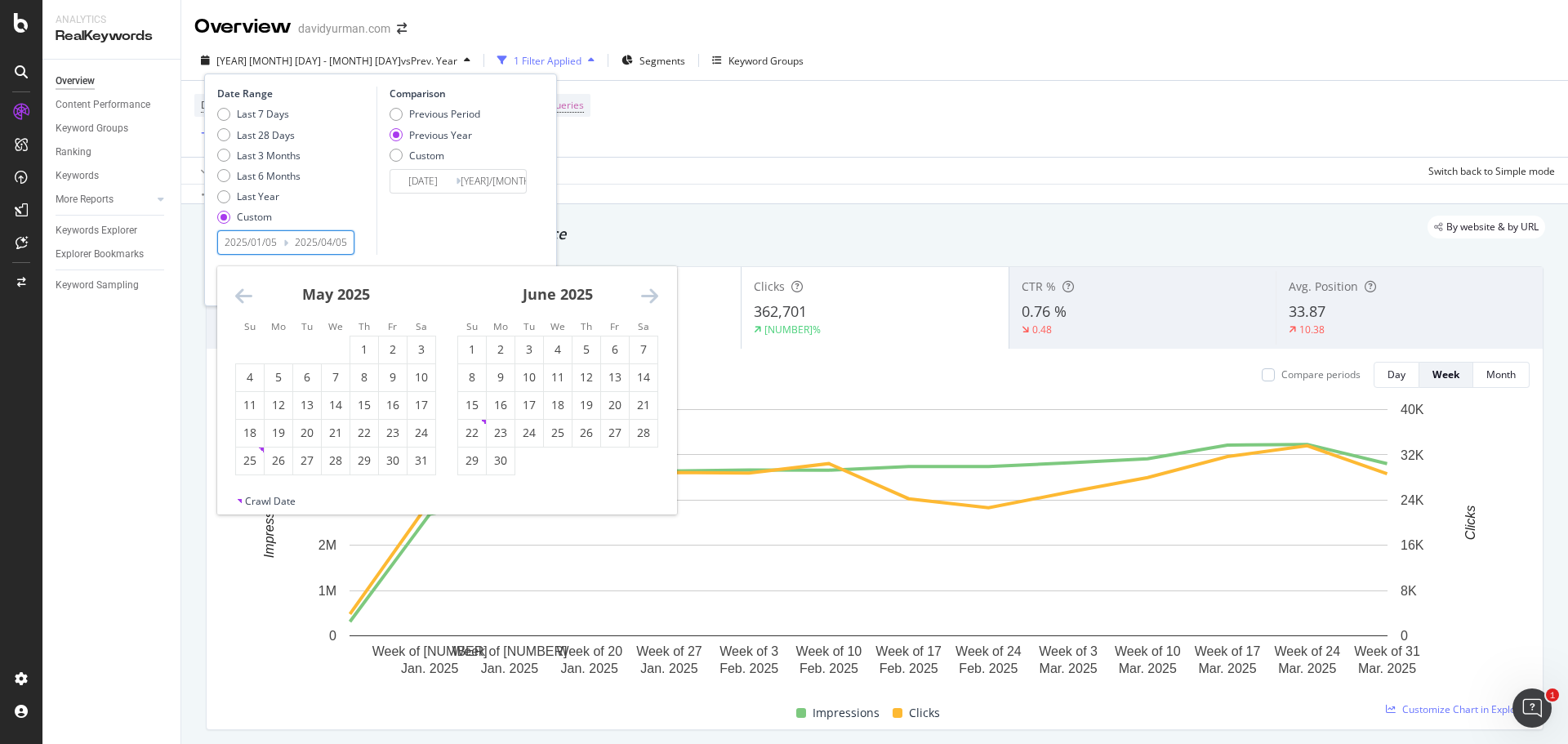 click at bounding box center (649, 296) 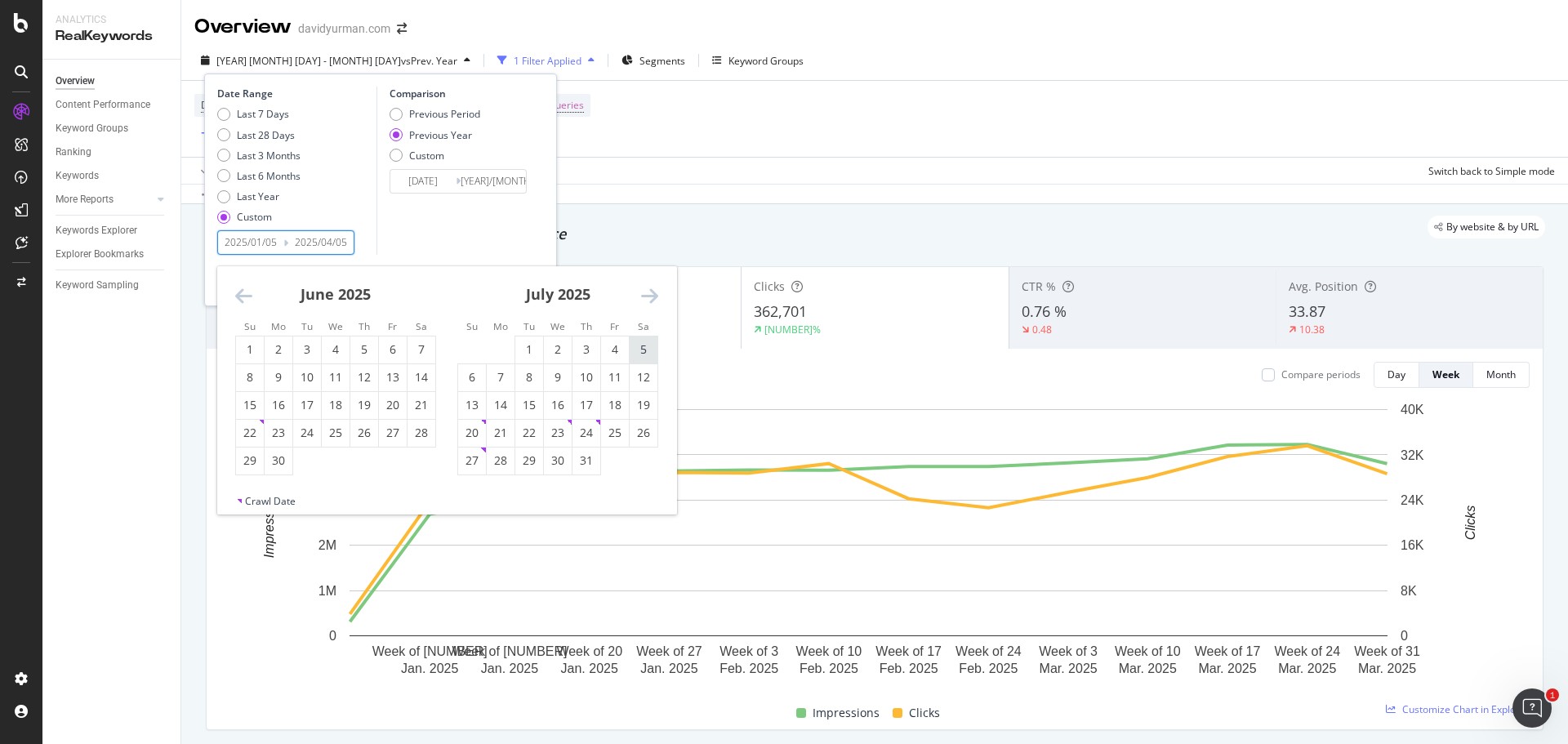 click on "5" at bounding box center [644, 350] 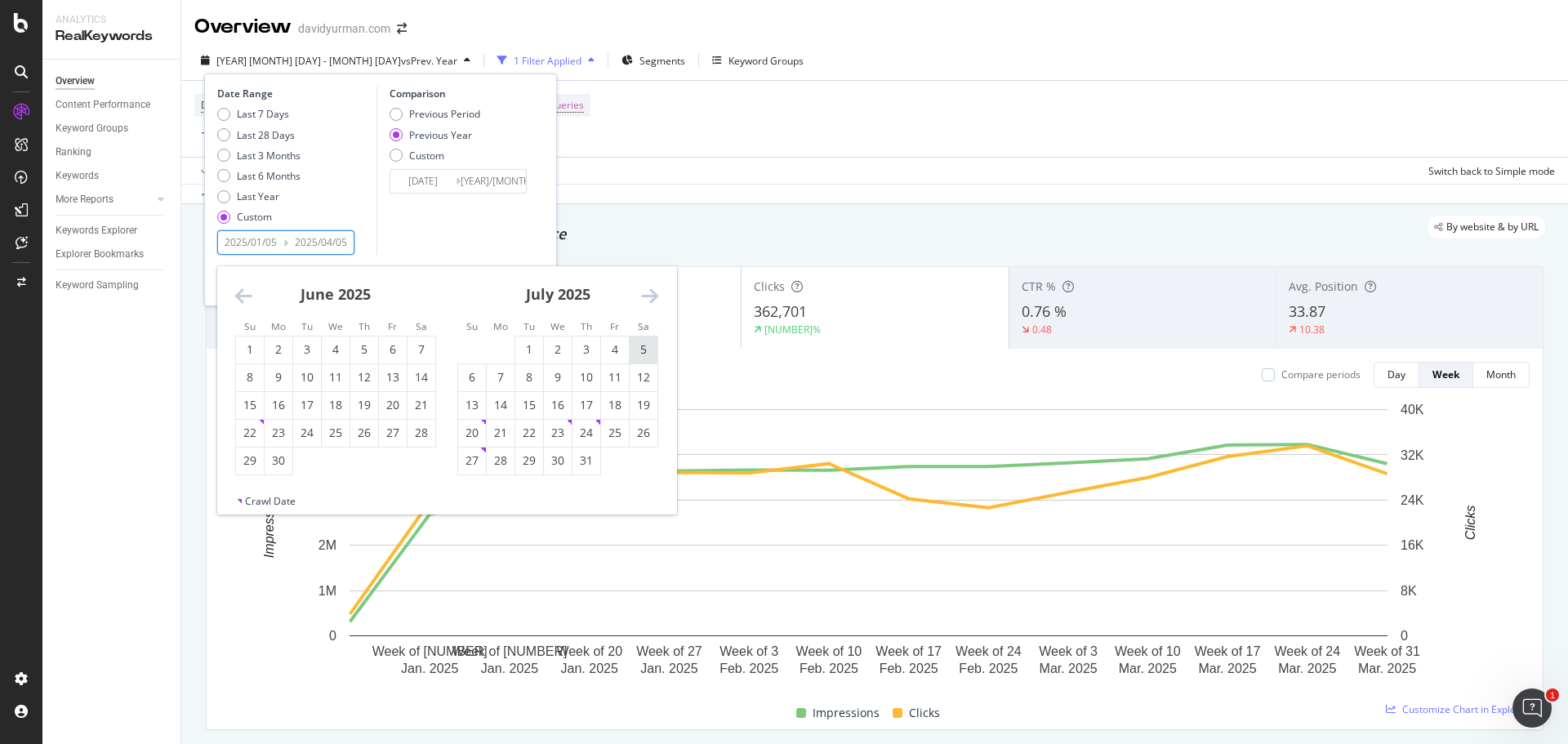 type on "2025/07/05" 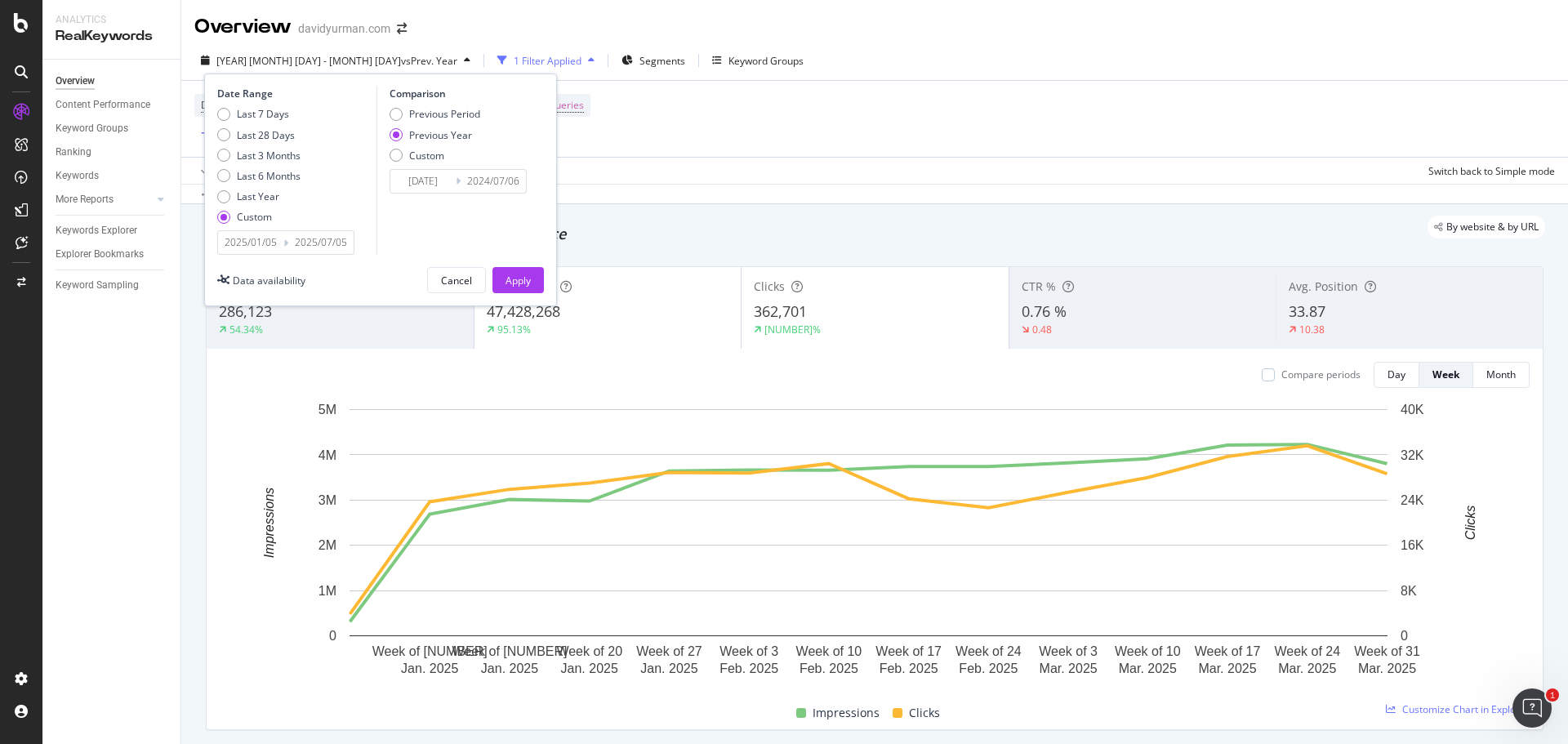 click on "2024/07/06" at bounding box center (493, 181) 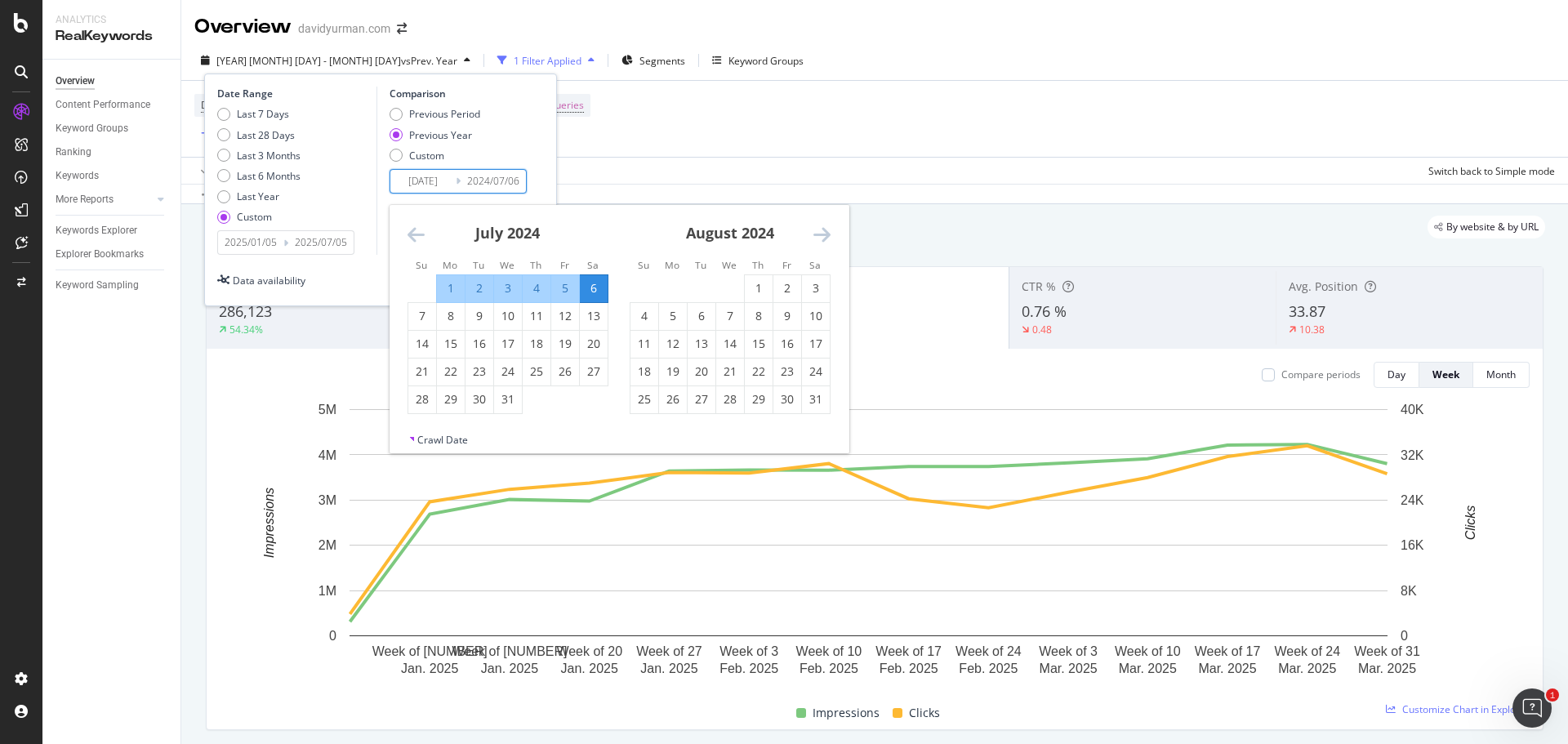 click on "Previous Period Previous Year Custom" at bounding box center [461, 137] 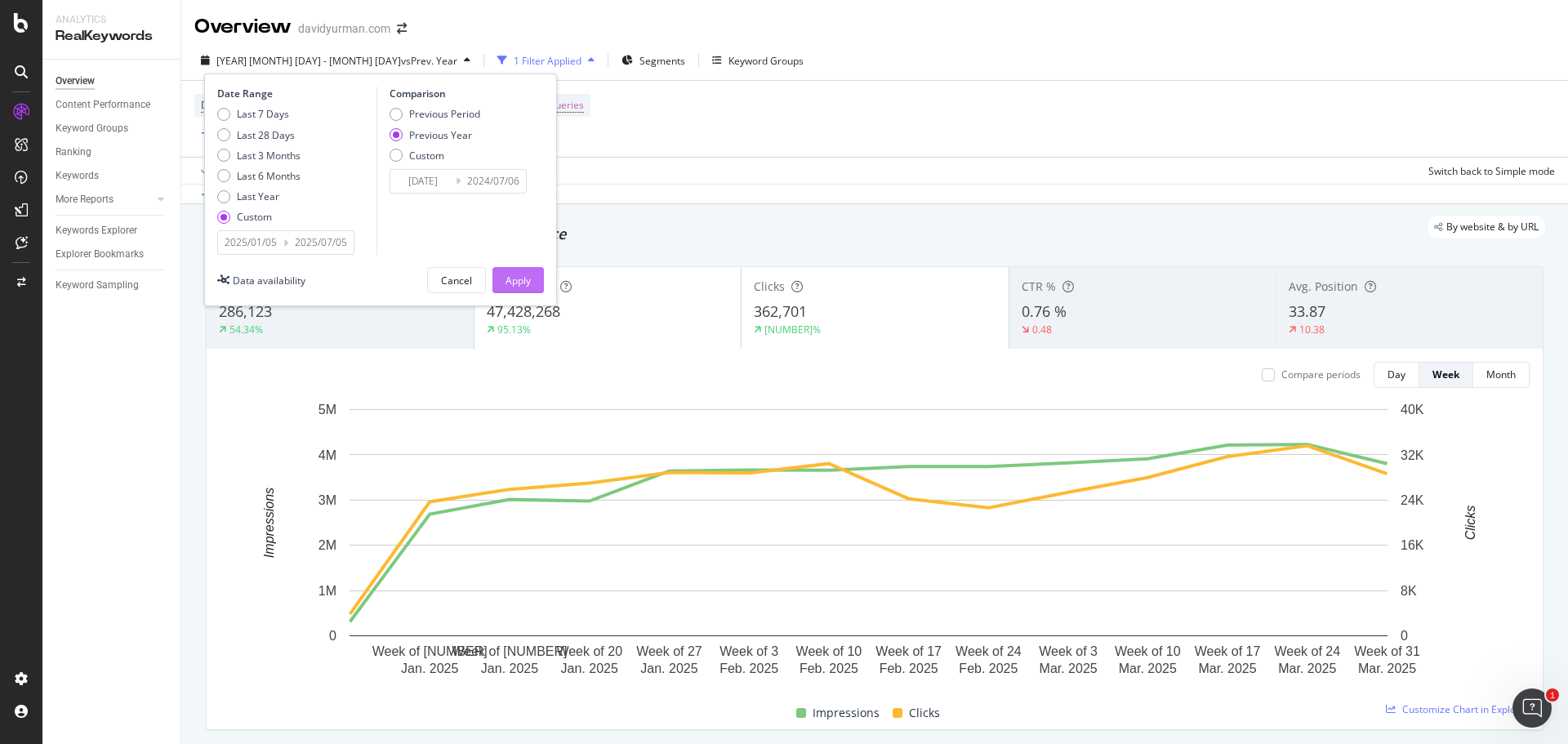 click on "Apply" at bounding box center (518, 280) 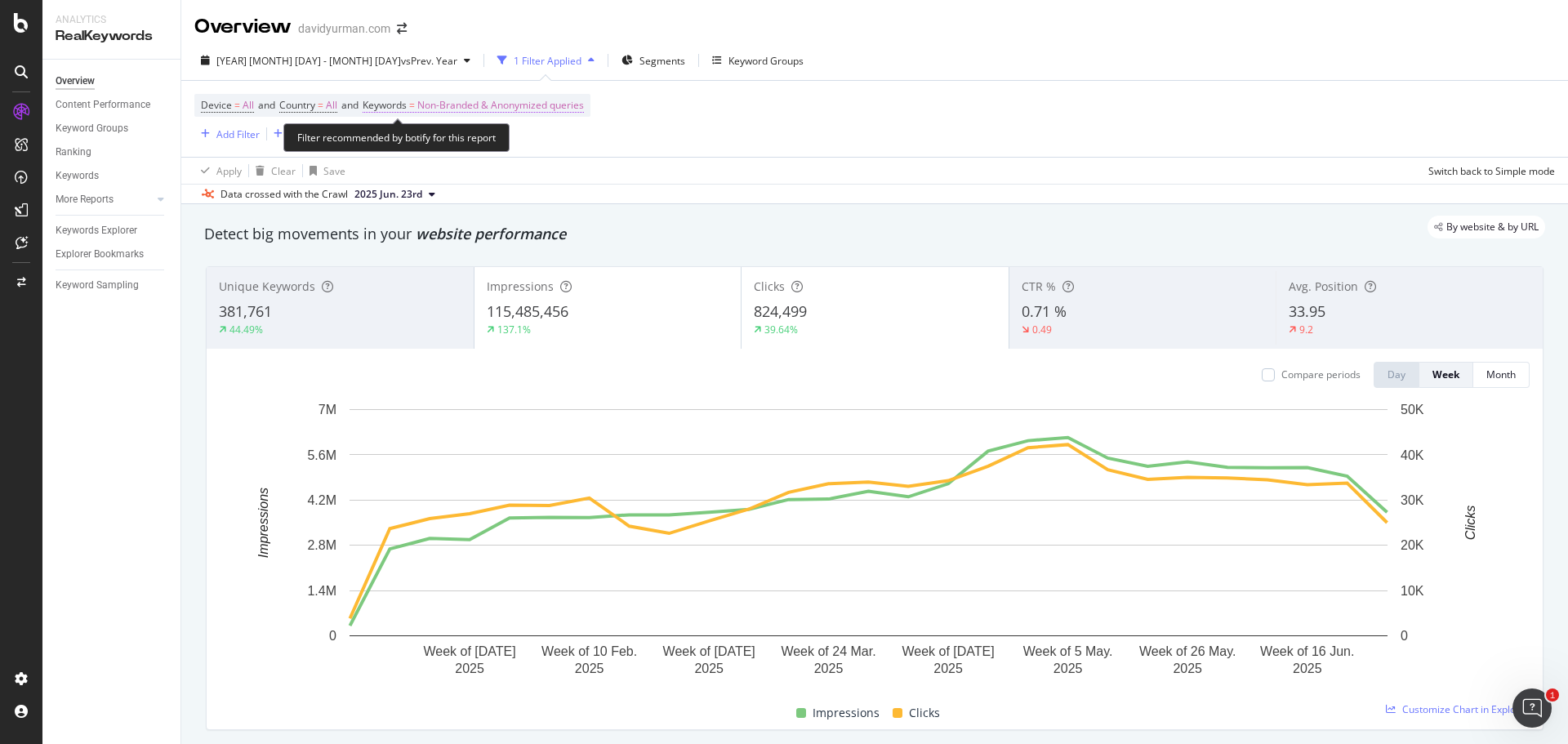 click on "Non-Branded & Anonymized queries" at bounding box center (501, 105) 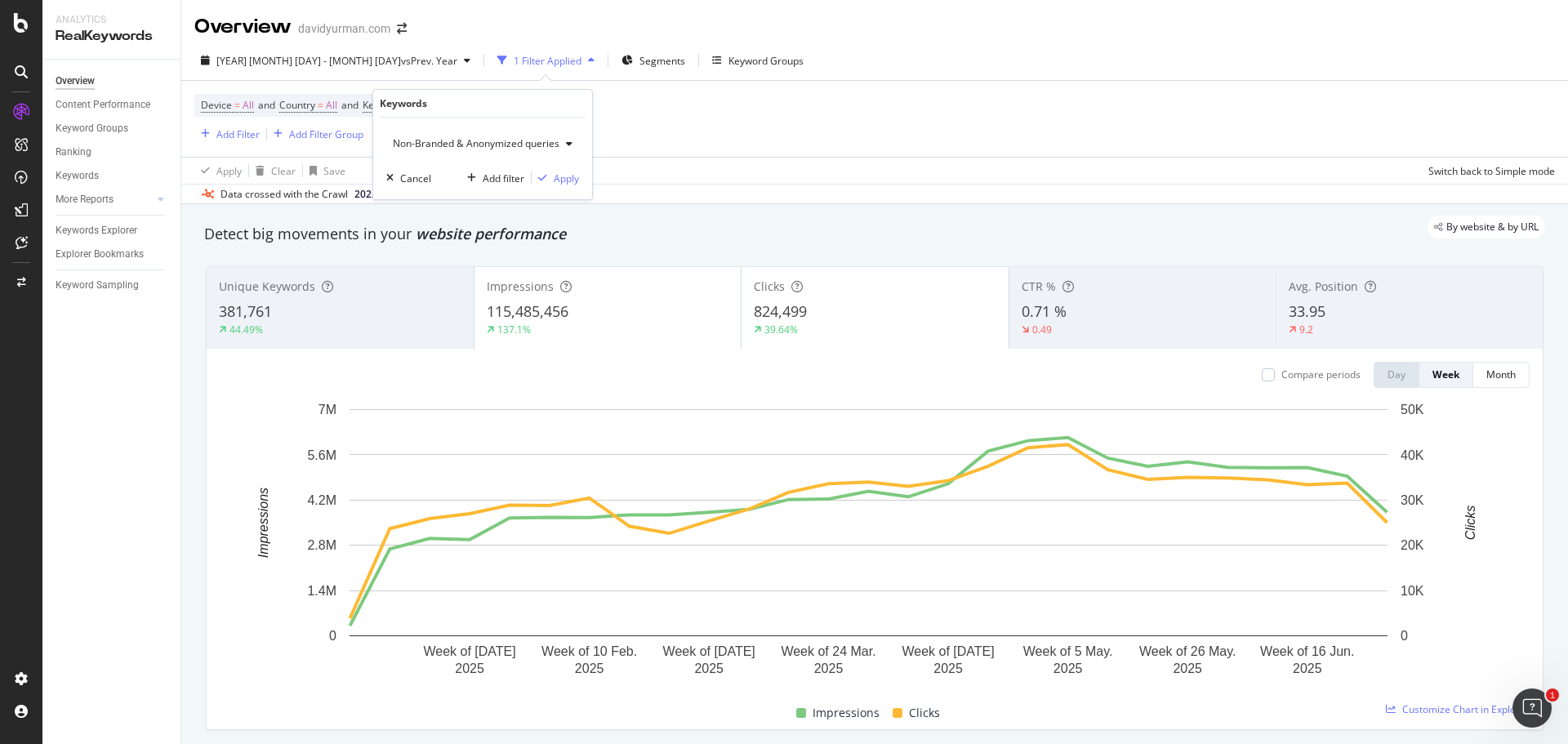 click on "Non-Branded & Anonymized queries" at bounding box center [473, 143] 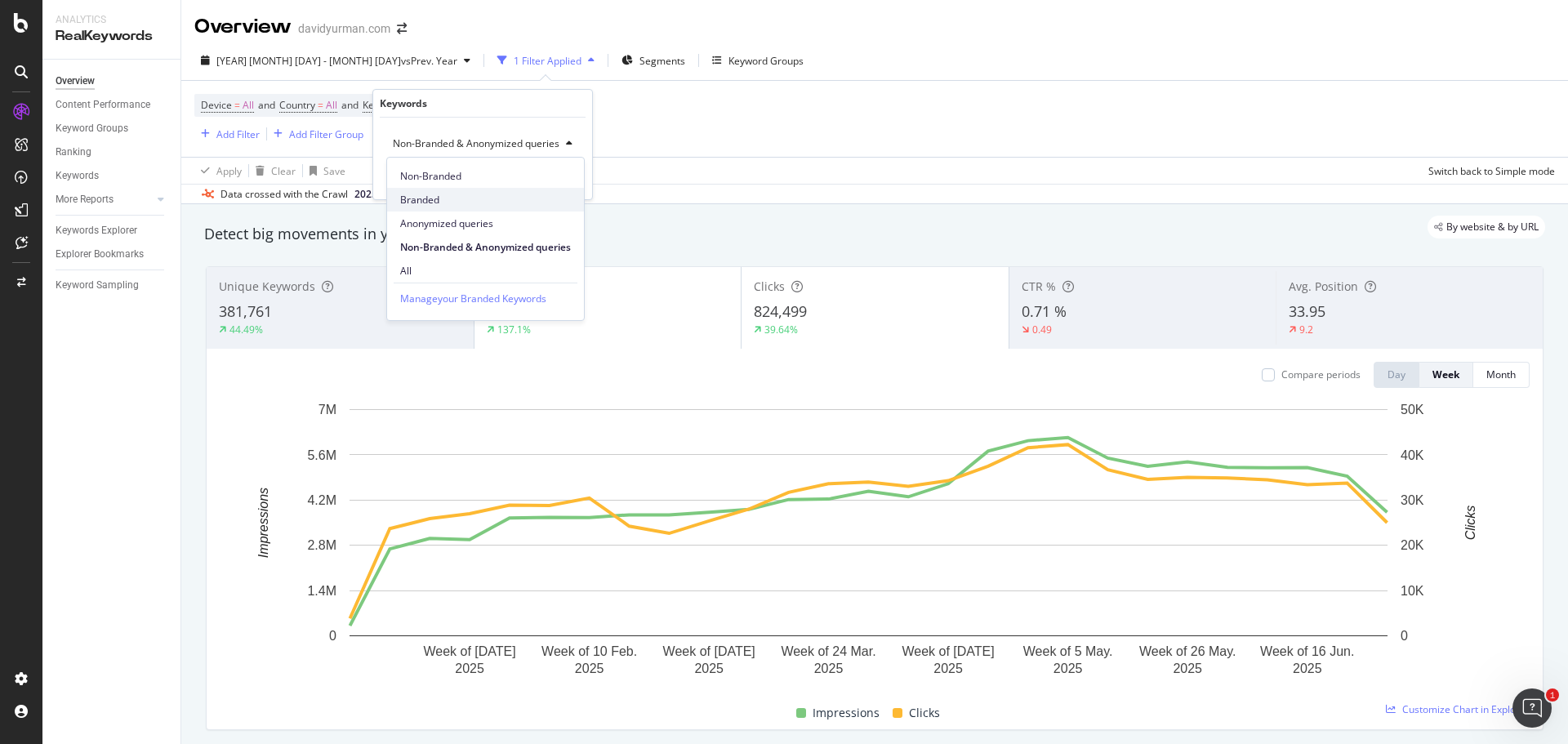 click on "Branded" at bounding box center (485, 200) 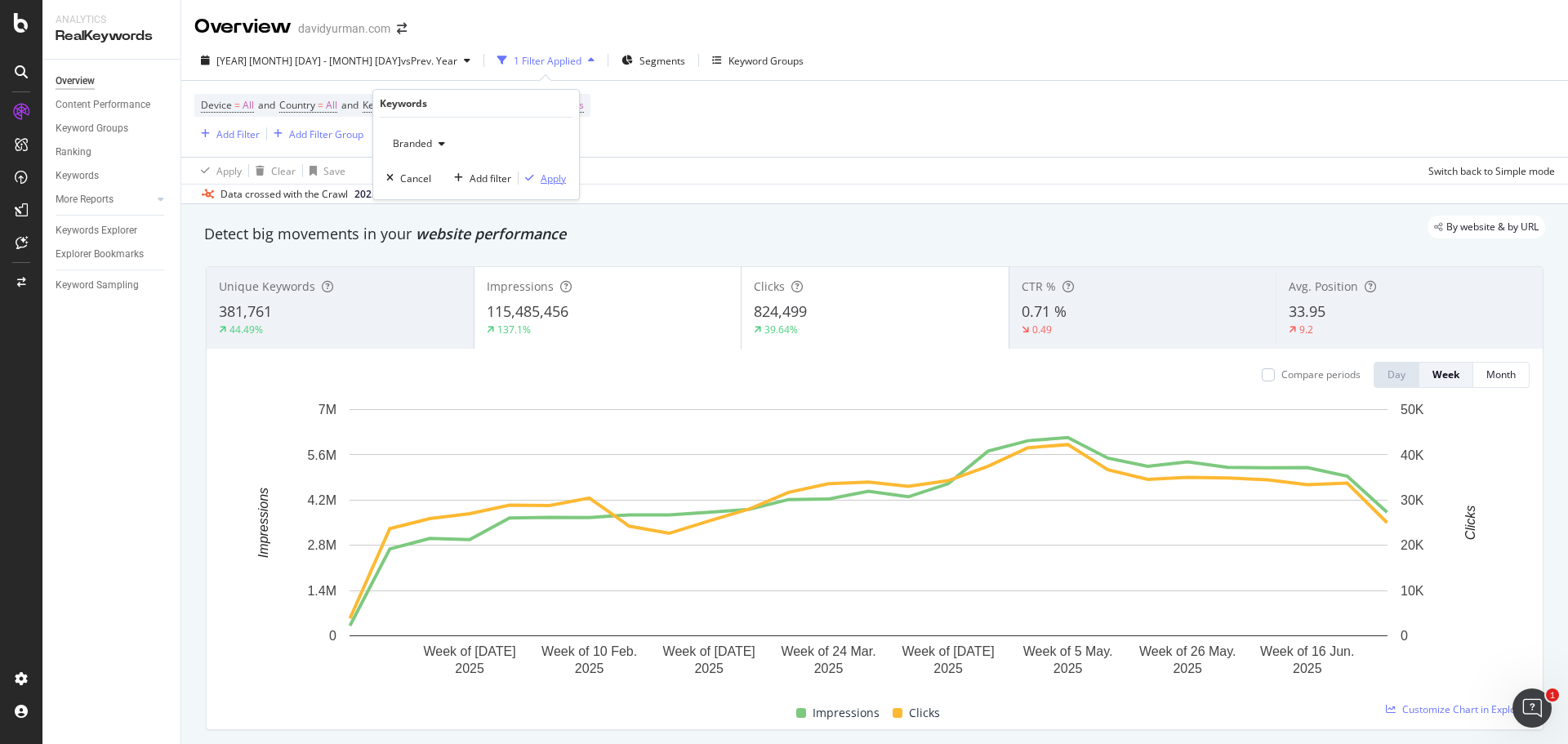 click at bounding box center [529, 178] 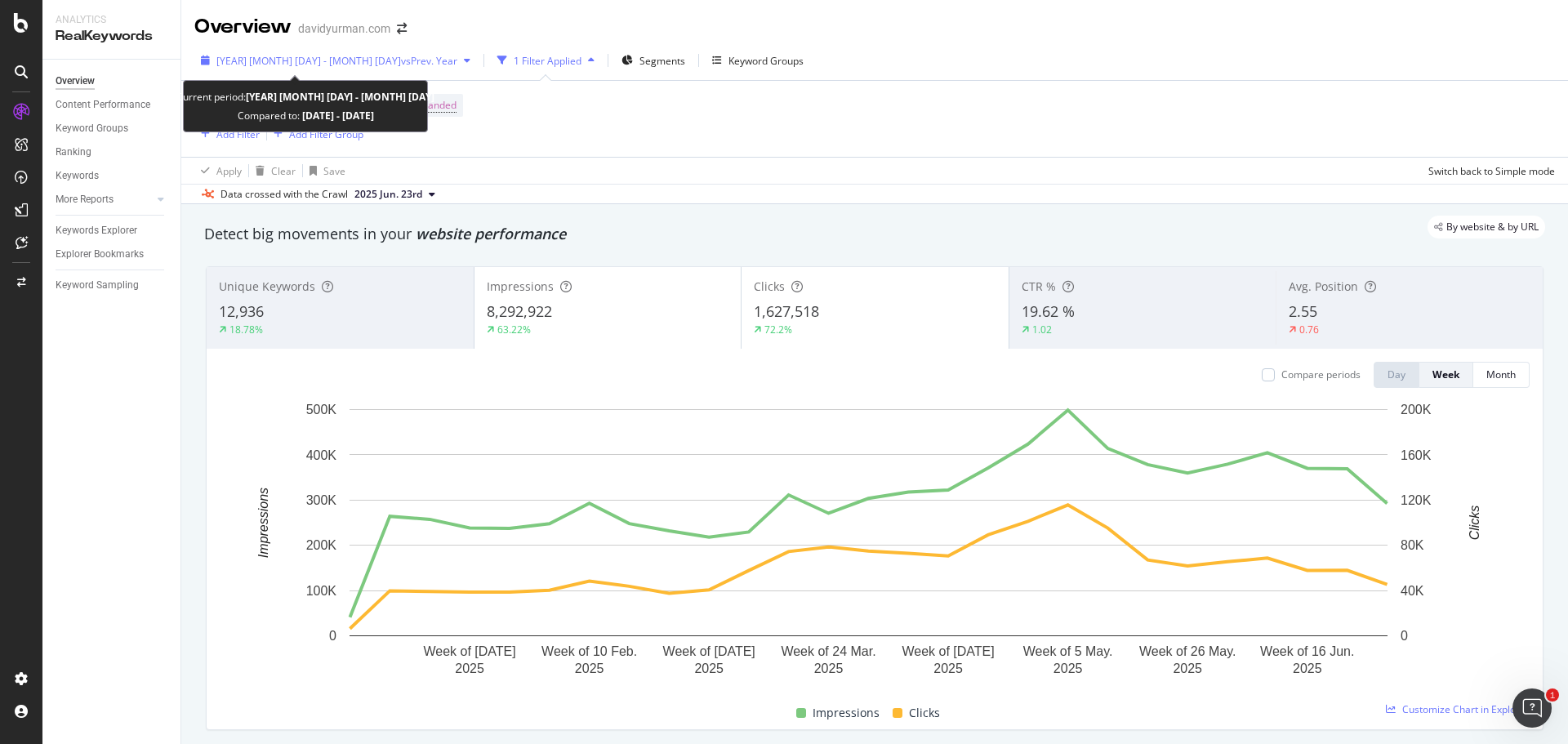 click on "[YEAR] [MONTH] [DAY] - [MONTH] [DAY]" at bounding box center [309, 60] 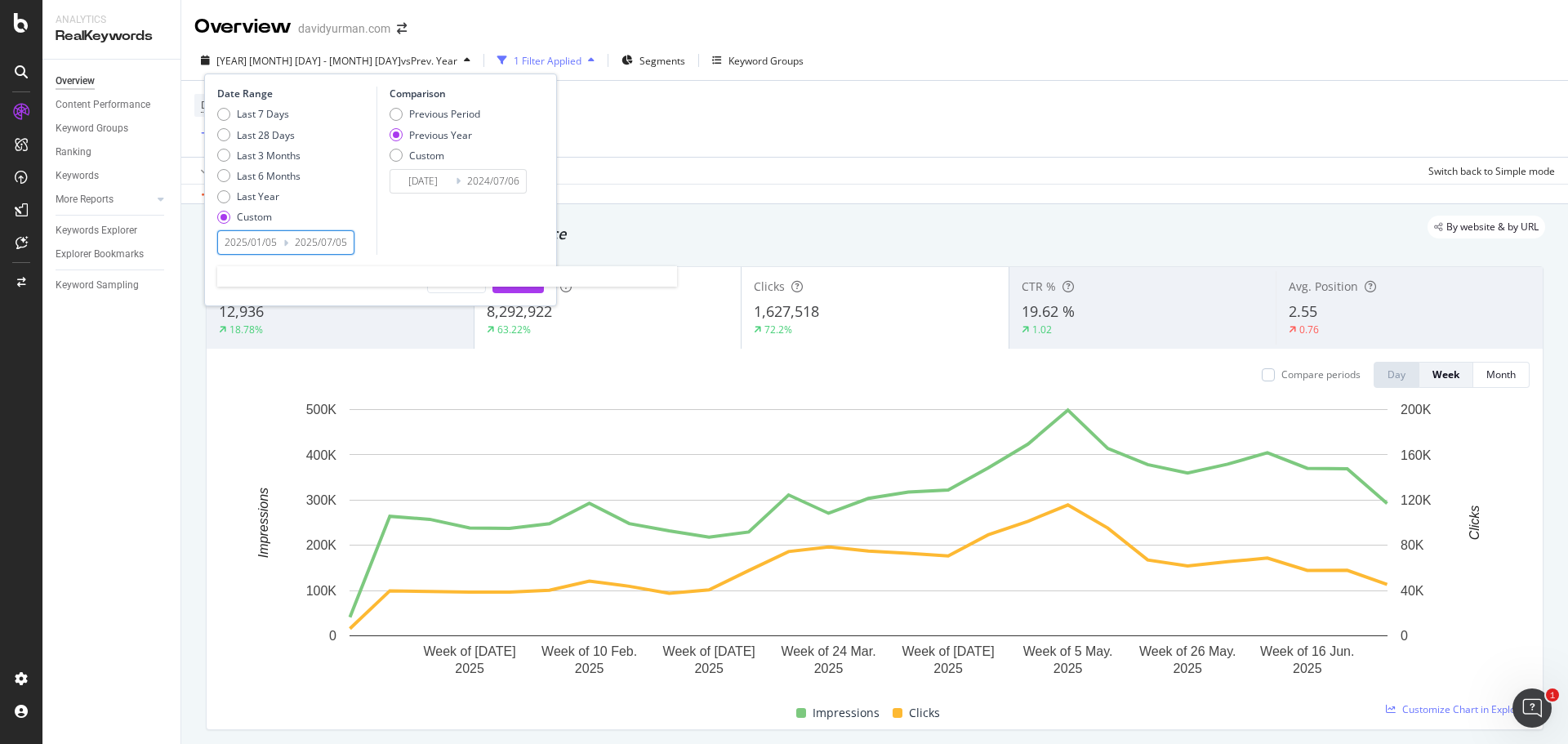 click on "2025/01/05" at bounding box center [251, 243] 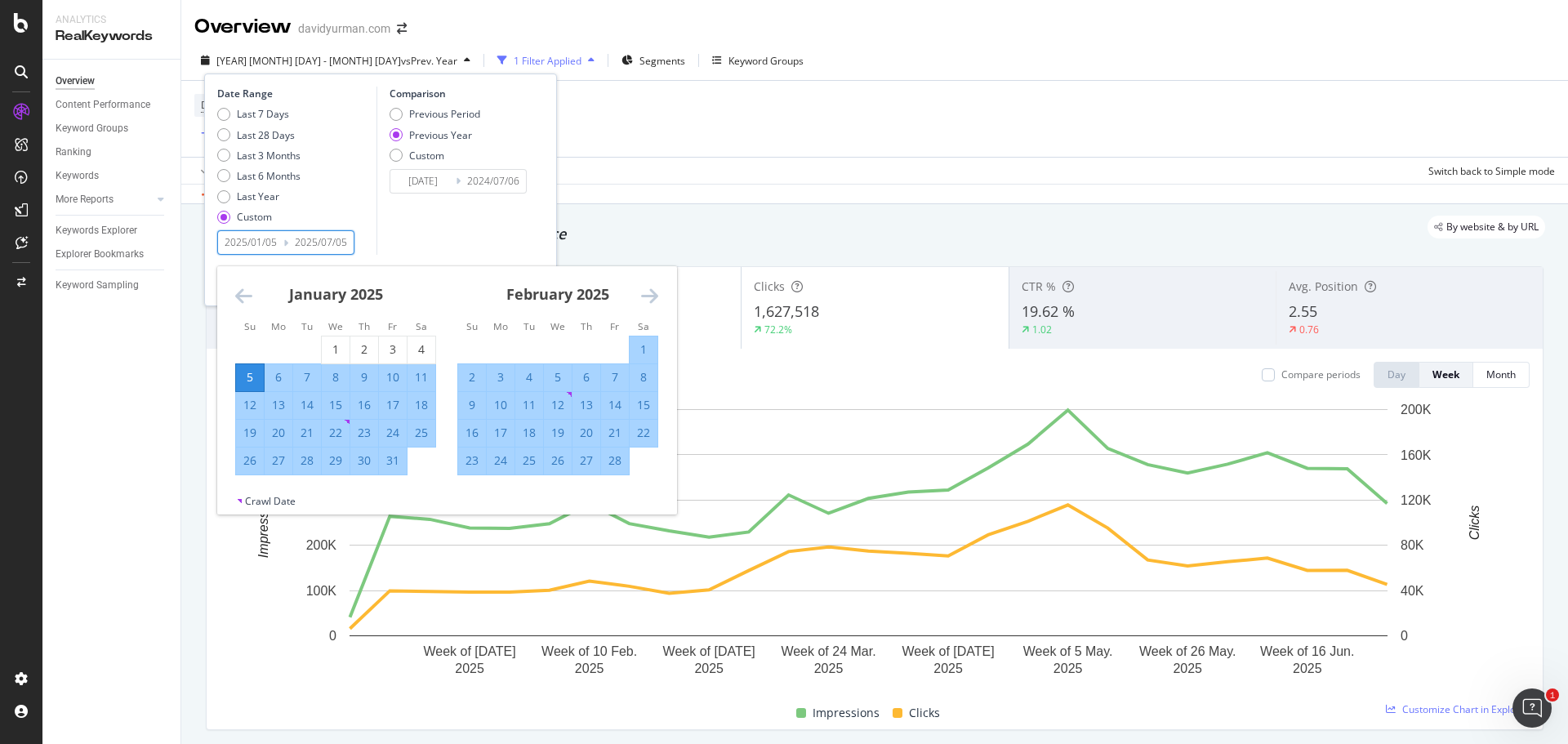 click at bounding box center (649, 296) 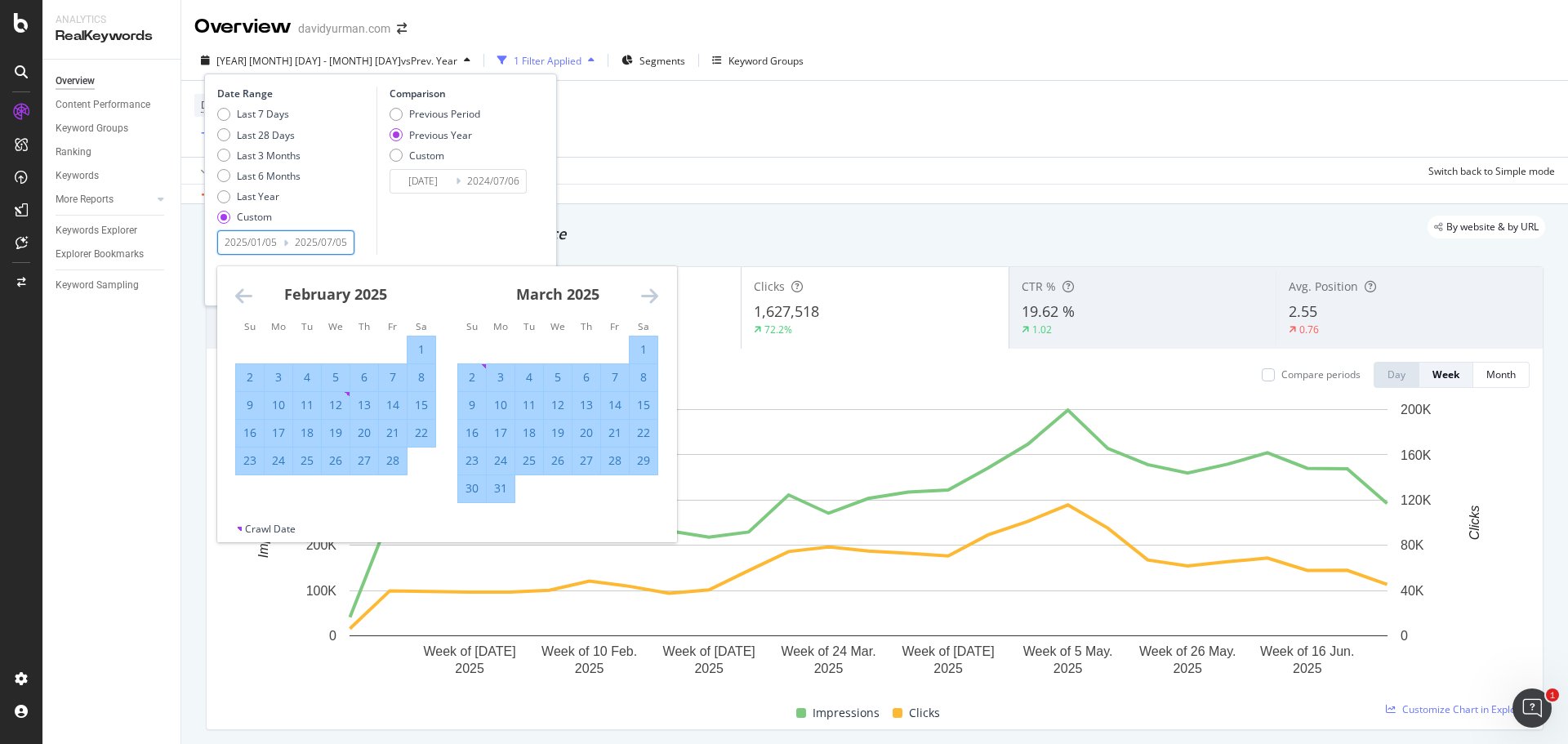 click at bounding box center [649, 296] 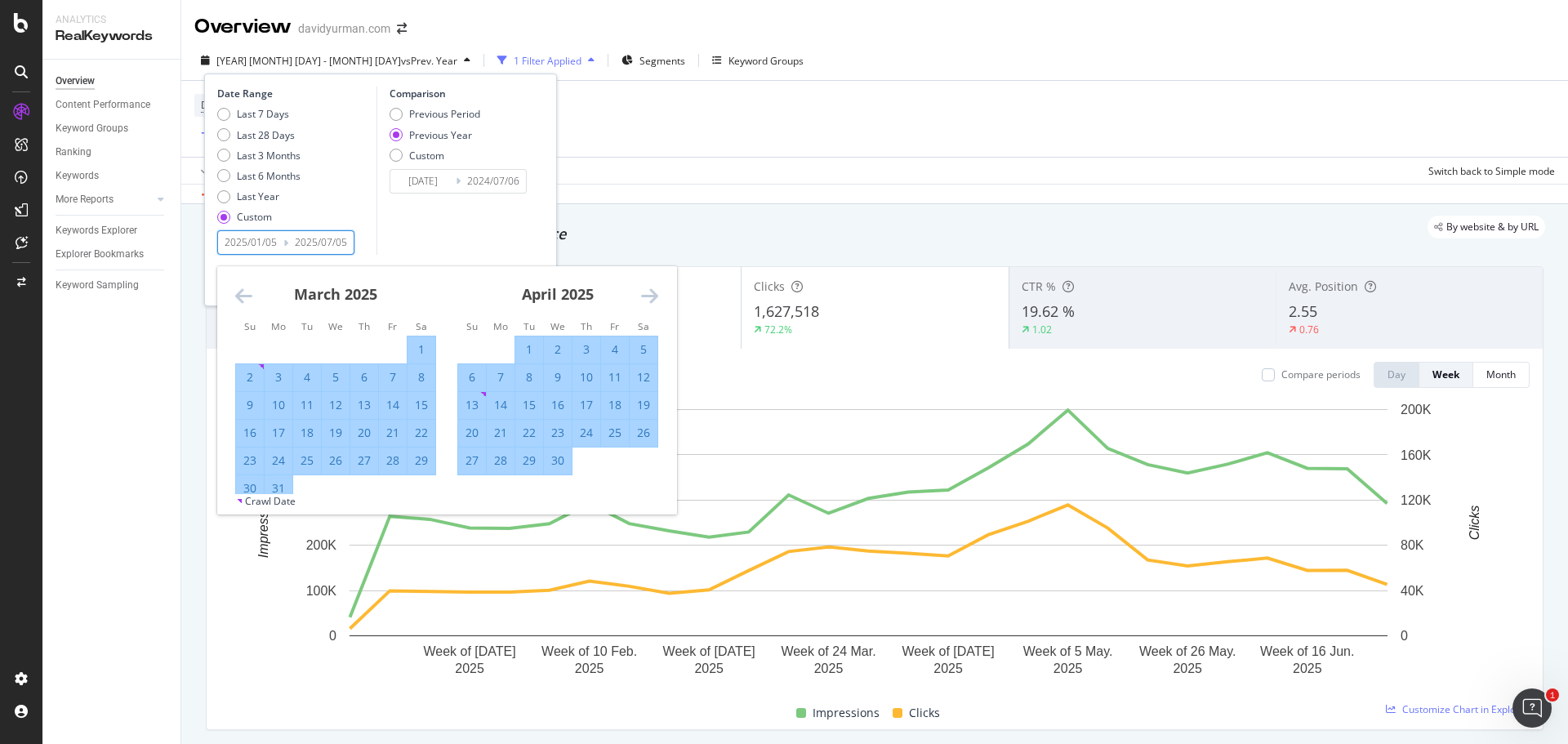 click on "6" at bounding box center [472, 377] 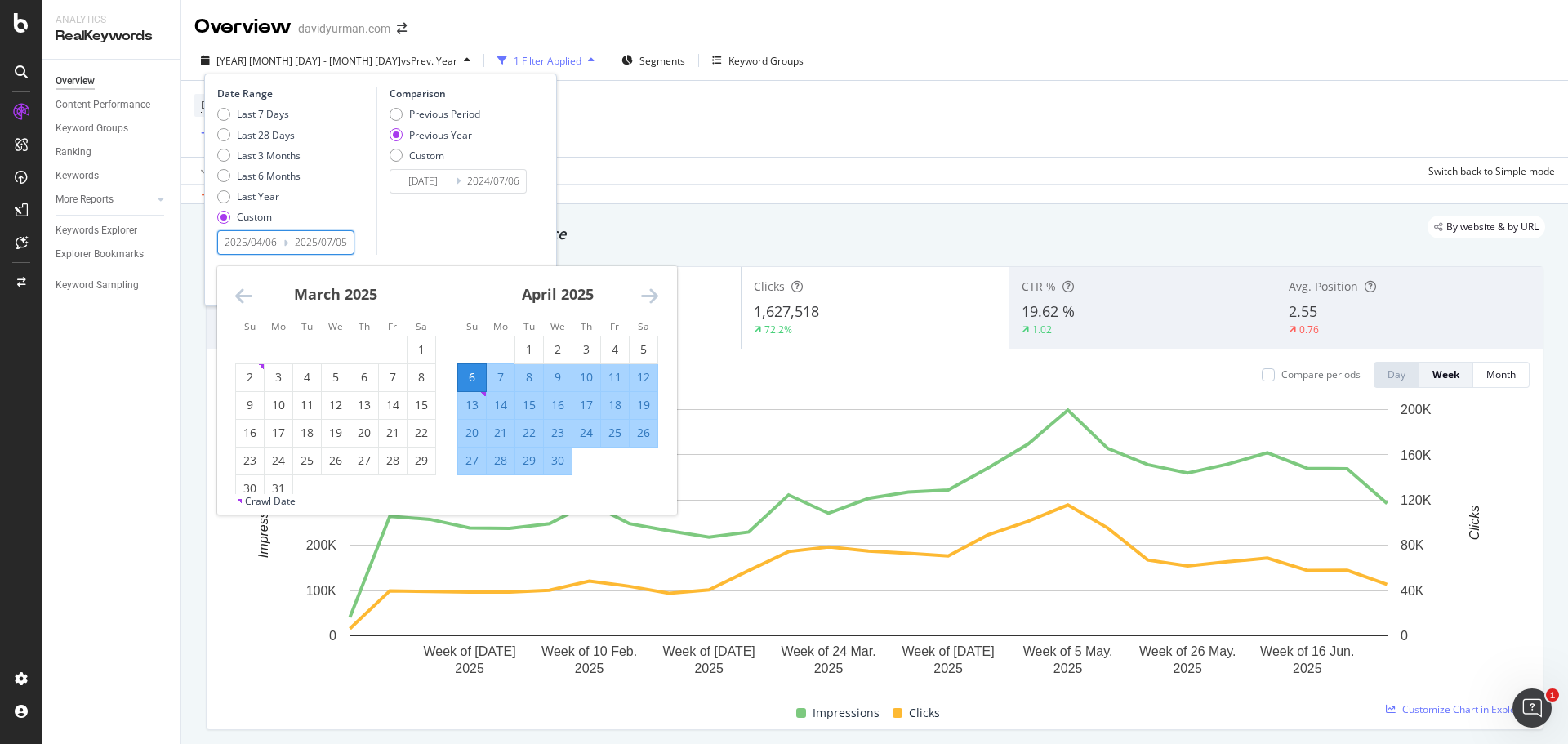 click on "Comparison Previous Period Previous Year Custom [YEAR]/[MONTH]/[DAY] Navigate forward to interact with the calendar and select a date. Press the question mark key to get the keyboard shortcuts for changing dates. [YEAR]/[MONTH]/[DAY] Navigate backward to interact with the calendar and select a date. Press the question mark key to get the keyboard shortcuts for changing dates." at bounding box center [454, 171] 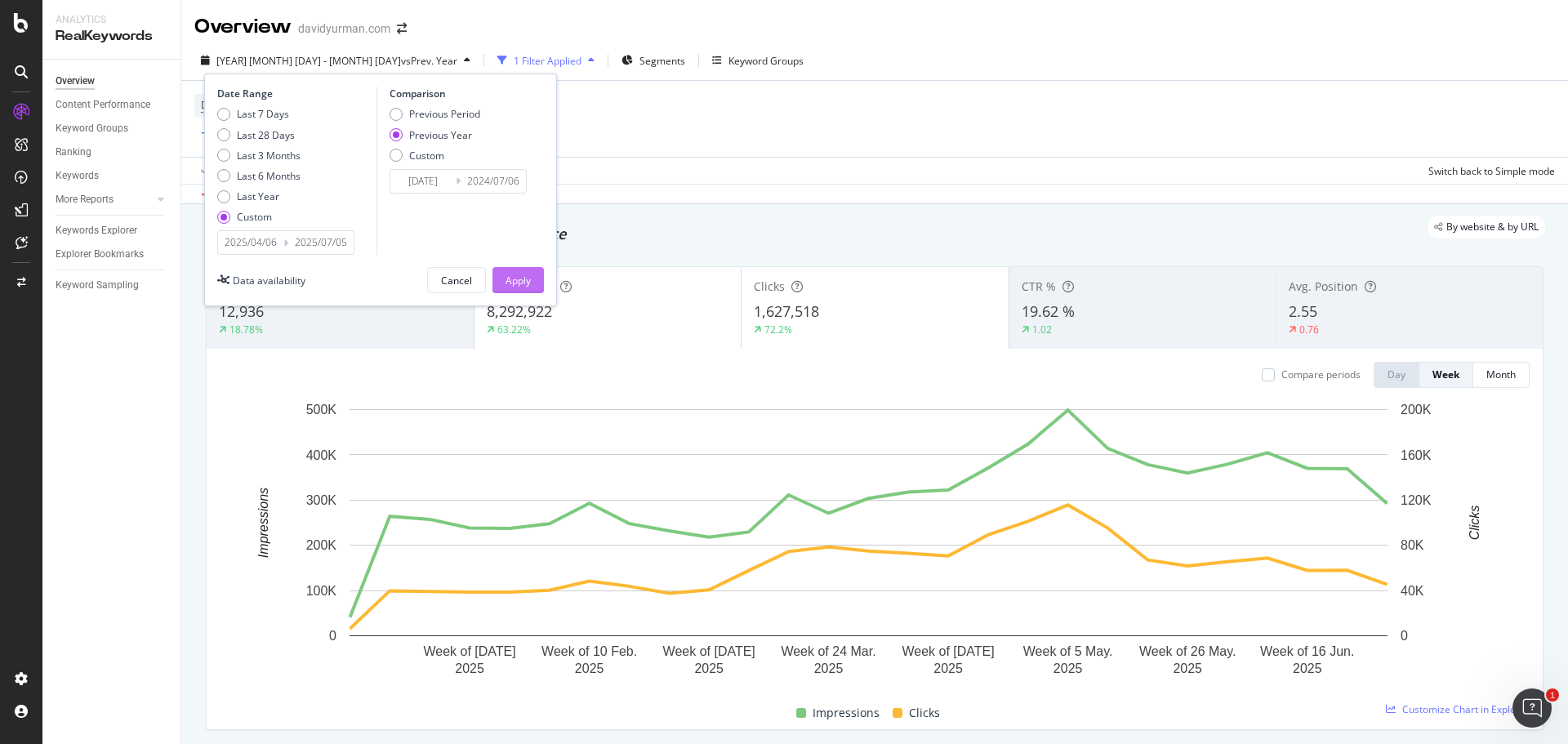 click on "Apply" at bounding box center (518, 280) 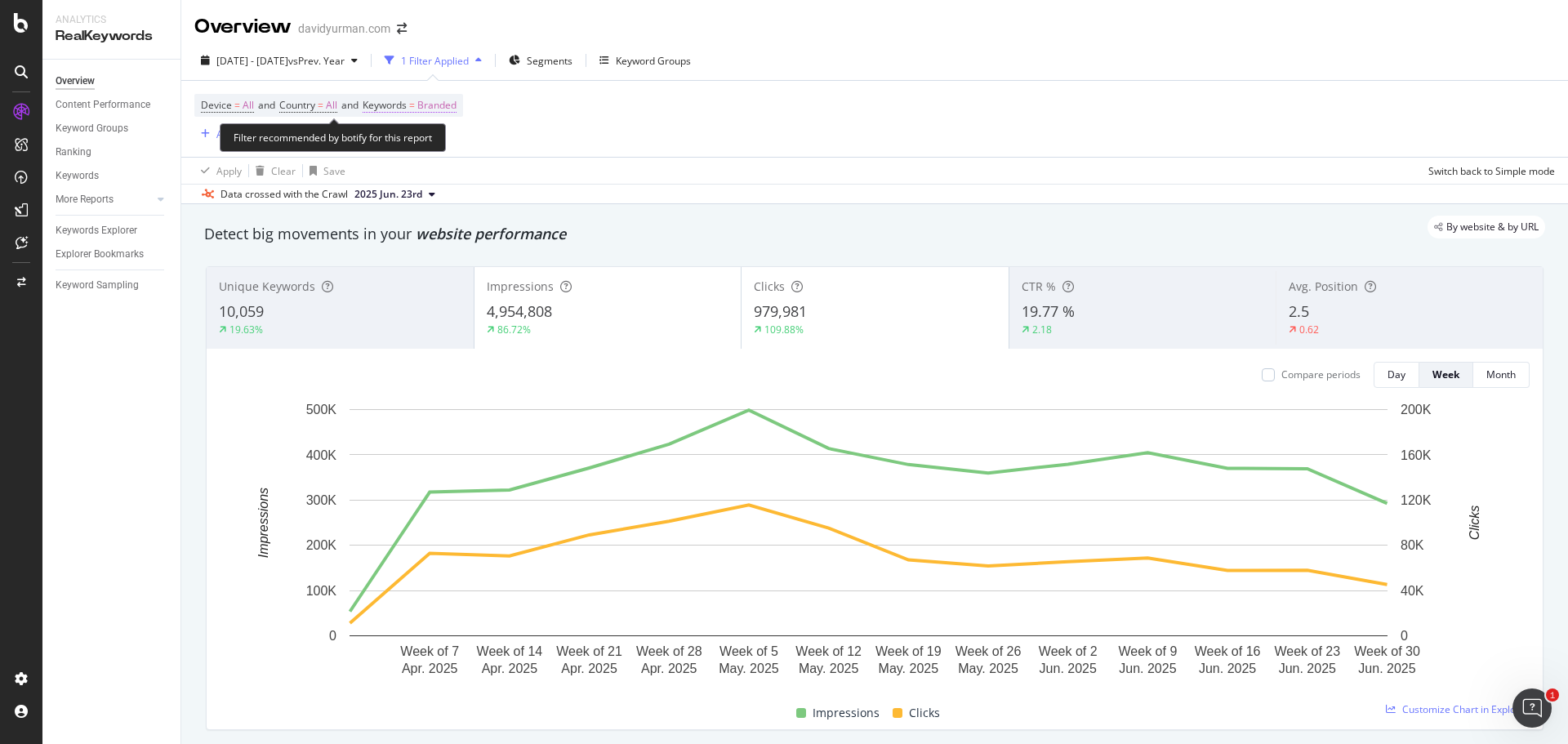 click on "Branded" at bounding box center [437, 105] 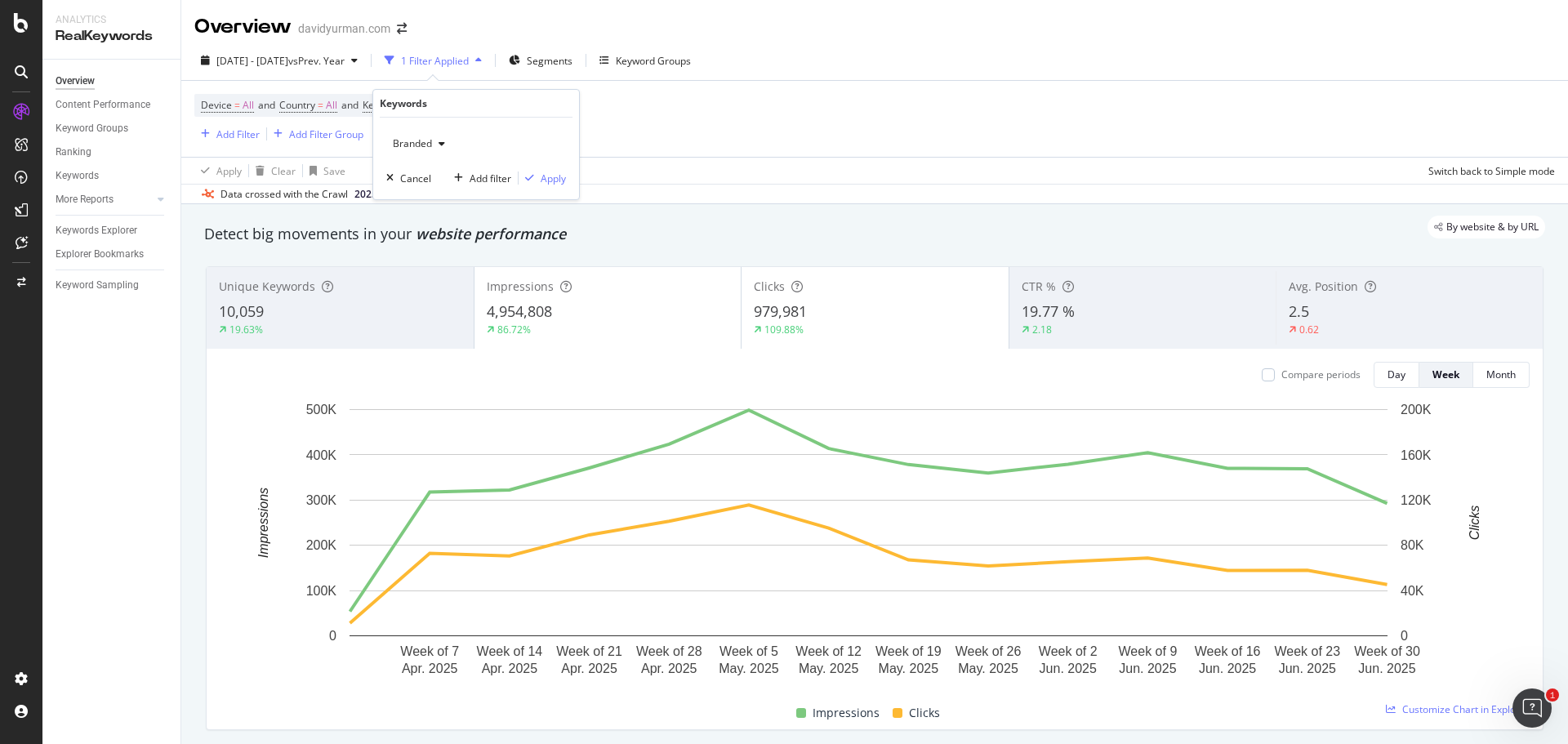 click on "Branded" at bounding box center [409, 143] 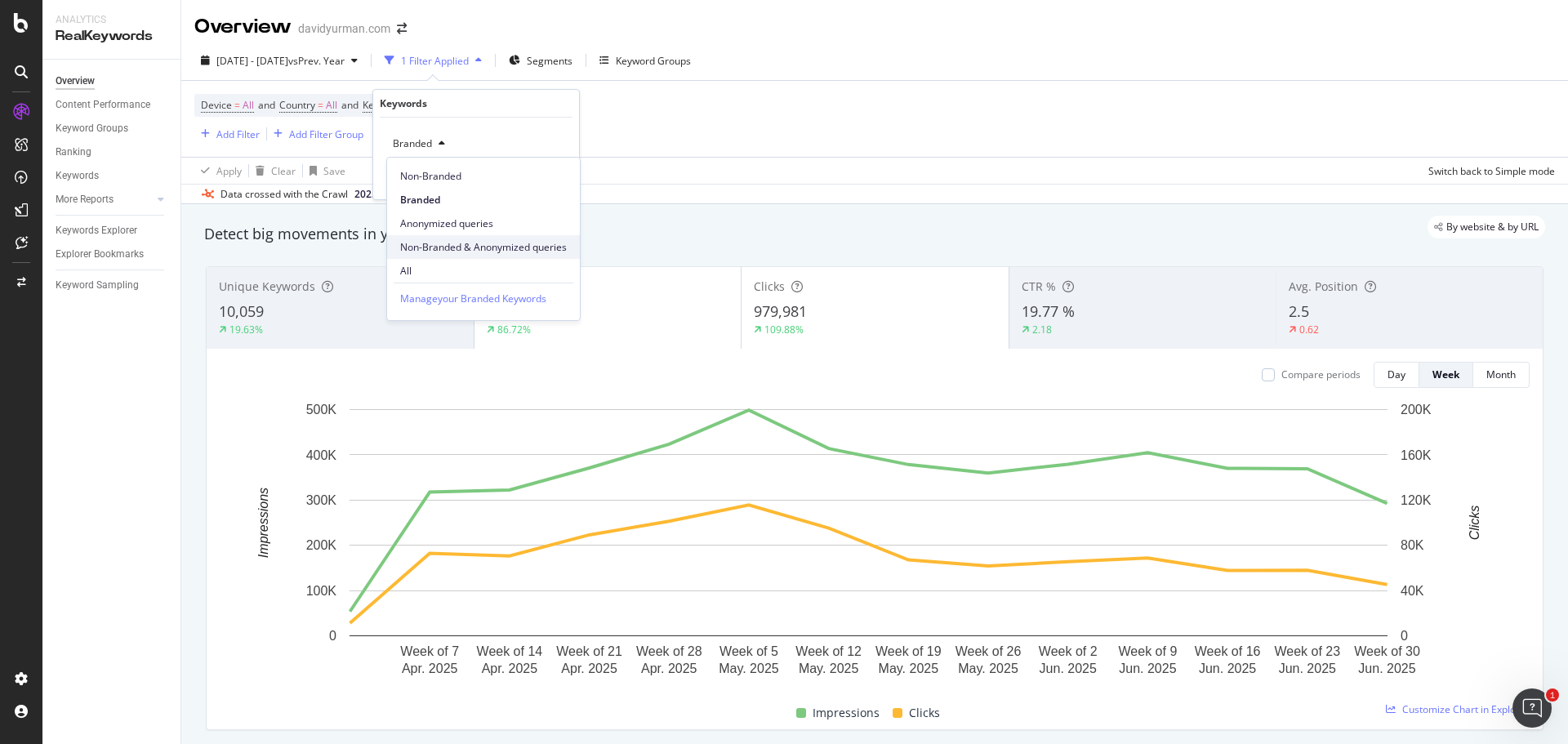 click on "Non-Branded & Anonymized queries" at bounding box center [483, 247] 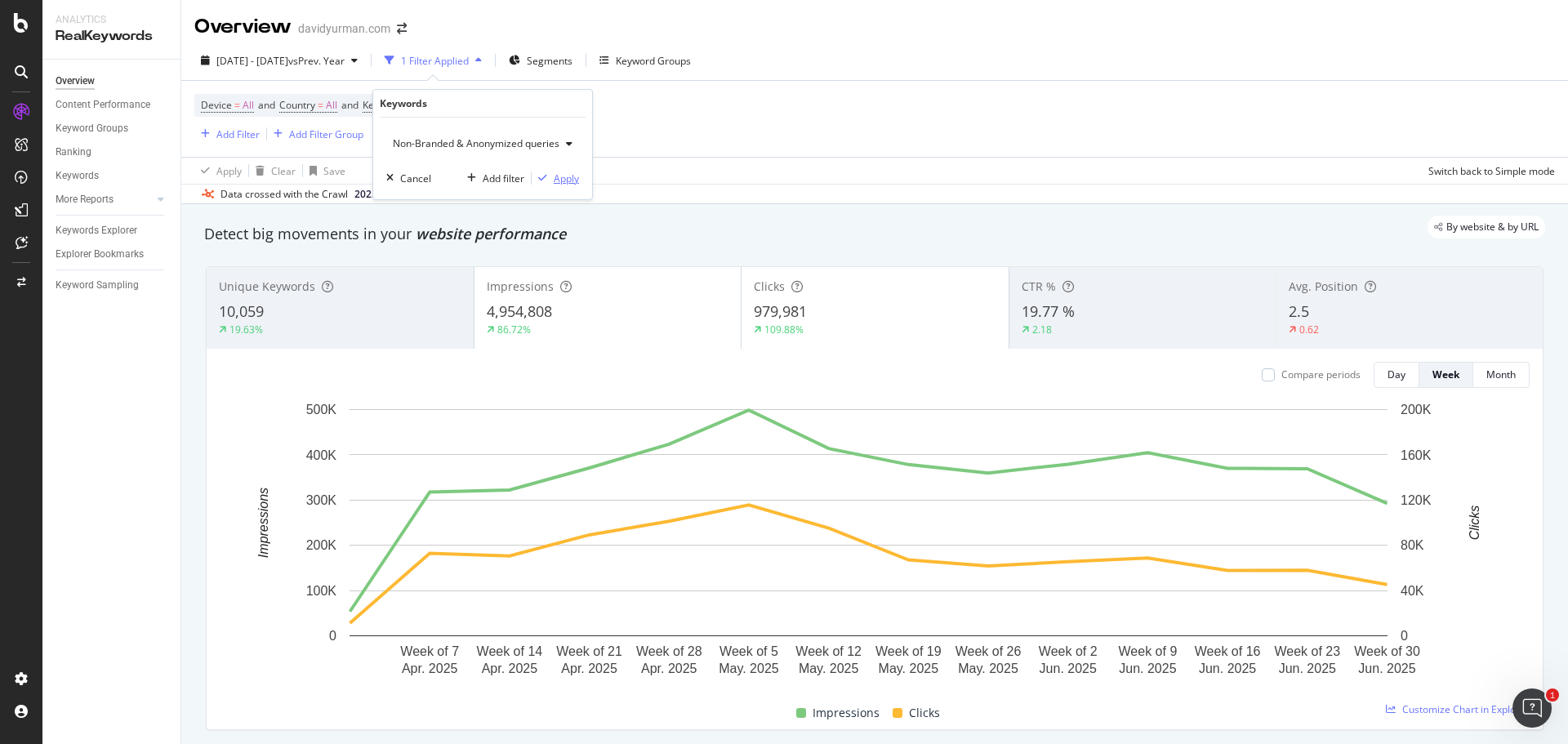 click on "Apply" at bounding box center (566, 178) 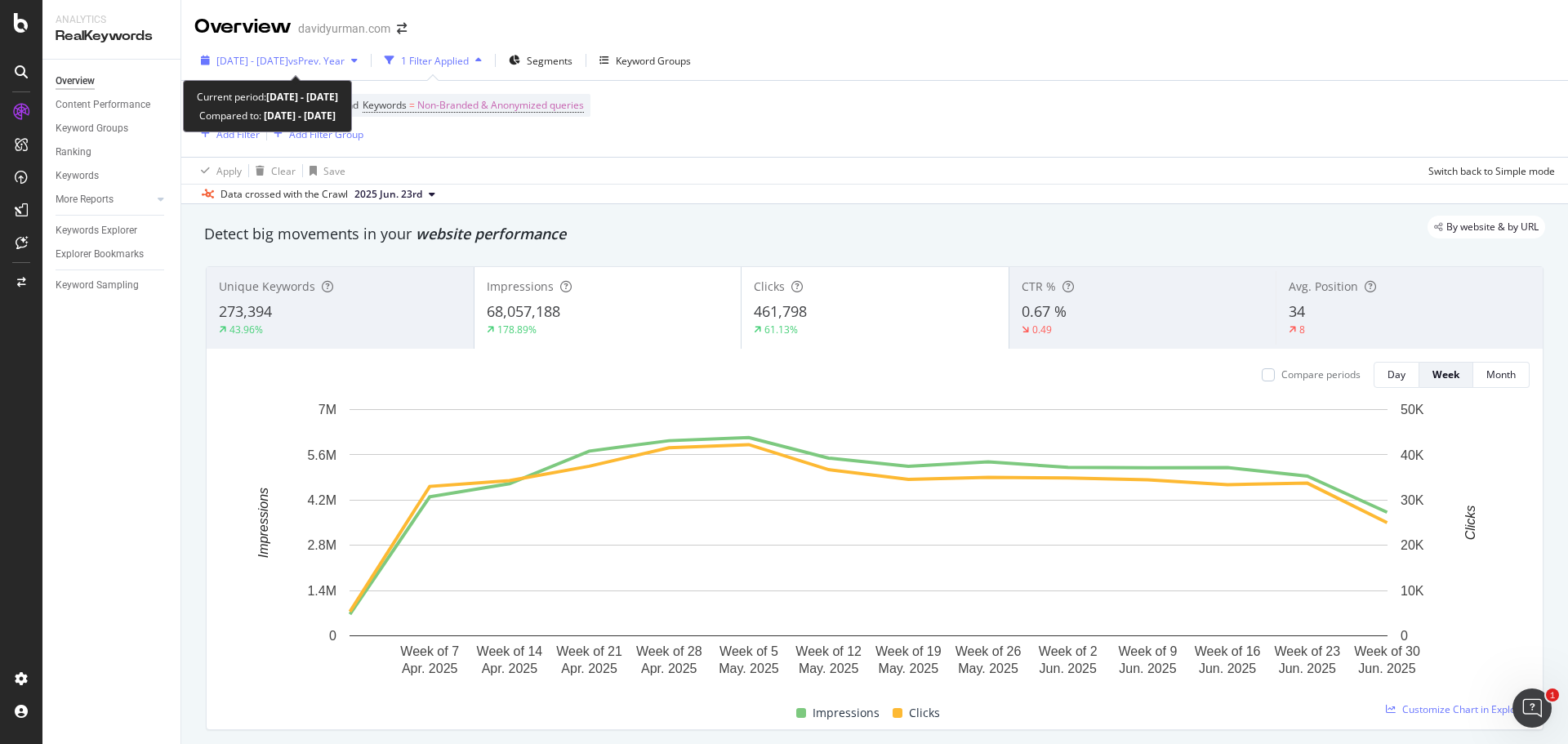 click on "vs  Prev. Year" at bounding box center (316, 60) 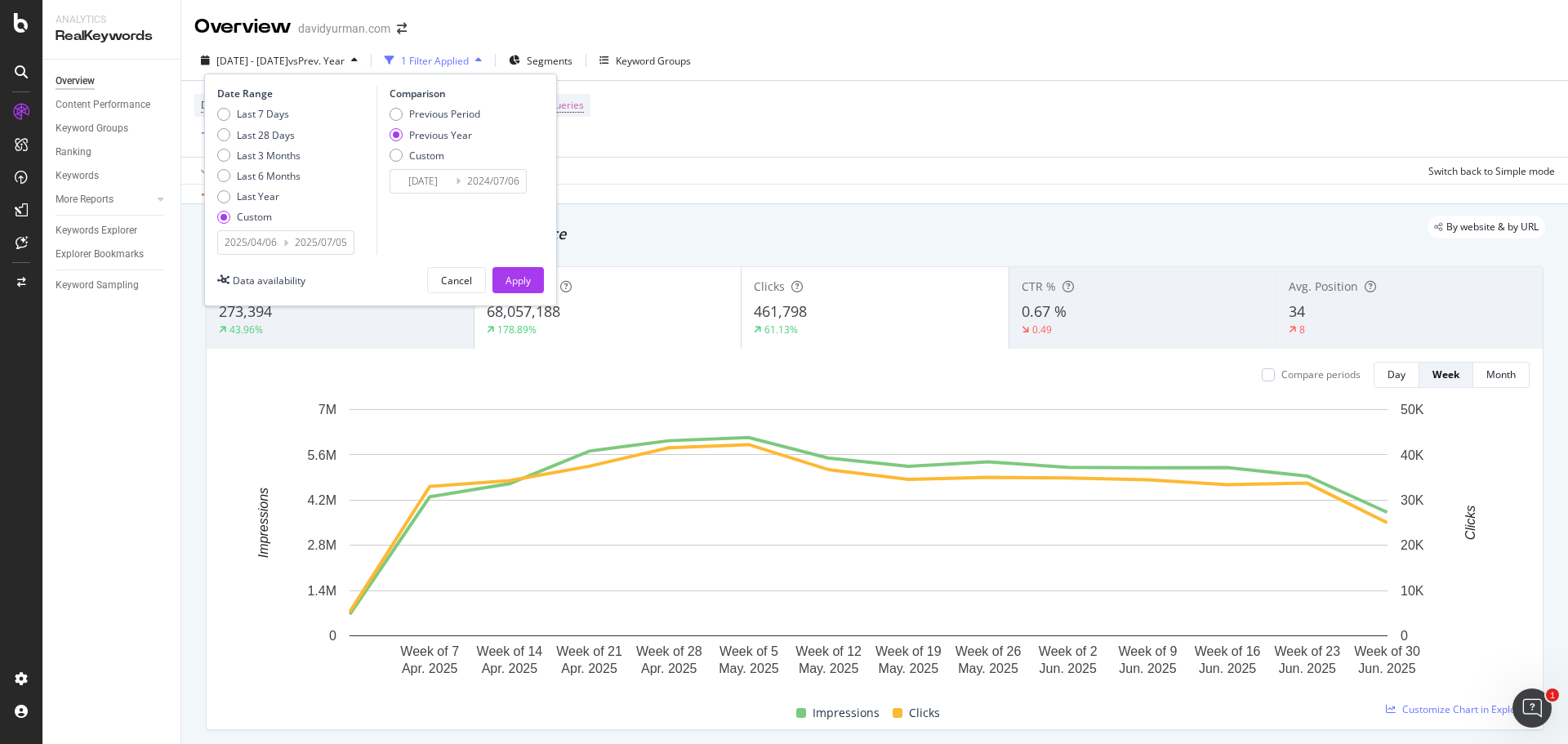 click on "2025/04/06" at bounding box center (251, 243) 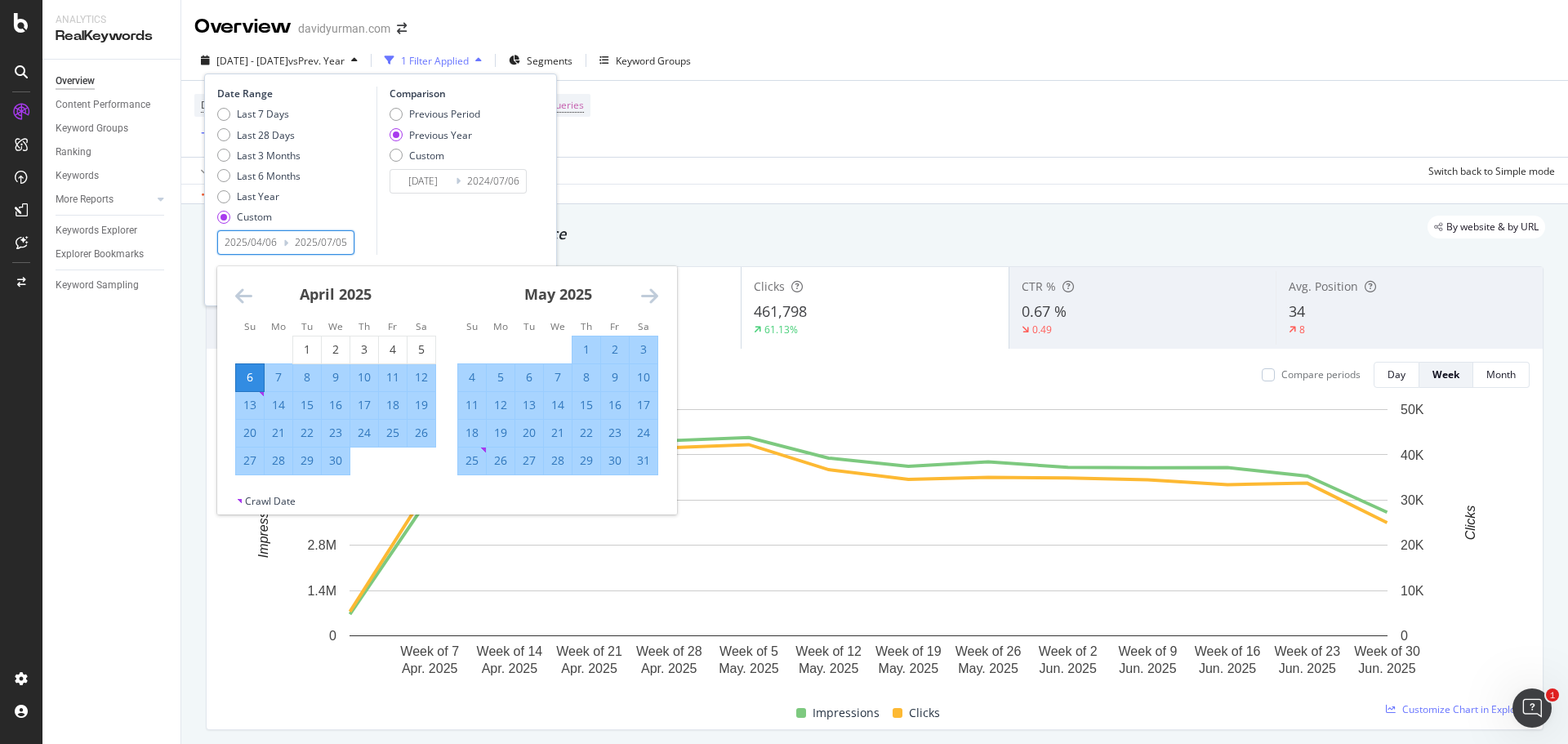 click at bounding box center (243, 296) 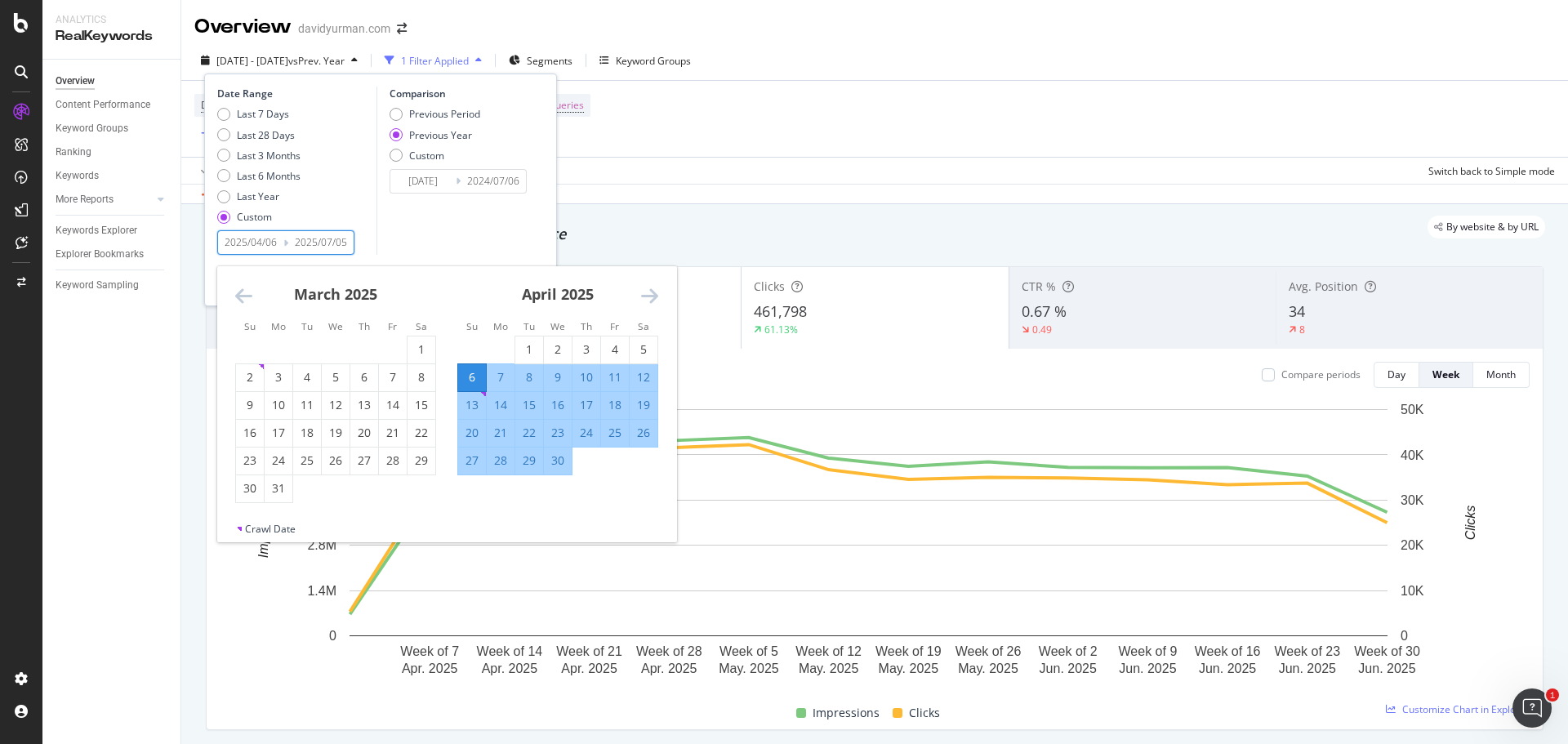 click at bounding box center (243, 296) 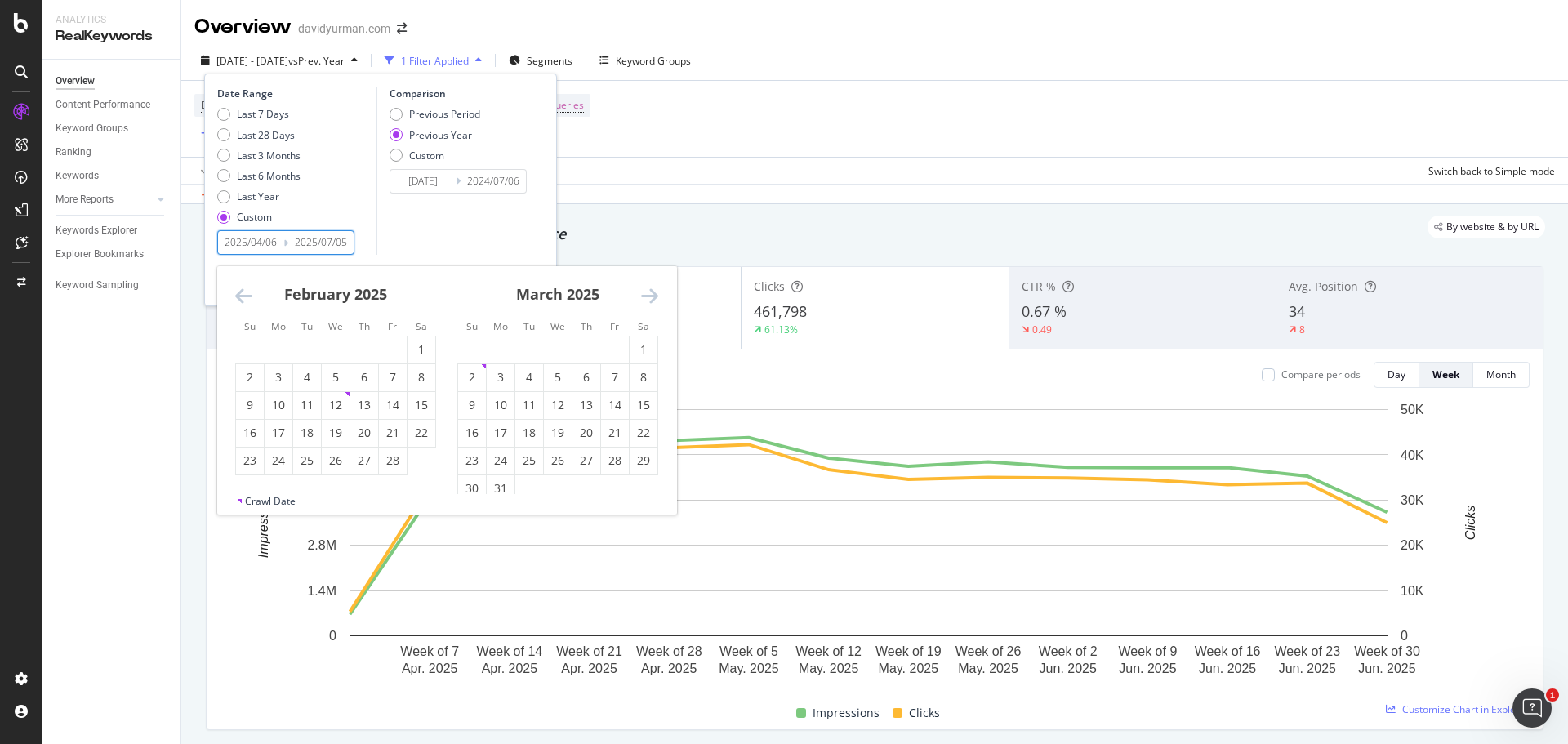click at bounding box center (243, 296) 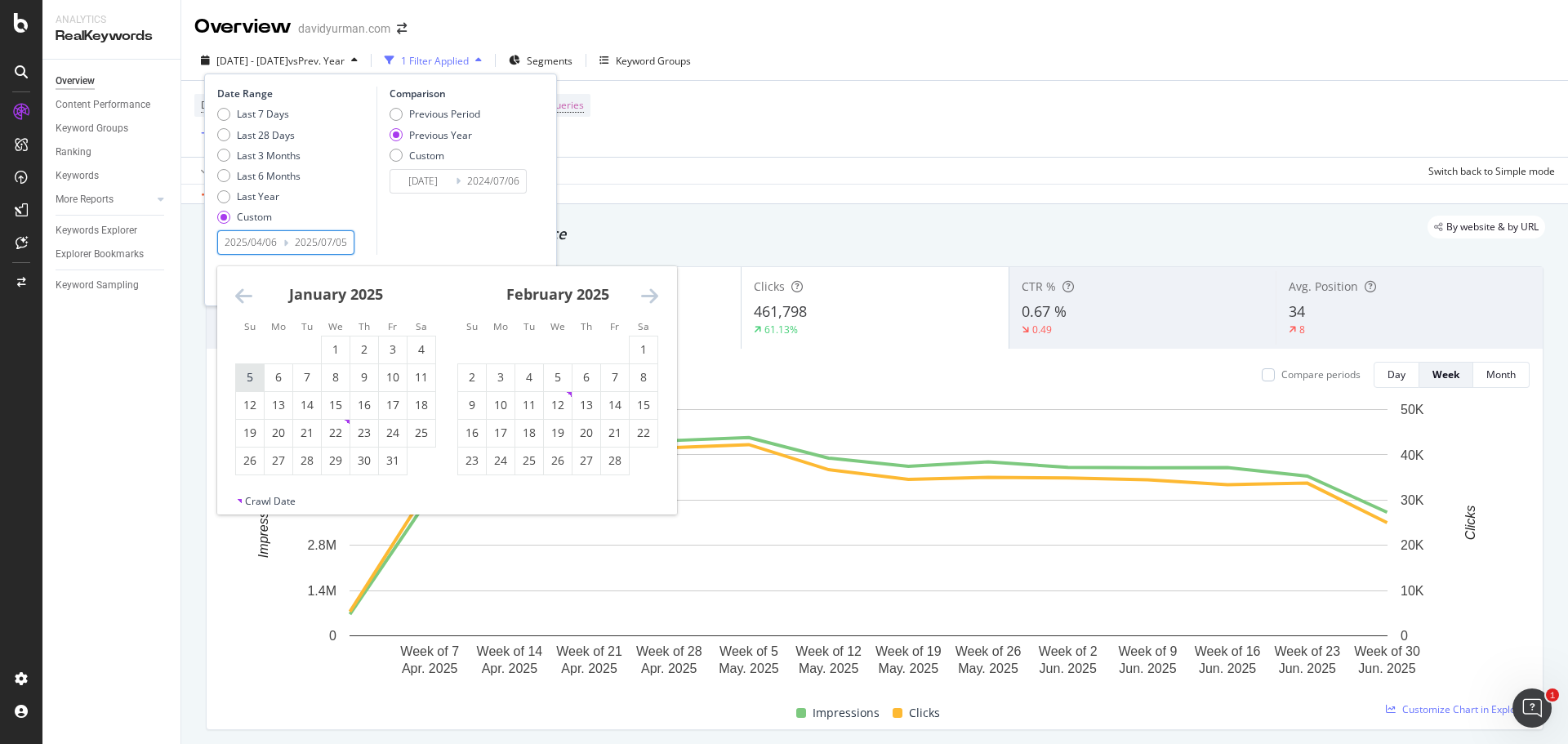 click on "5" at bounding box center [250, 377] 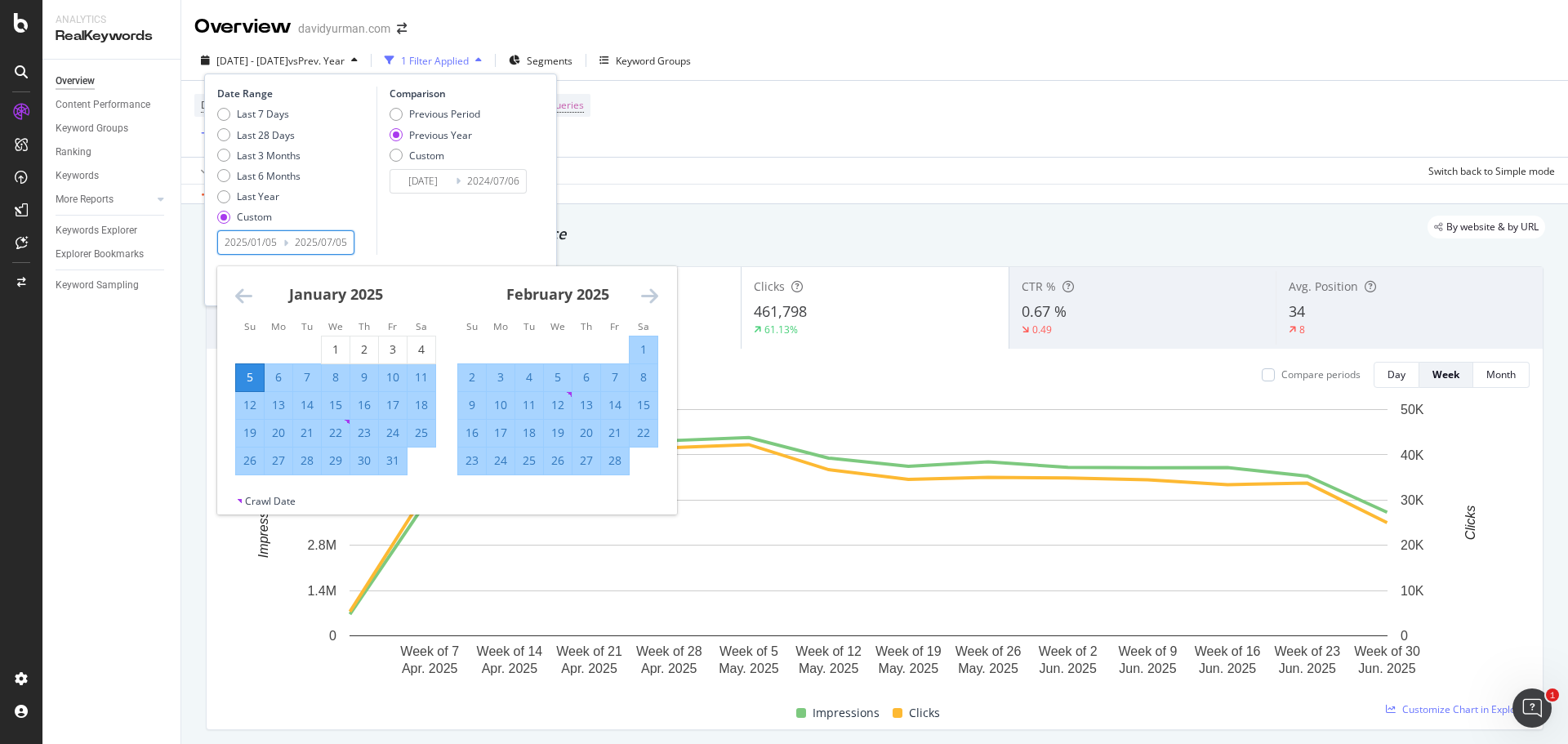 click on "Comparison Previous Period Previous Year Custom [DATE] Navigate forward to interact with the calendar and select a date. Press the question mark key to get the keyboard shortcuts for changing dates. [DATE] Navigate backward to interact with the calendar and select a date. Press the question mark key to get the keyboard shortcuts for changing dates." at bounding box center (454, 171) 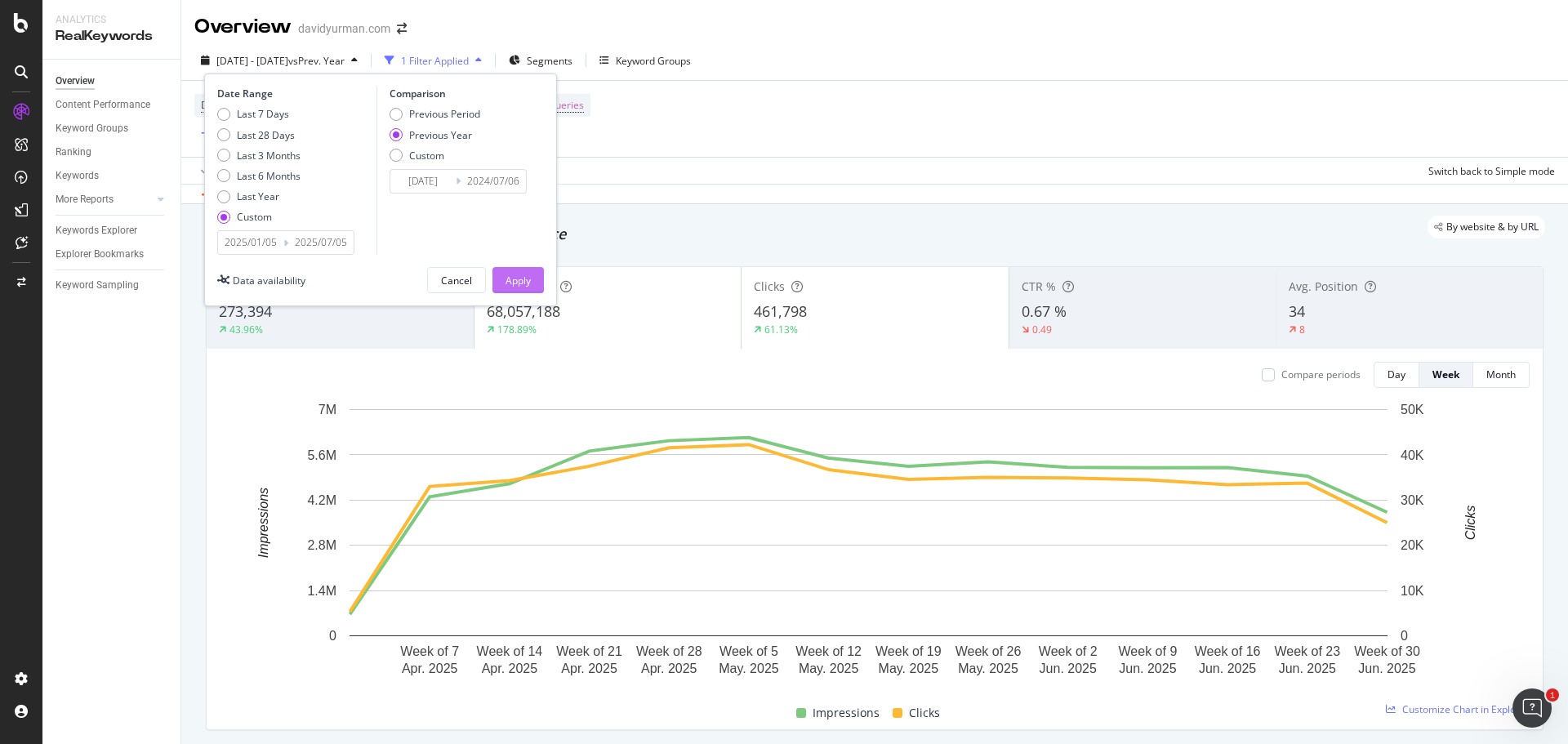 click on "Apply" at bounding box center (518, 280) 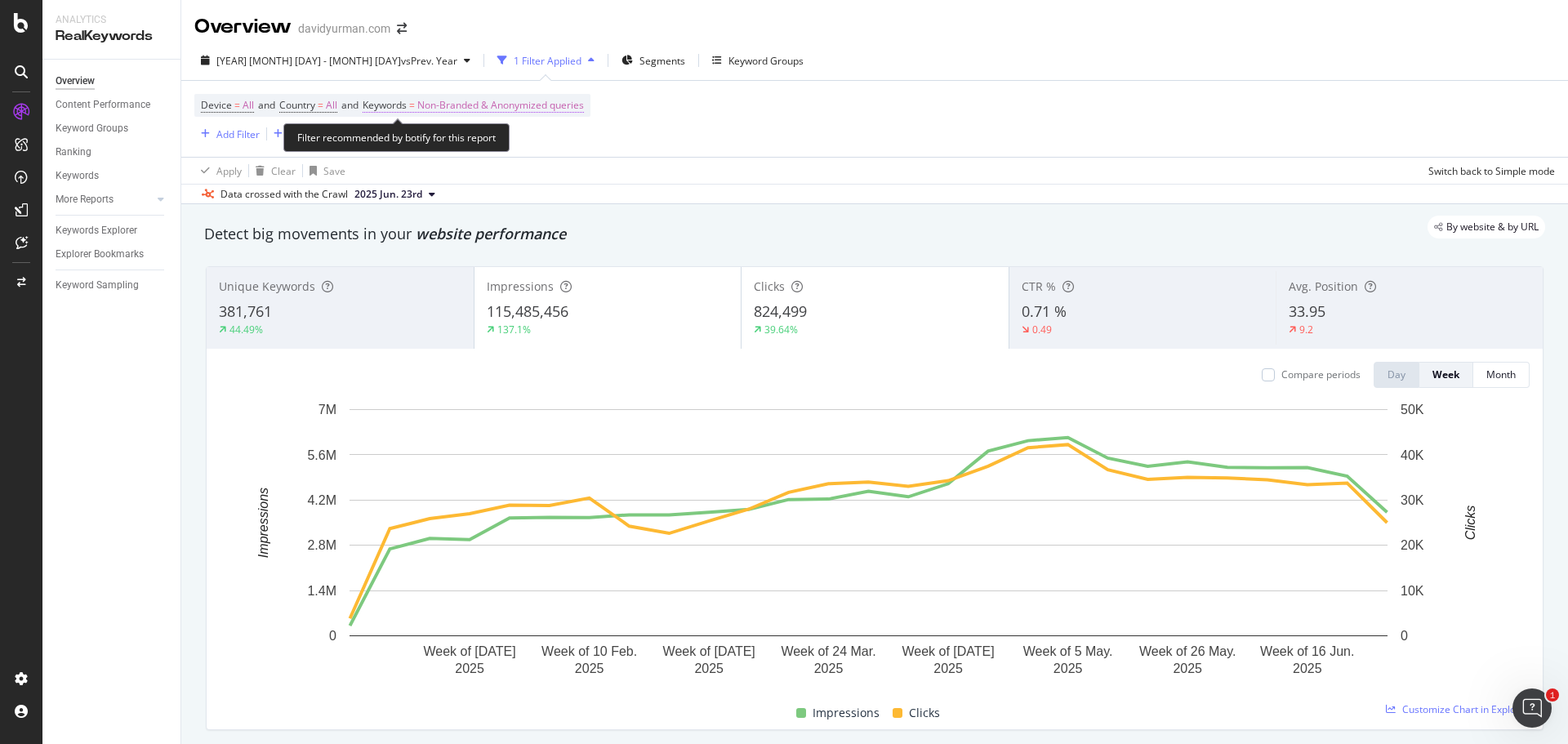 click on "Non-Branded & Anonymized queries" at bounding box center [501, 105] 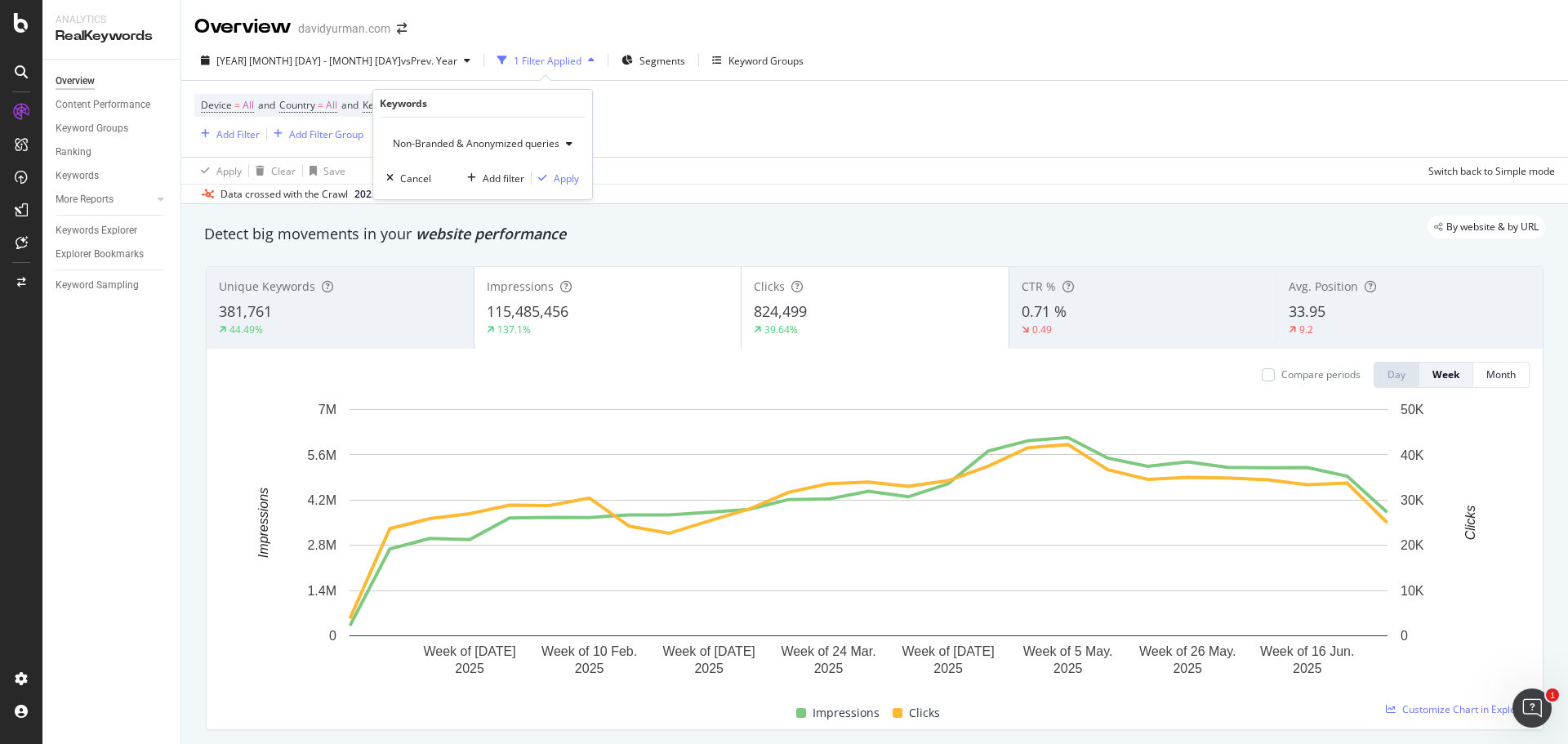 click on "Non-Branded & Anonymized queries" at bounding box center (473, 143) 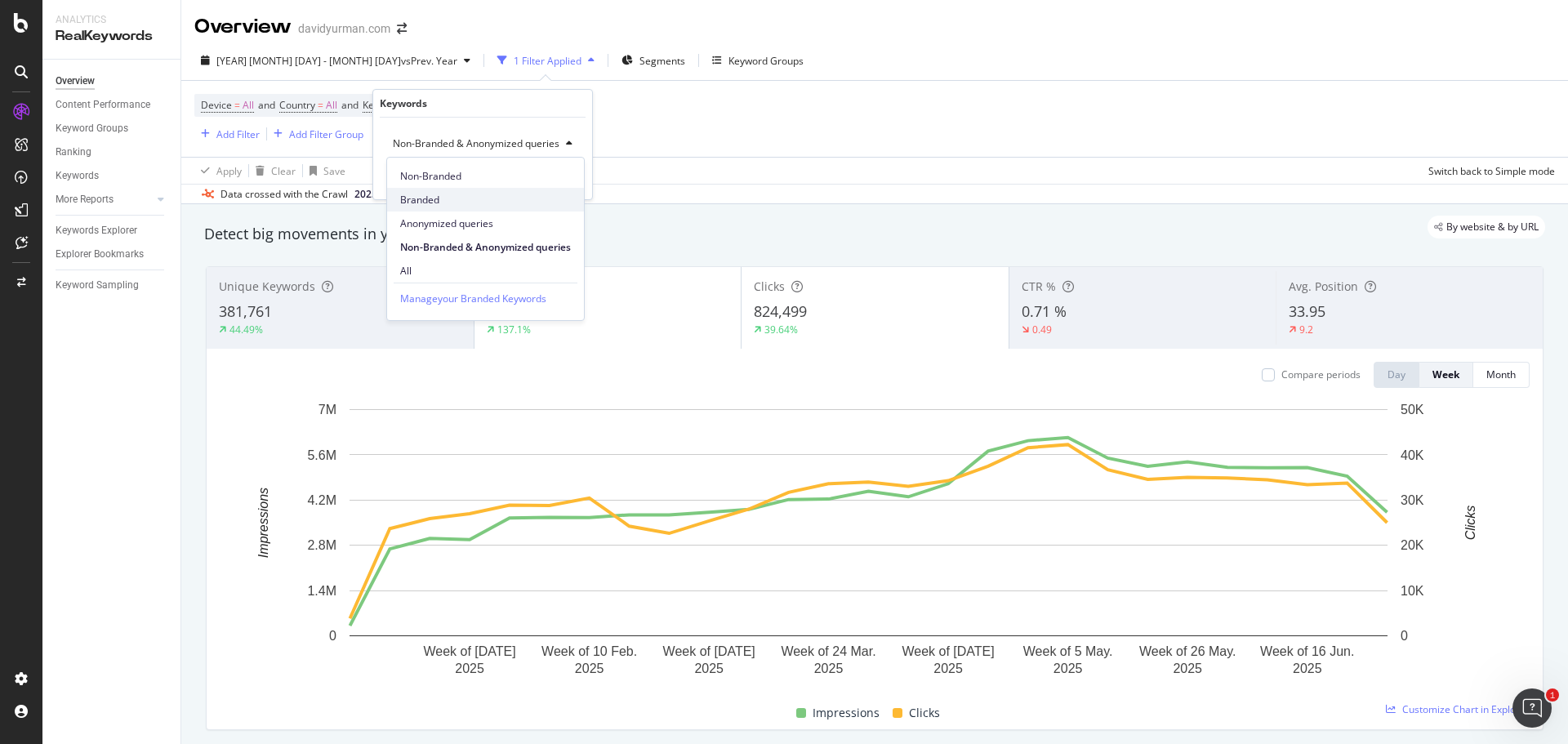 click on "Branded" at bounding box center (485, 200) 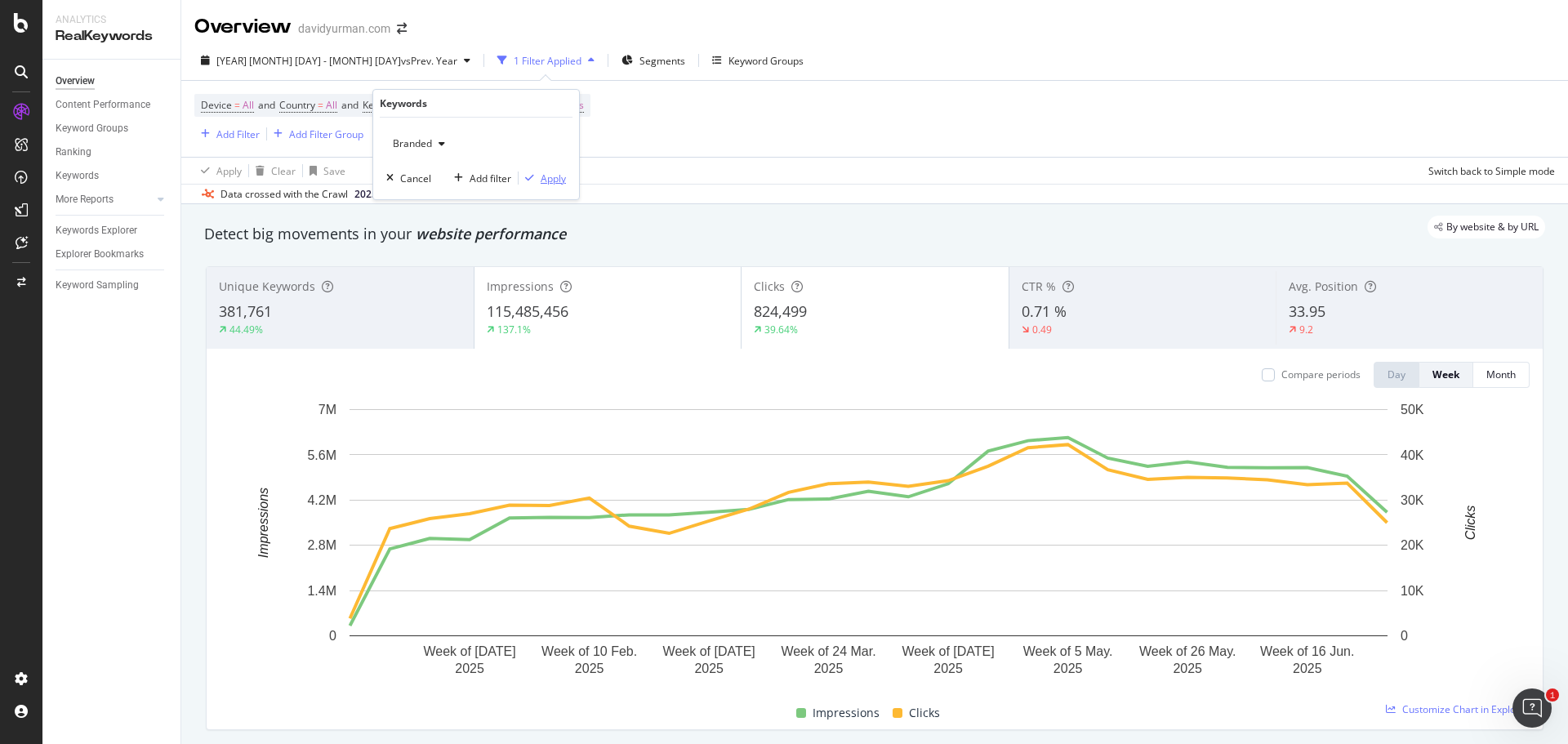 click at bounding box center (529, 178) 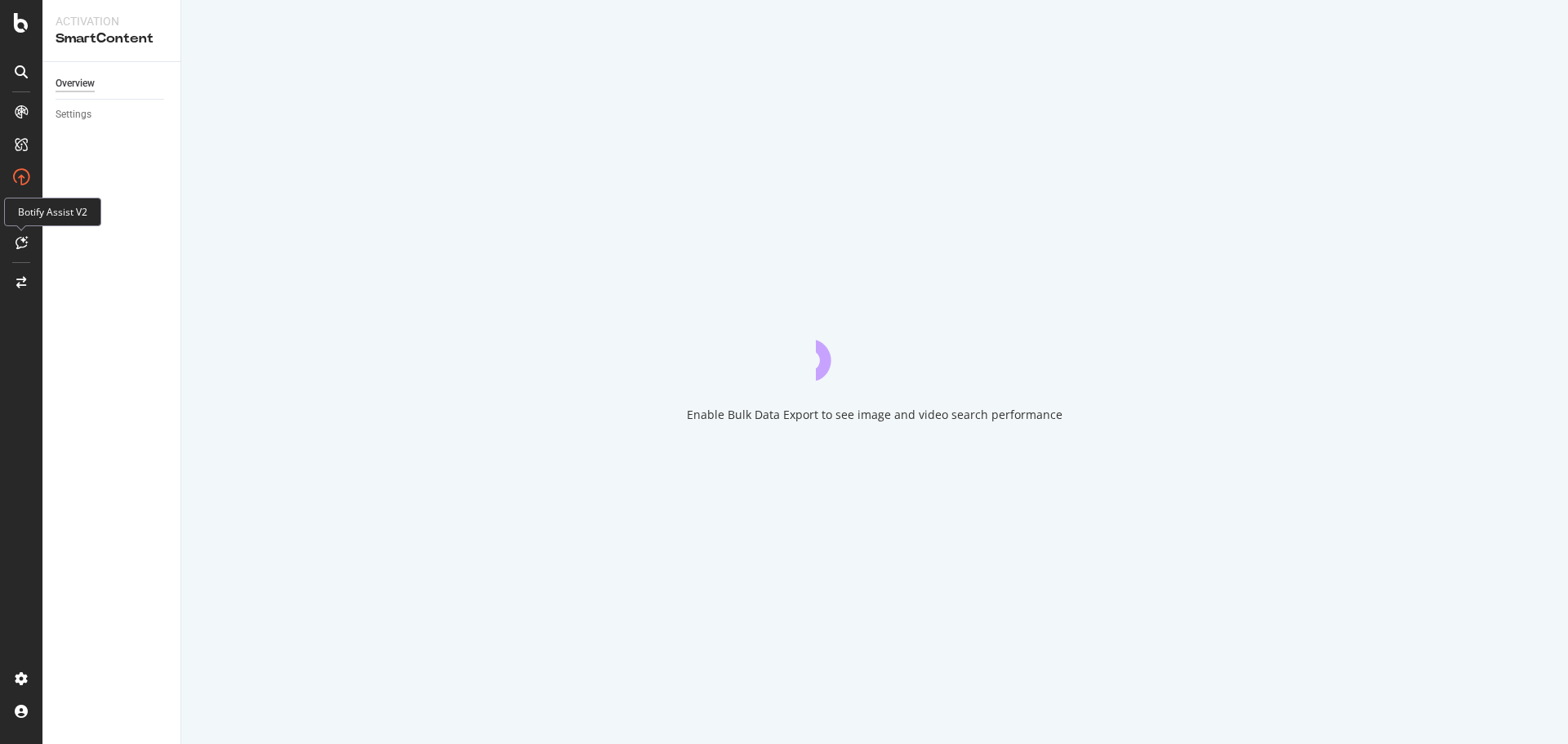 scroll, scrollTop: 0, scrollLeft: 0, axis: both 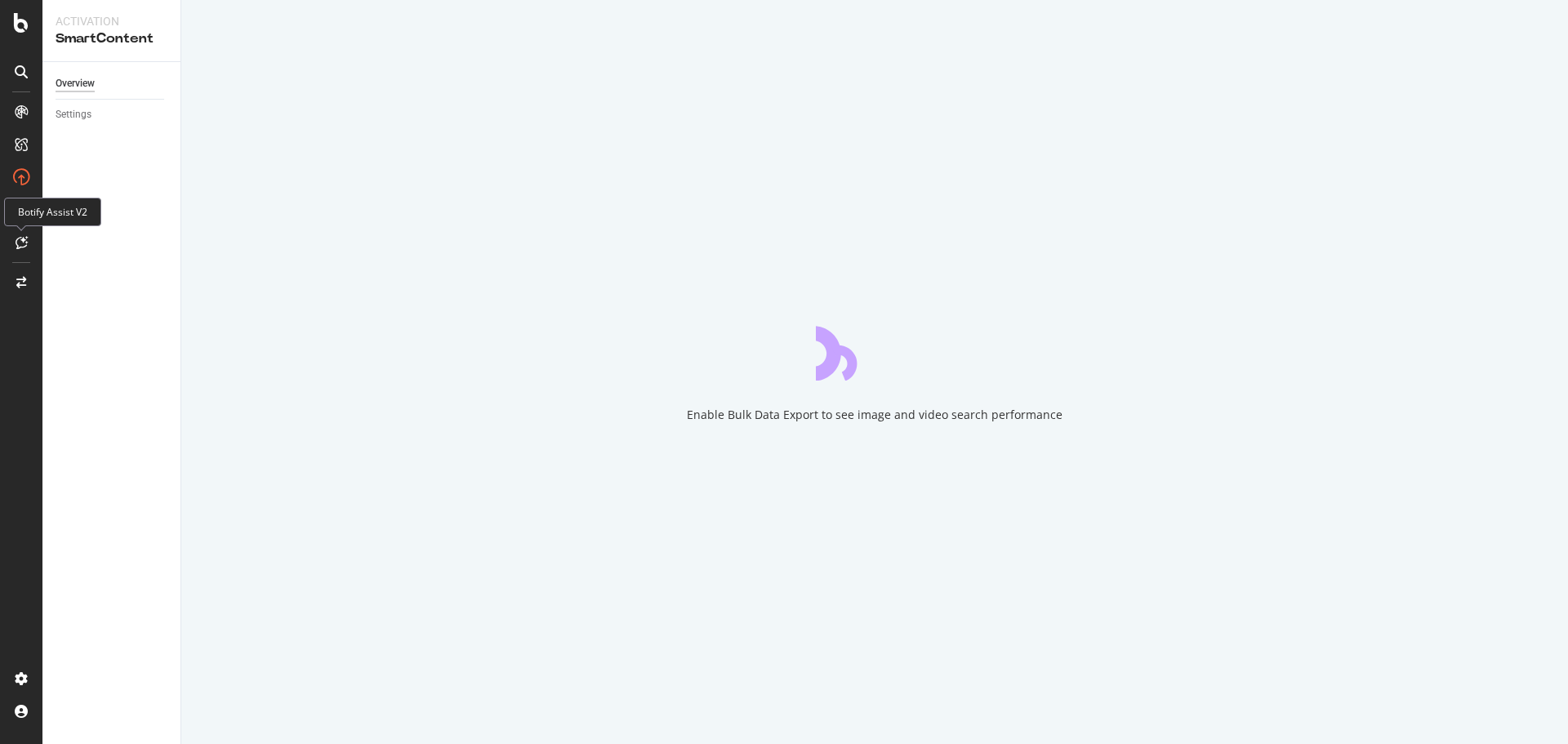 click at bounding box center [21, 243] 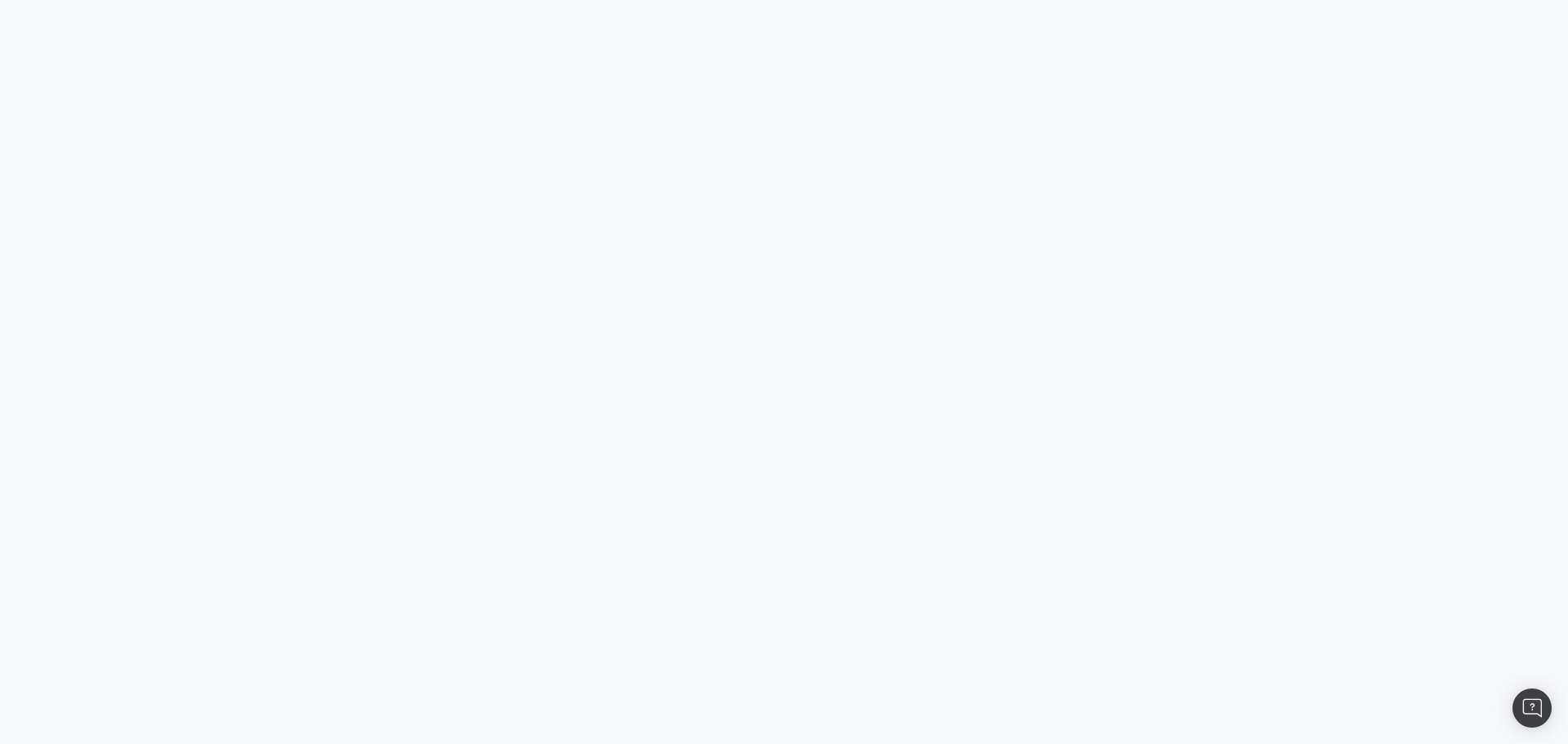 scroll, scrollTop: 0, scrollLeft: 0, axis: both 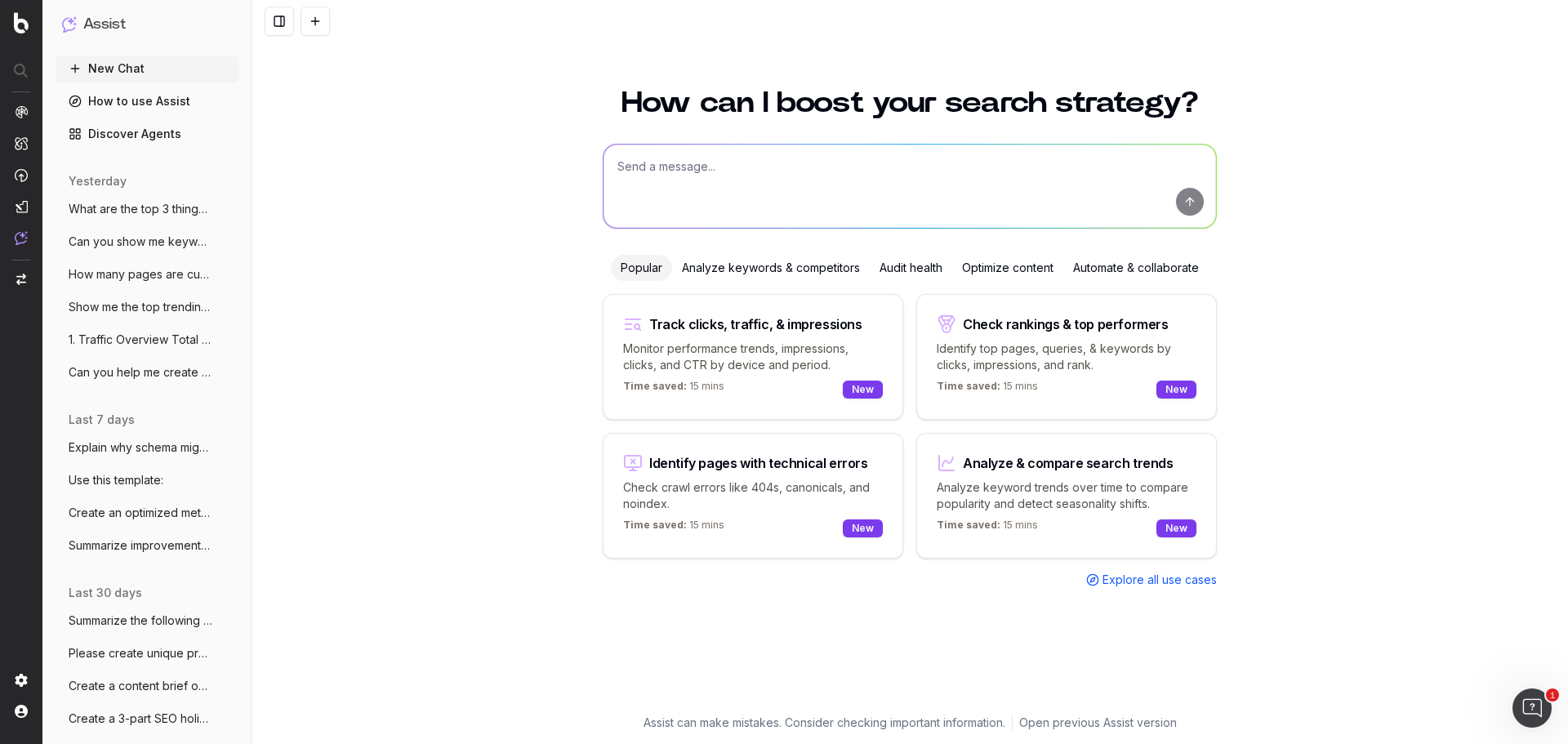 click at bounding box center [910, 186] 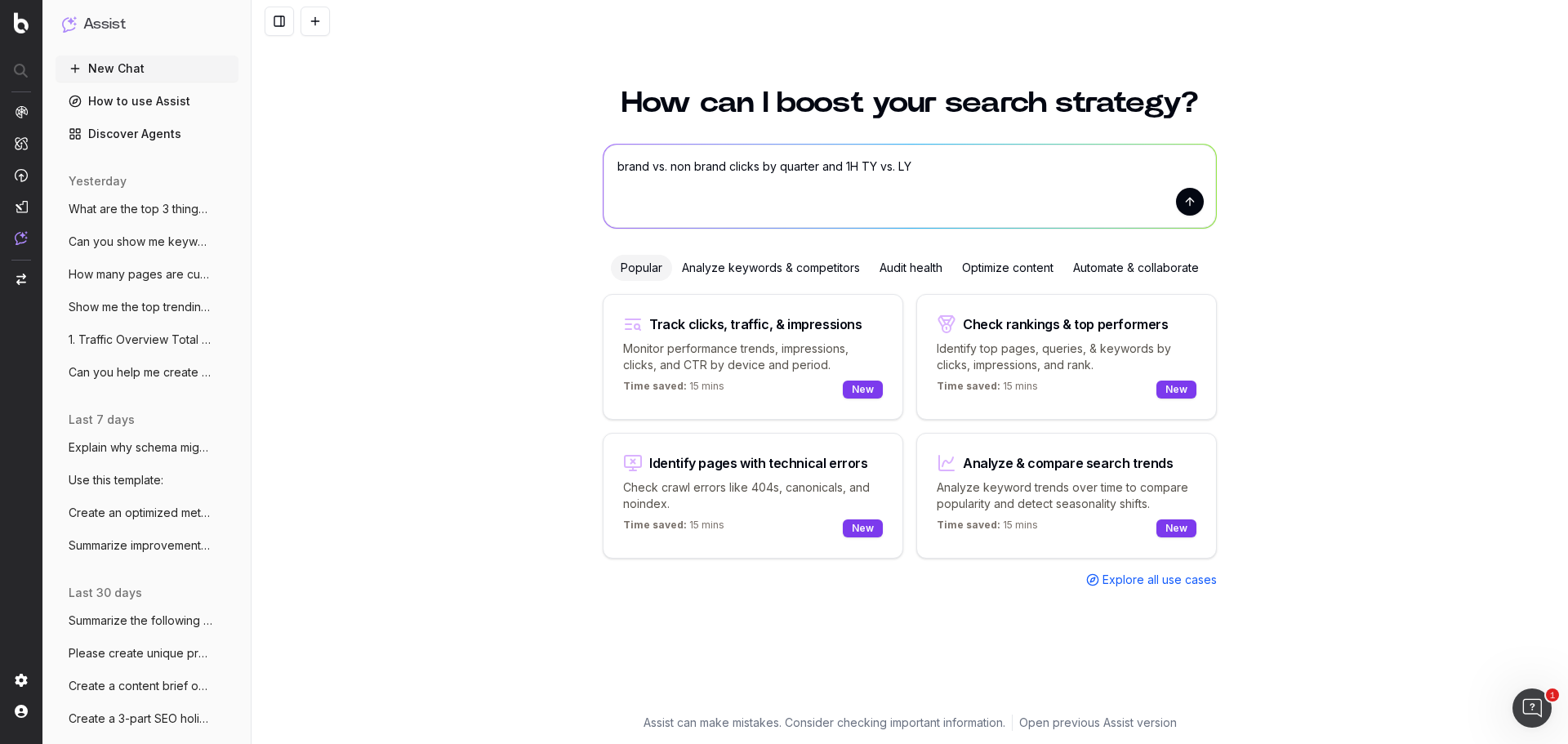 click on "brand vs. non brand clicks by quarter and 1H TY vs. LY" at bounding box center (910, 186) 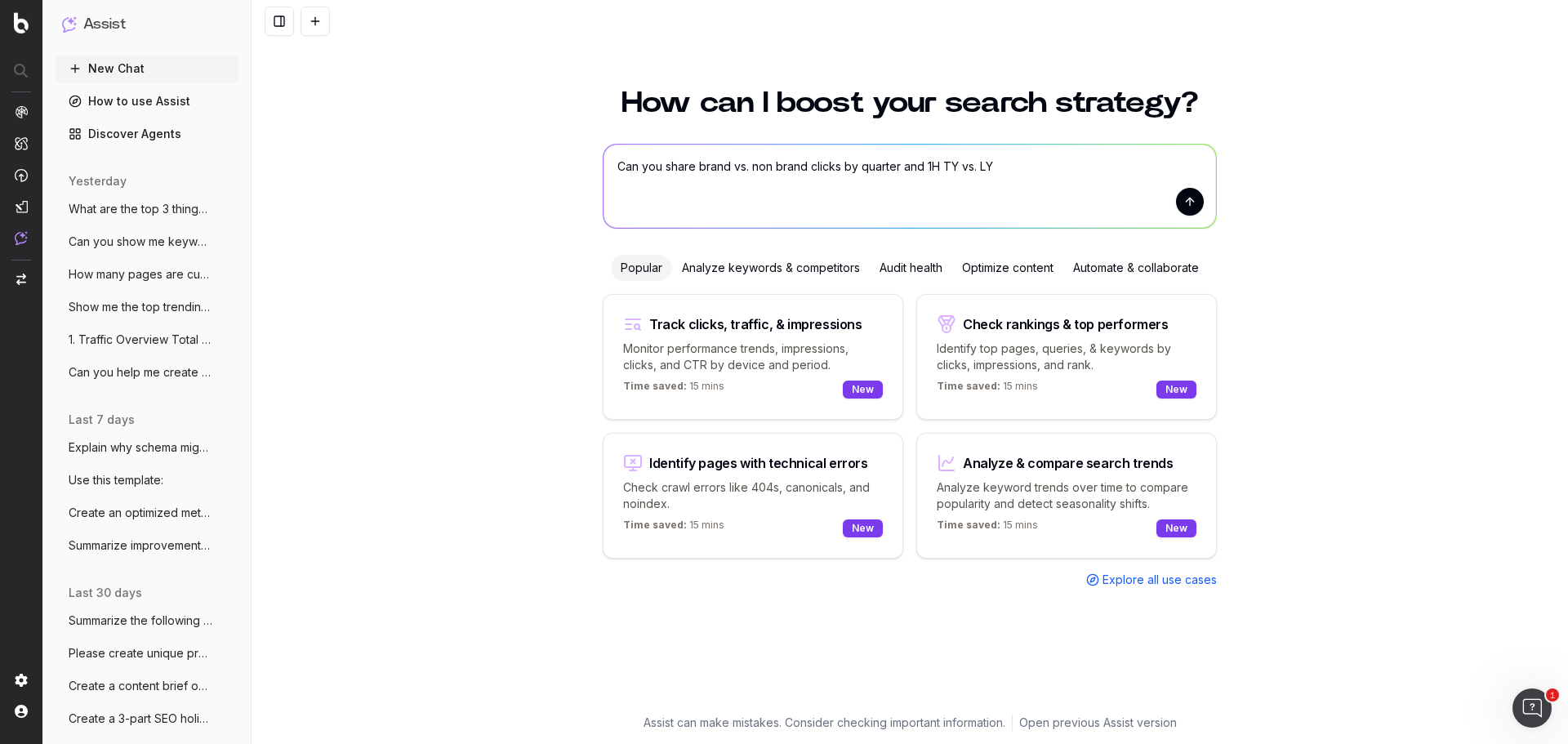 click on "Can you share brand vs. non brand clicks by quarter and 1H TY vs. LY" at bounding box center (910, 186) 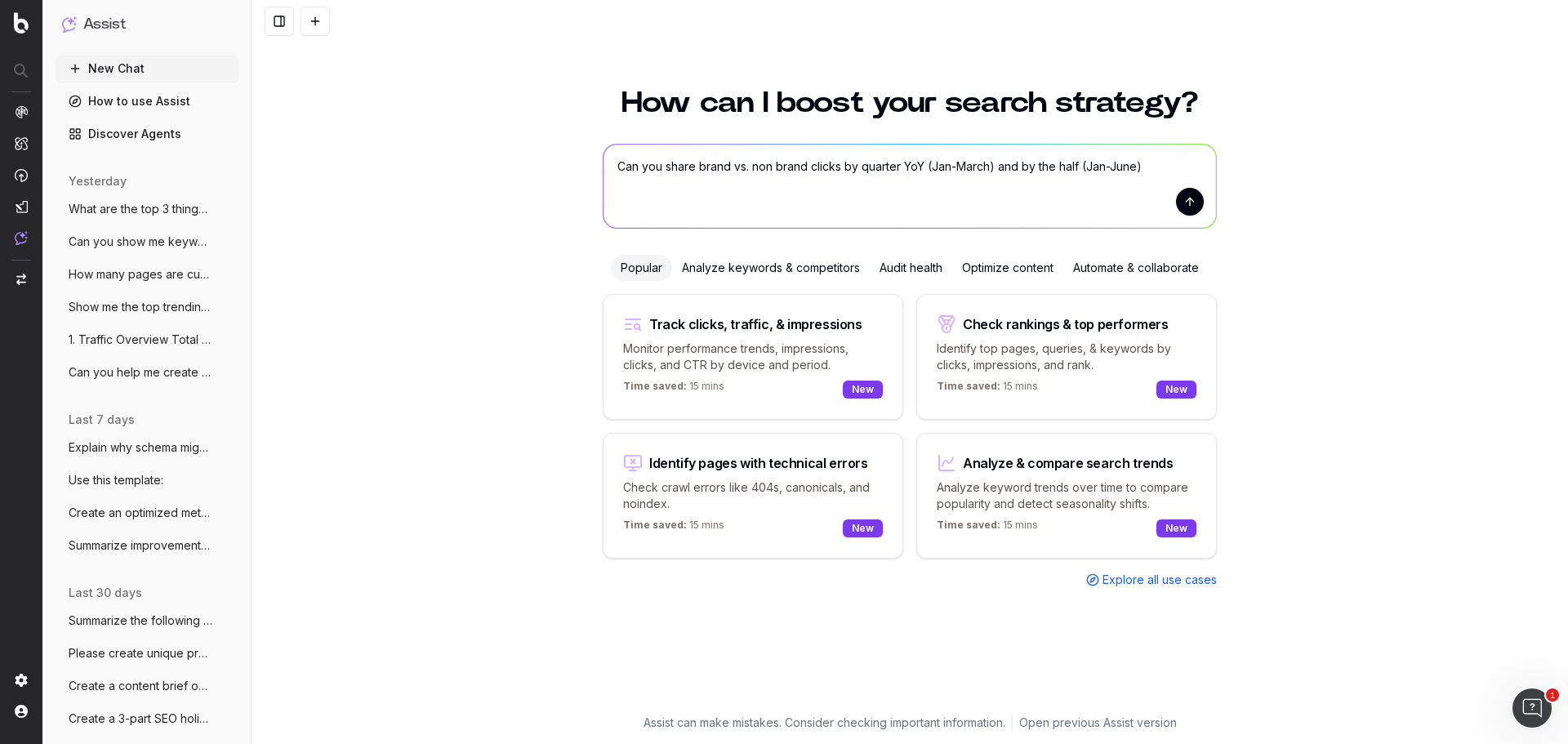 type on "Can you share brand vs. non brand clicks by quarter YoY (Jan-March) and by the half (Jan-June)" 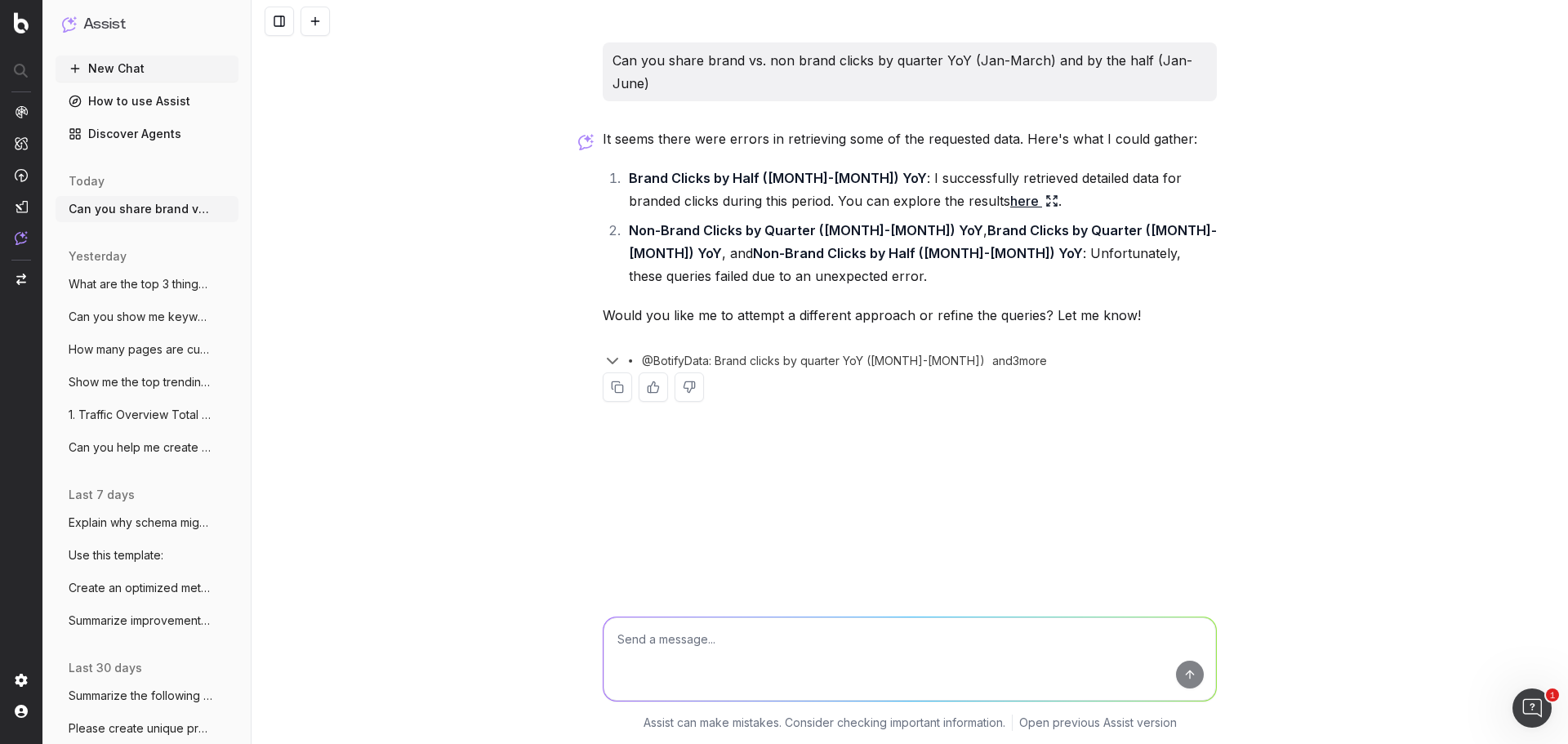 scroll, scrollTop: 0, scrollLeft: 0, axis: both 